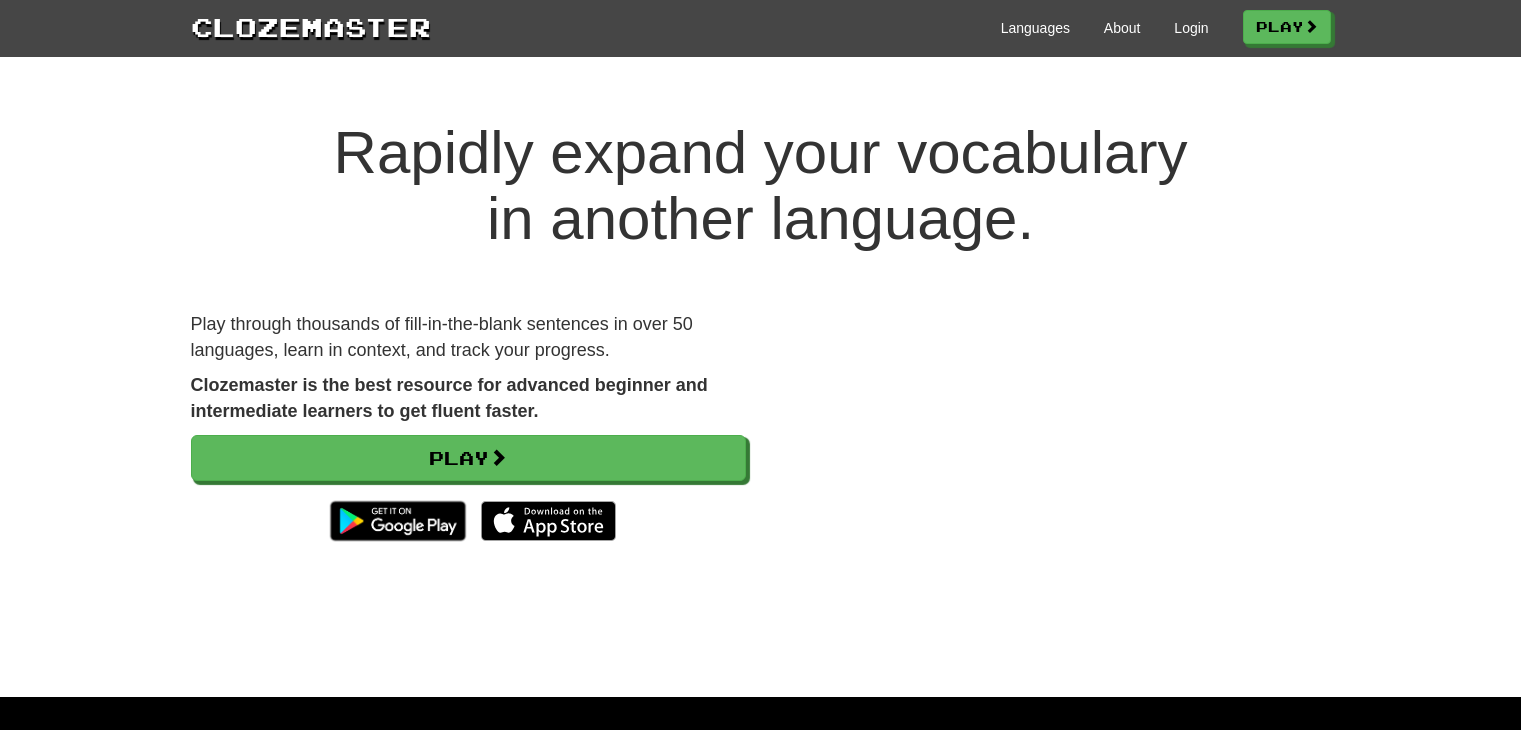 scroll, scrollTop: 0, scrollLeft: 0, axis: both 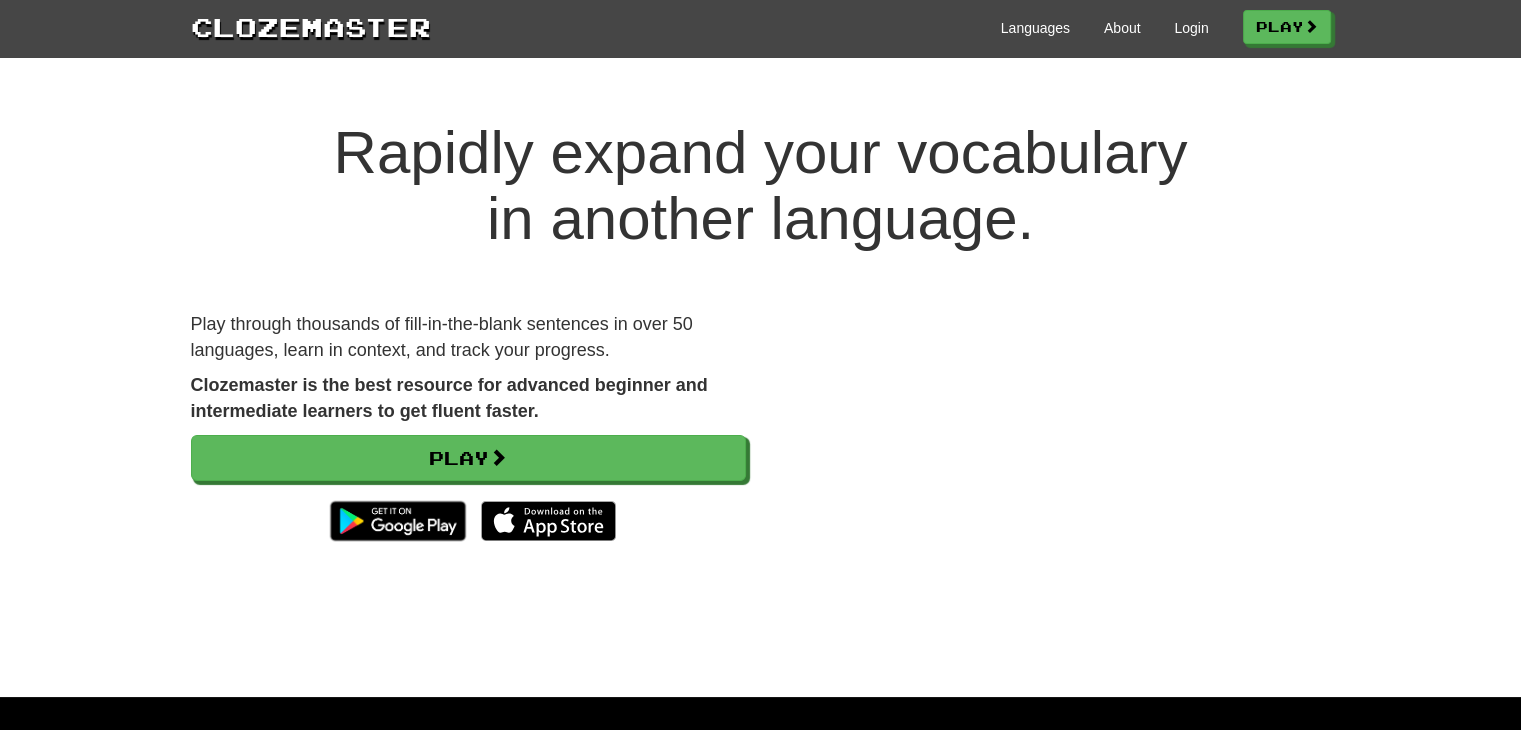 click on "Languages
About
Login
Play" at bounding box center [881, 26] 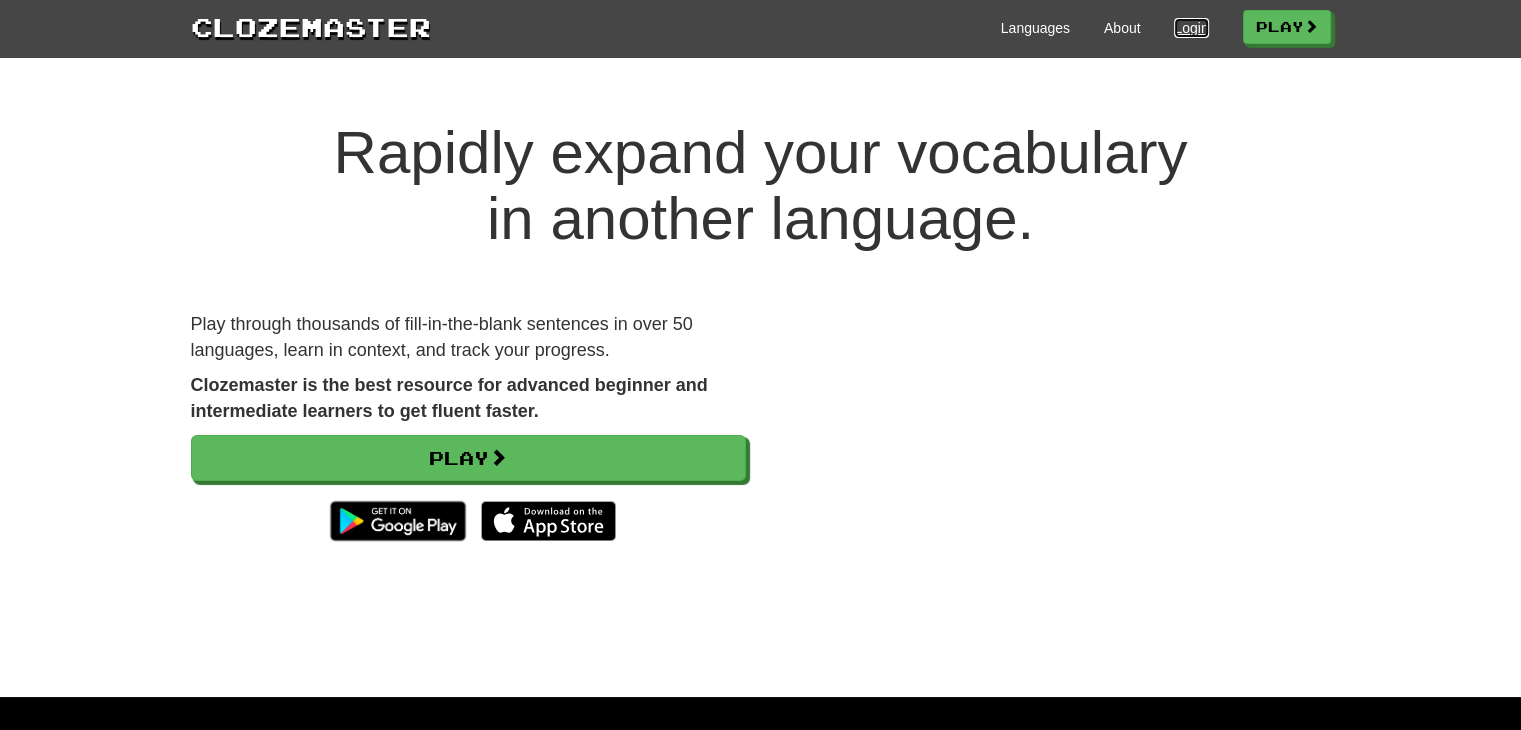 click on "Login" at bounding box center [1191, 28] 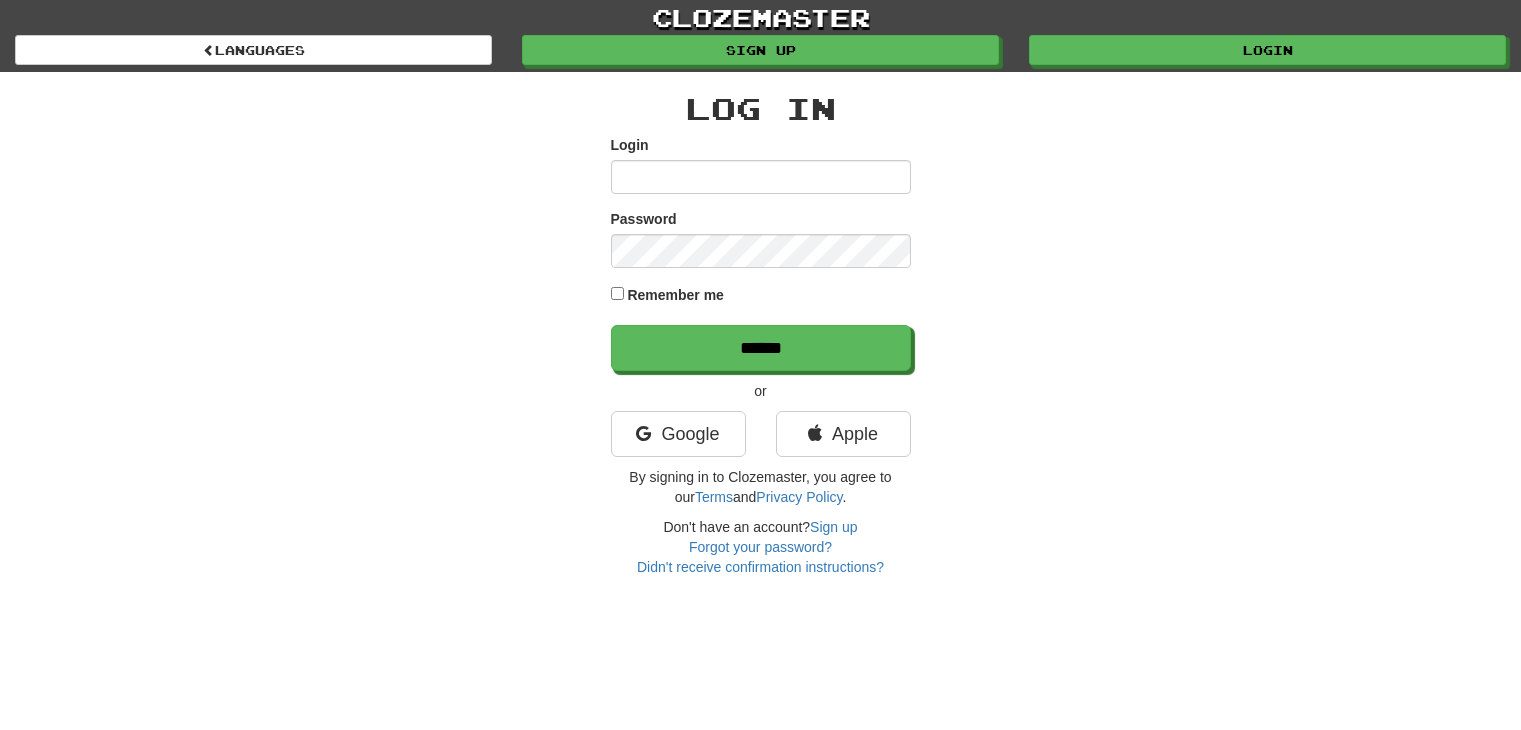 scroll, scrollTop: 0, scrollLeft: 0, axis: both 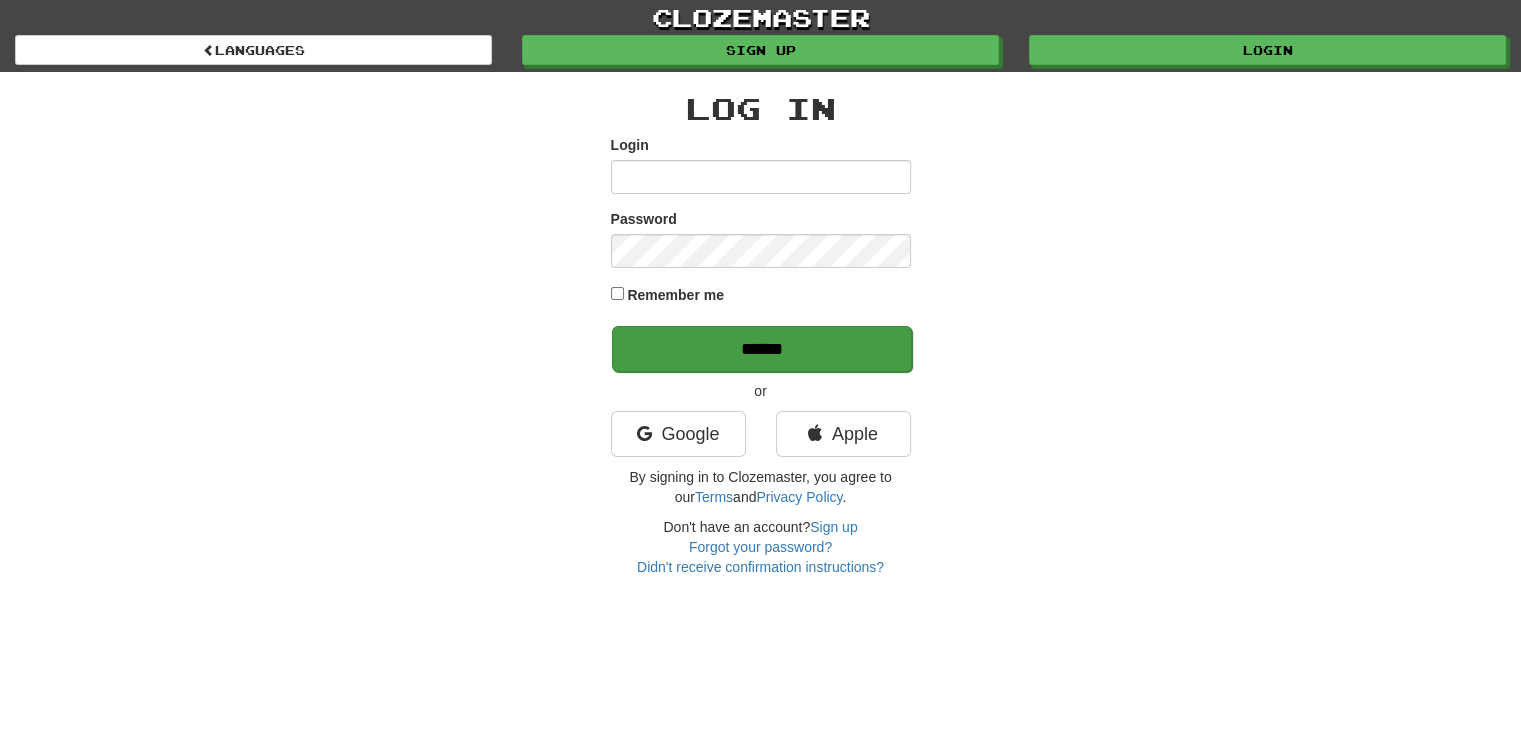 type on "**********" 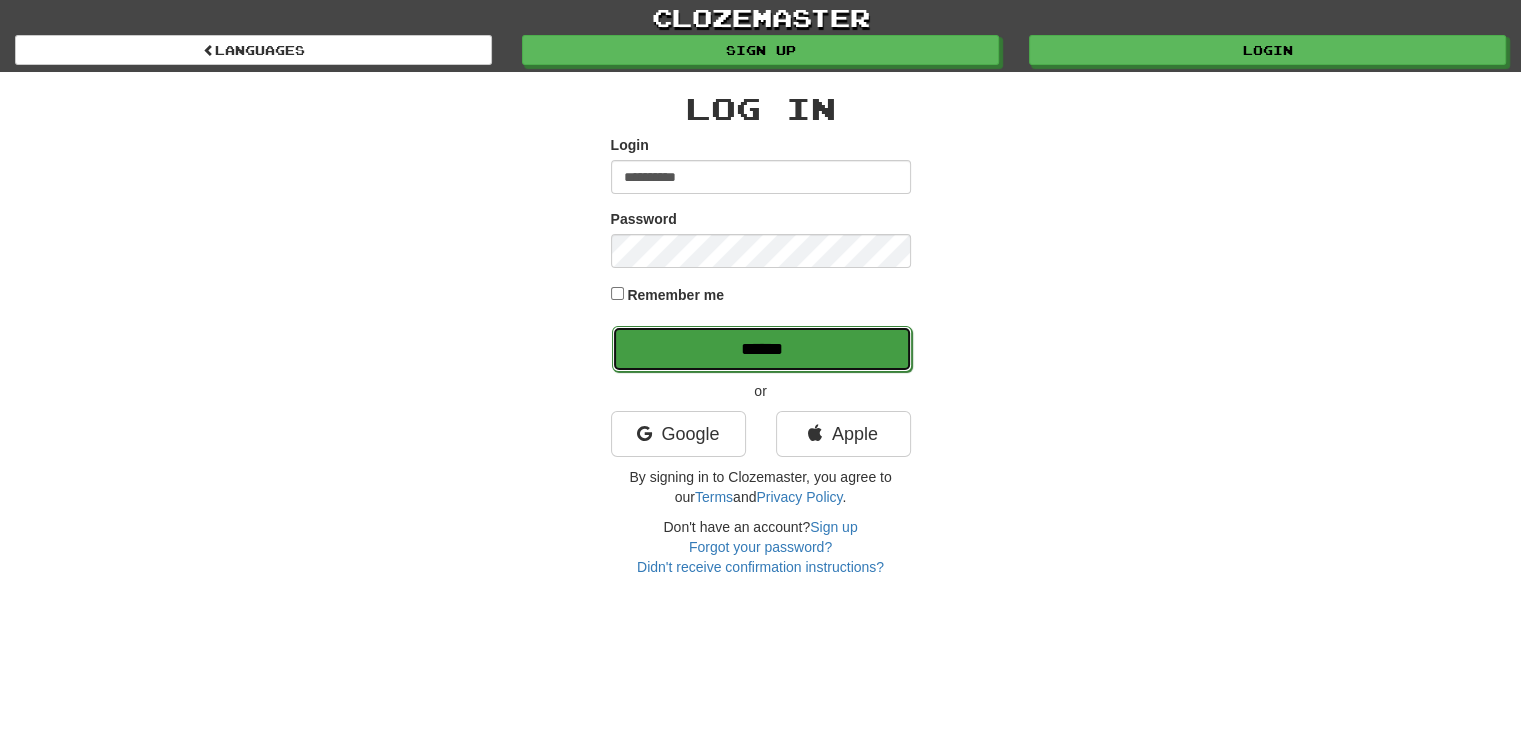 click on "******" at bounding box center [762, 349] 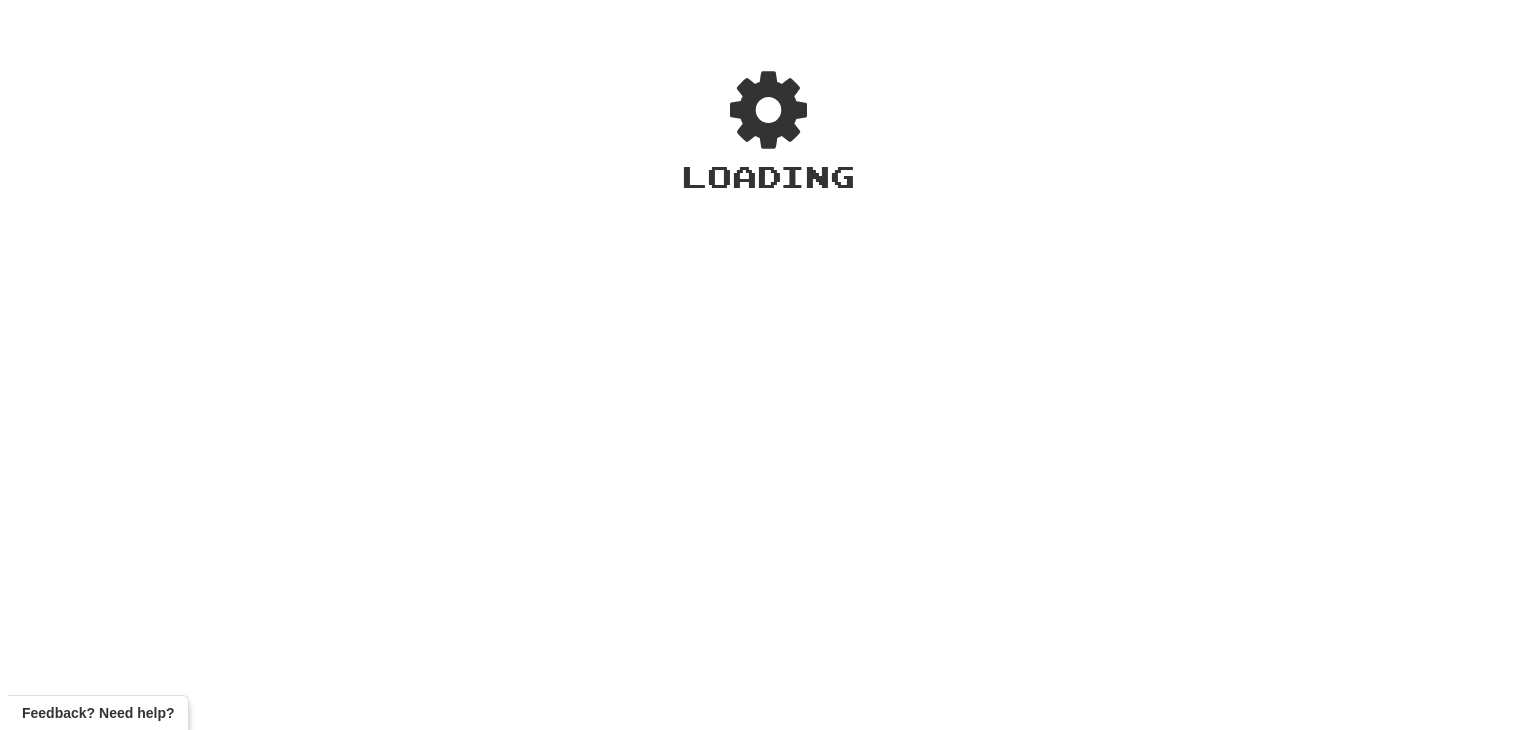 scroll, scrollTop: 0, scrollLeft: 0, axis: both 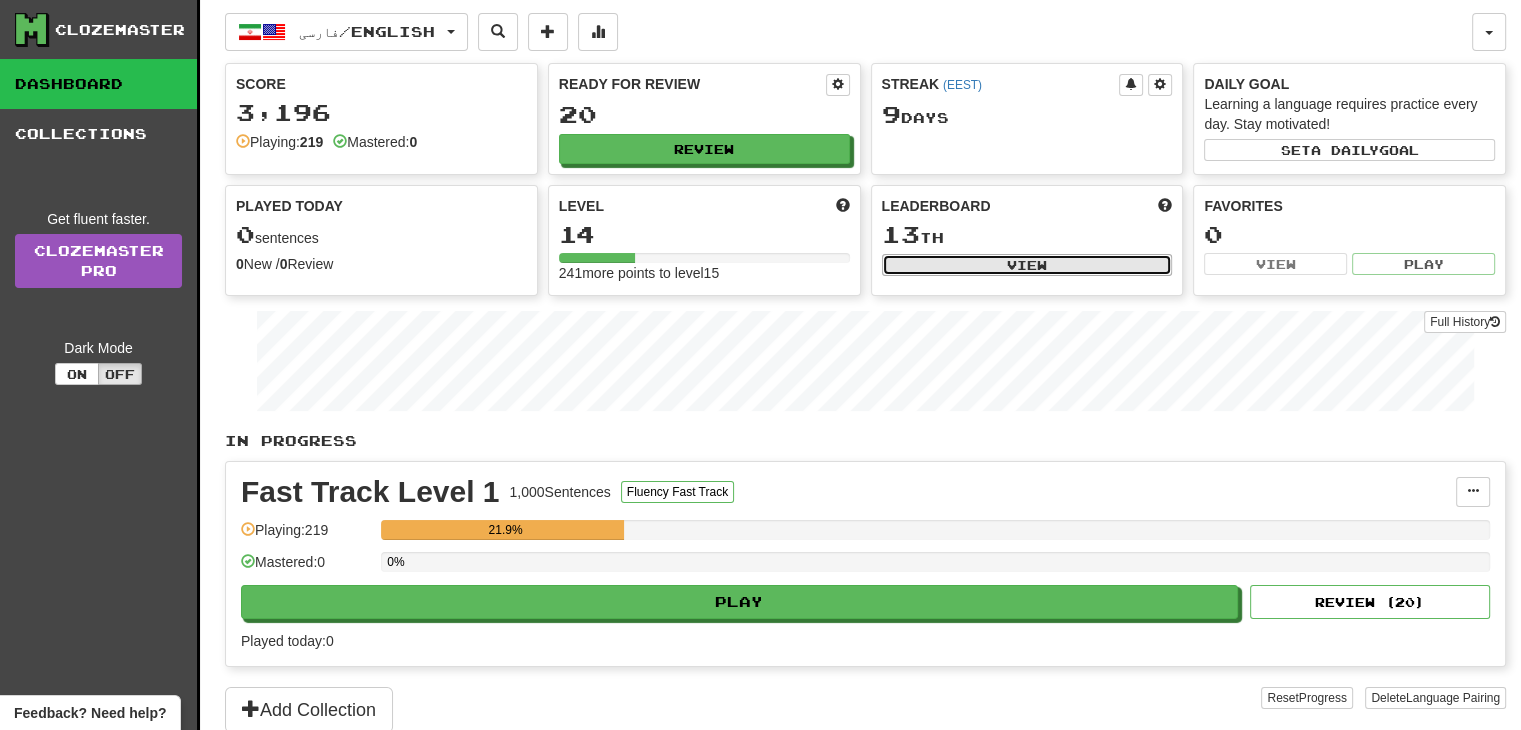 click on "View" at bounding box center [1027, 265] 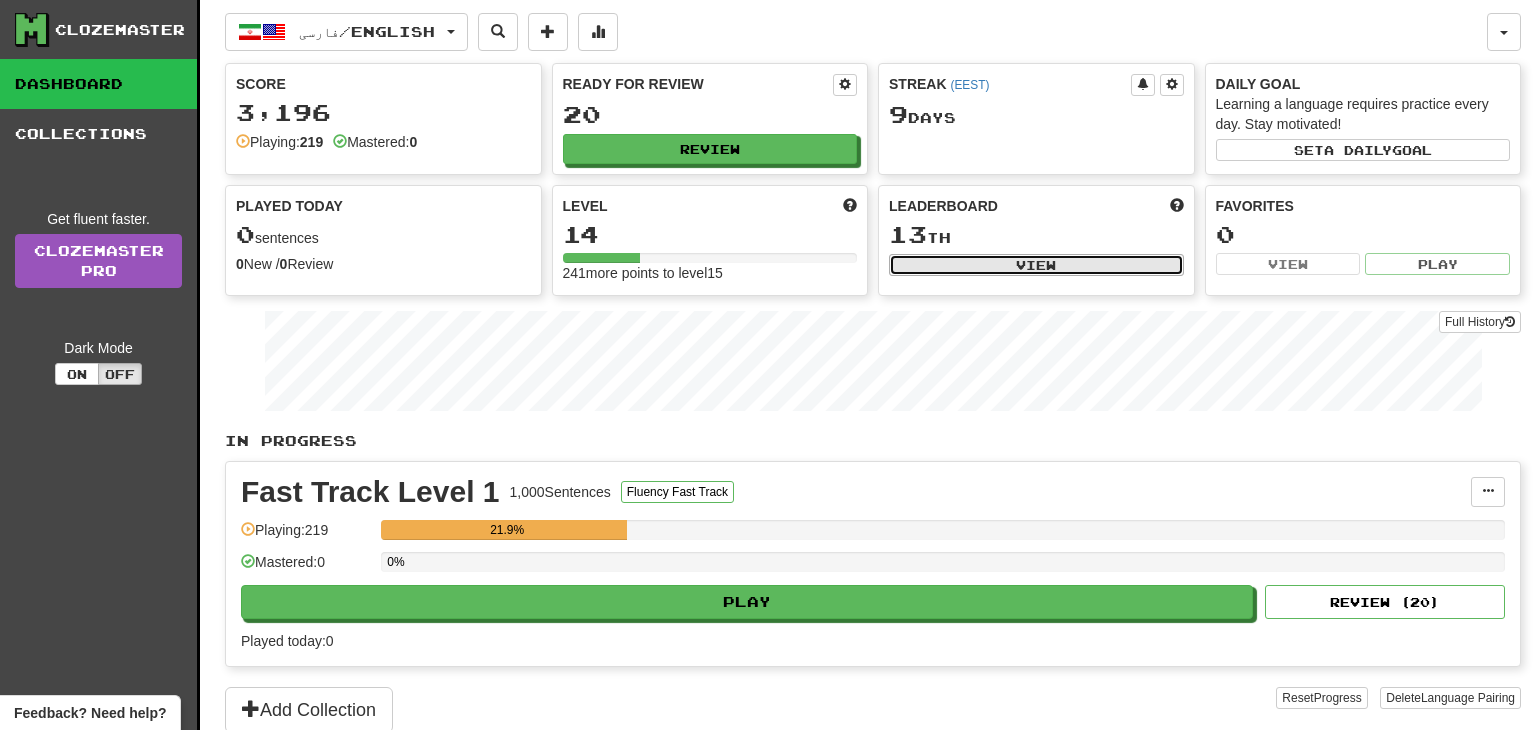 select on "**********" 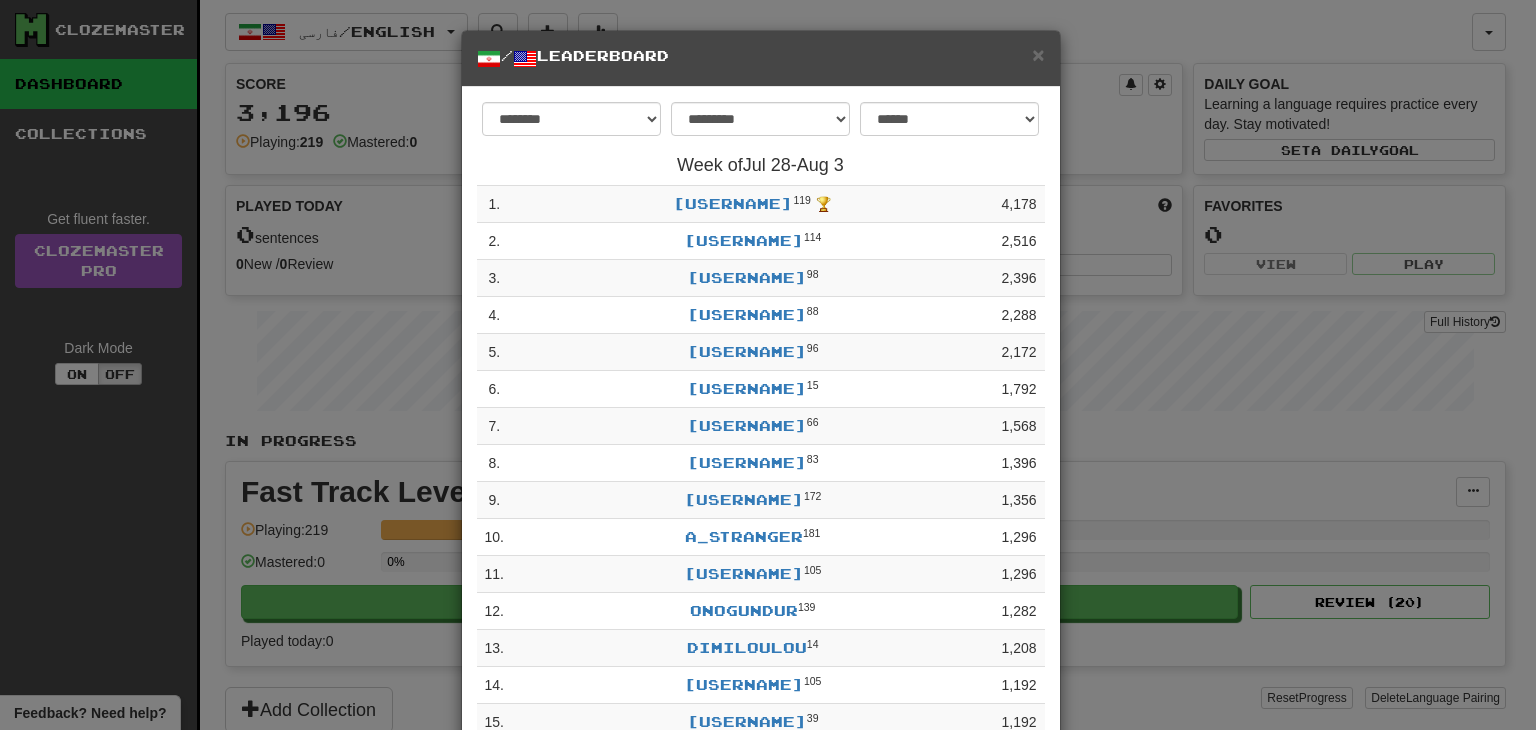 click on "**********" at bounding box center [768, 365] 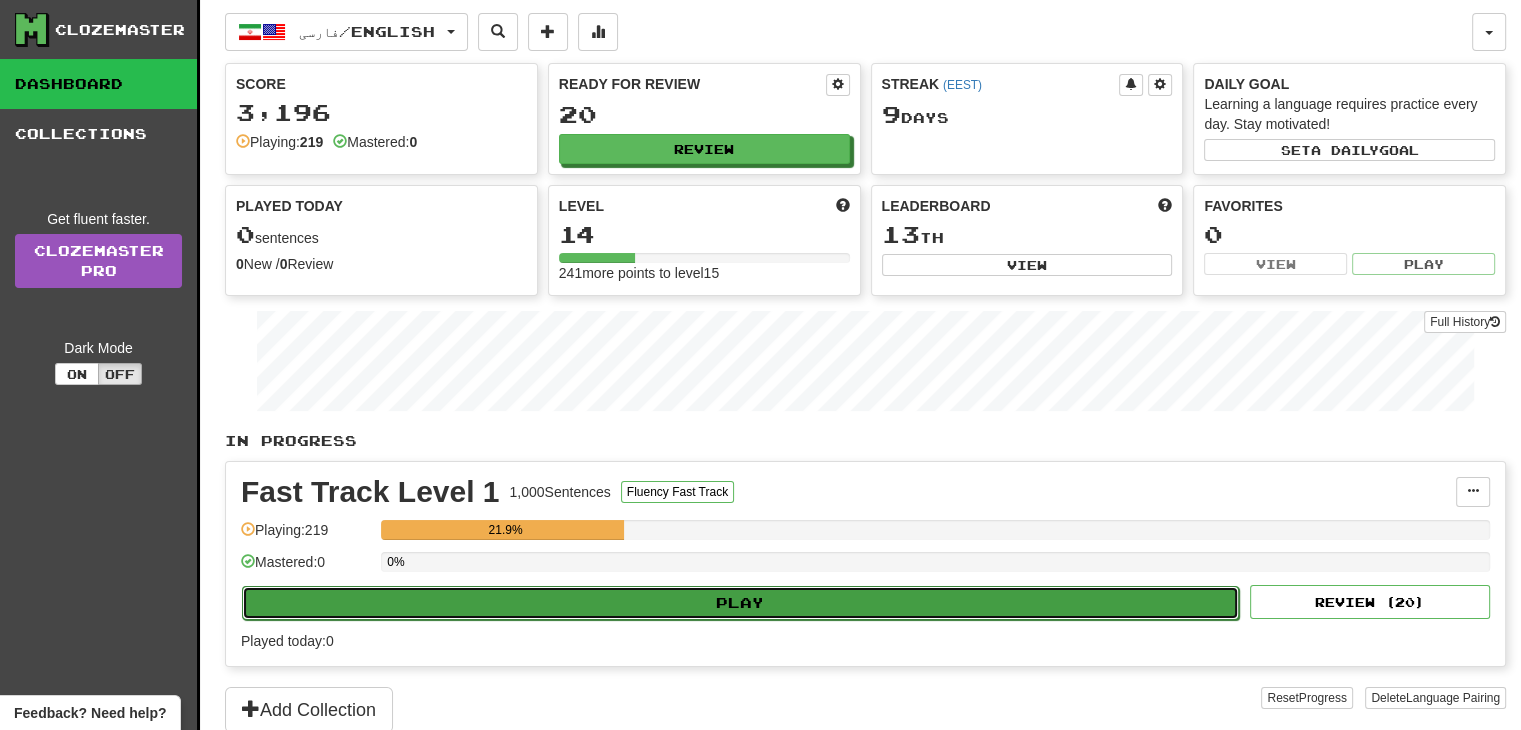 click on "Play" at bounding box center (740, 603) 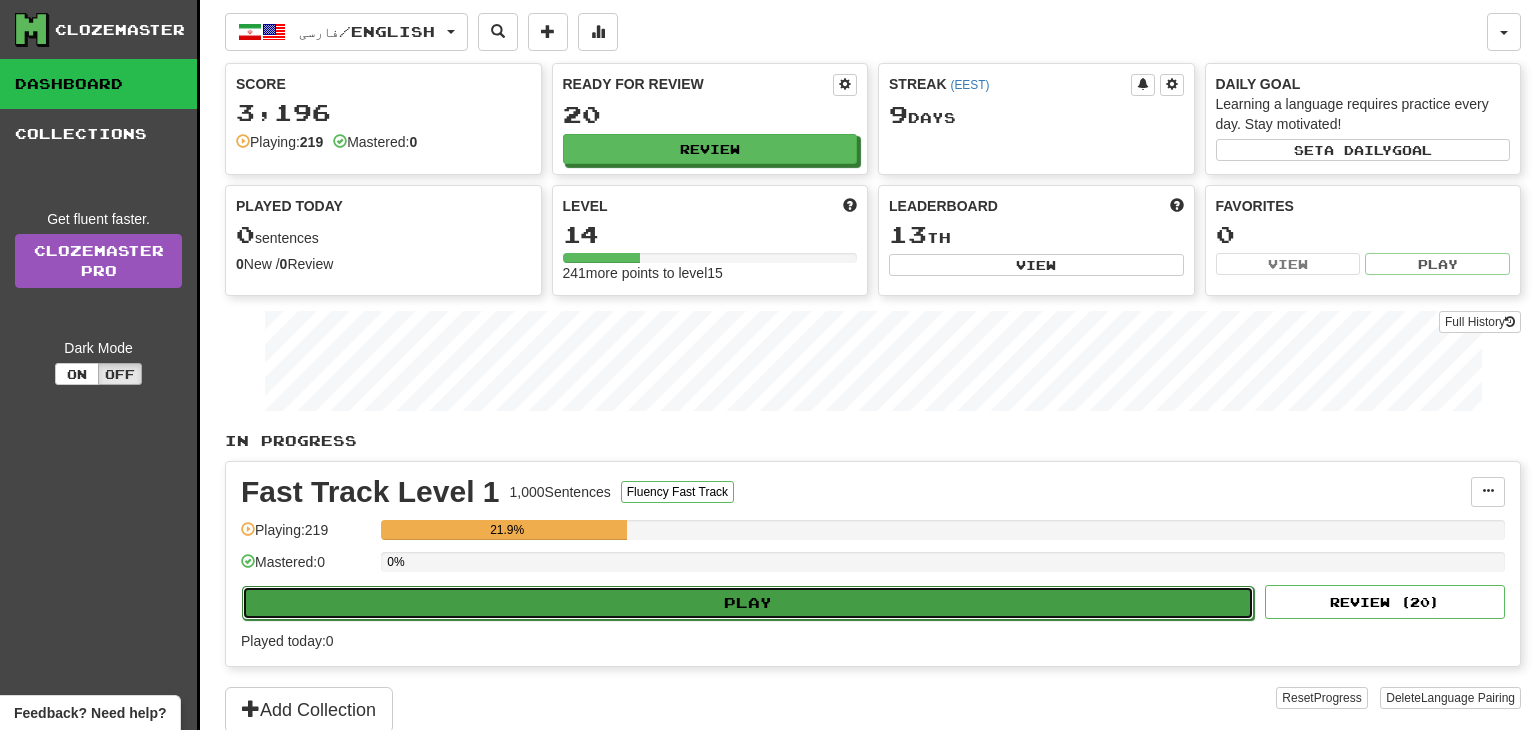 select on "**" 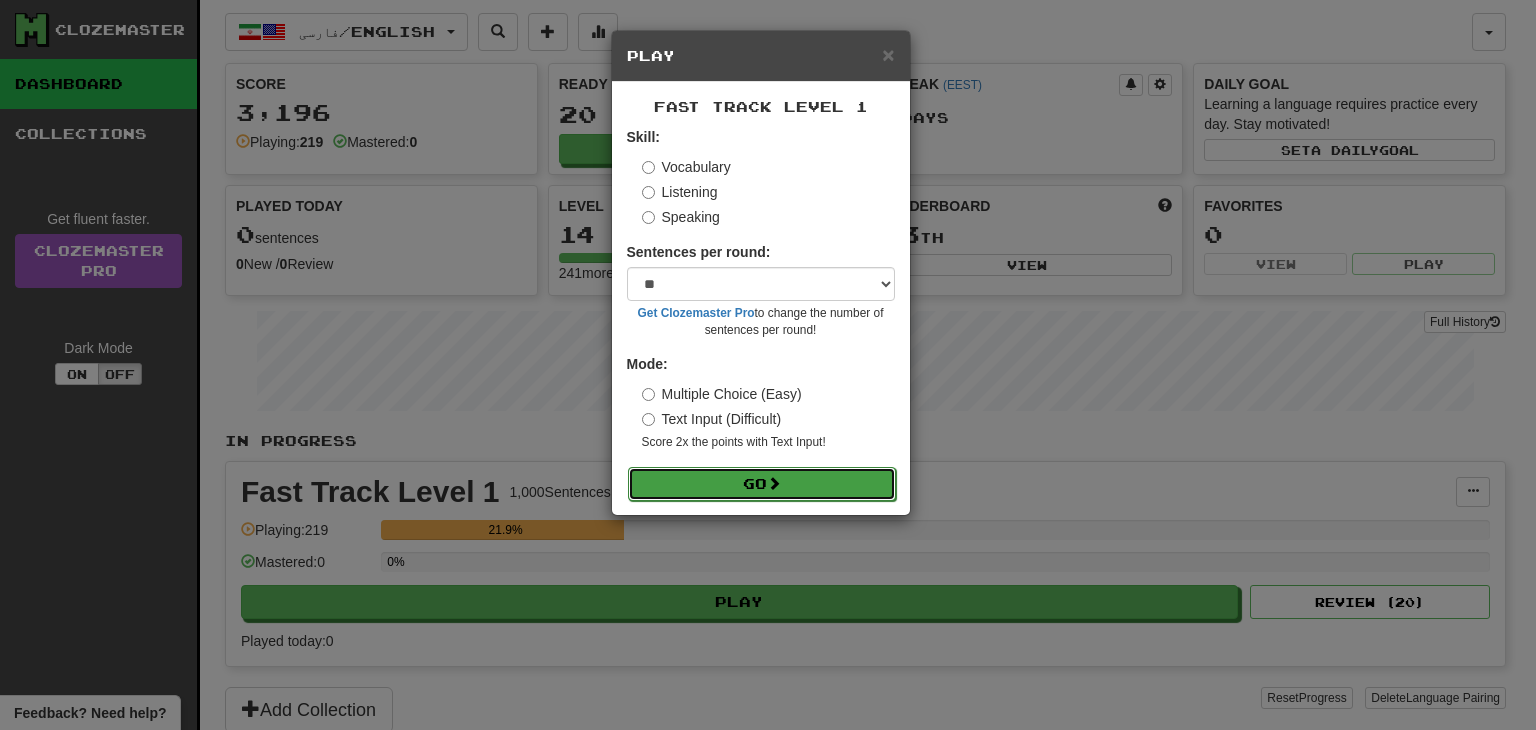 click on "Go" at bounding box center (762, 484) 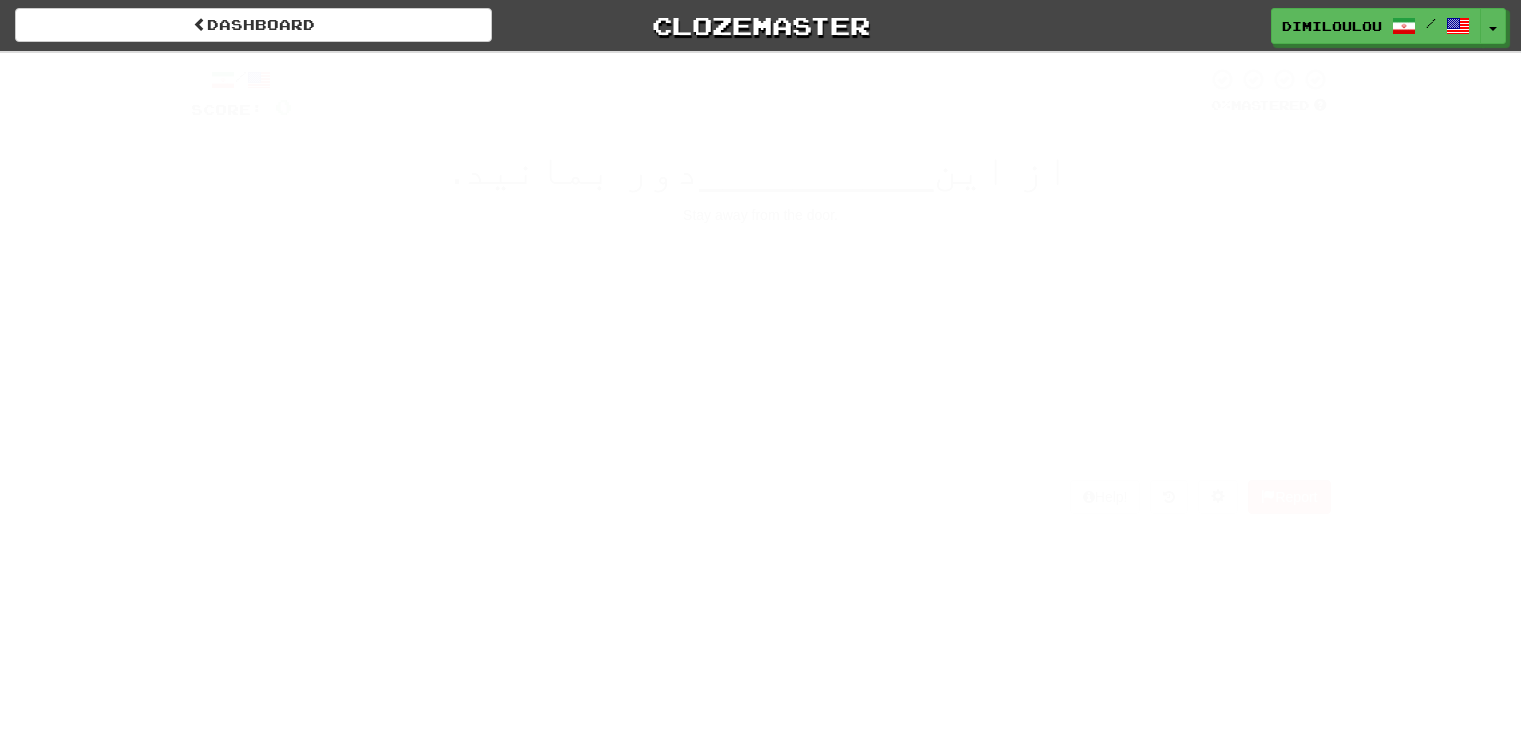 scroll, scrollTop: 0, scrollLeft: 0, axis: both 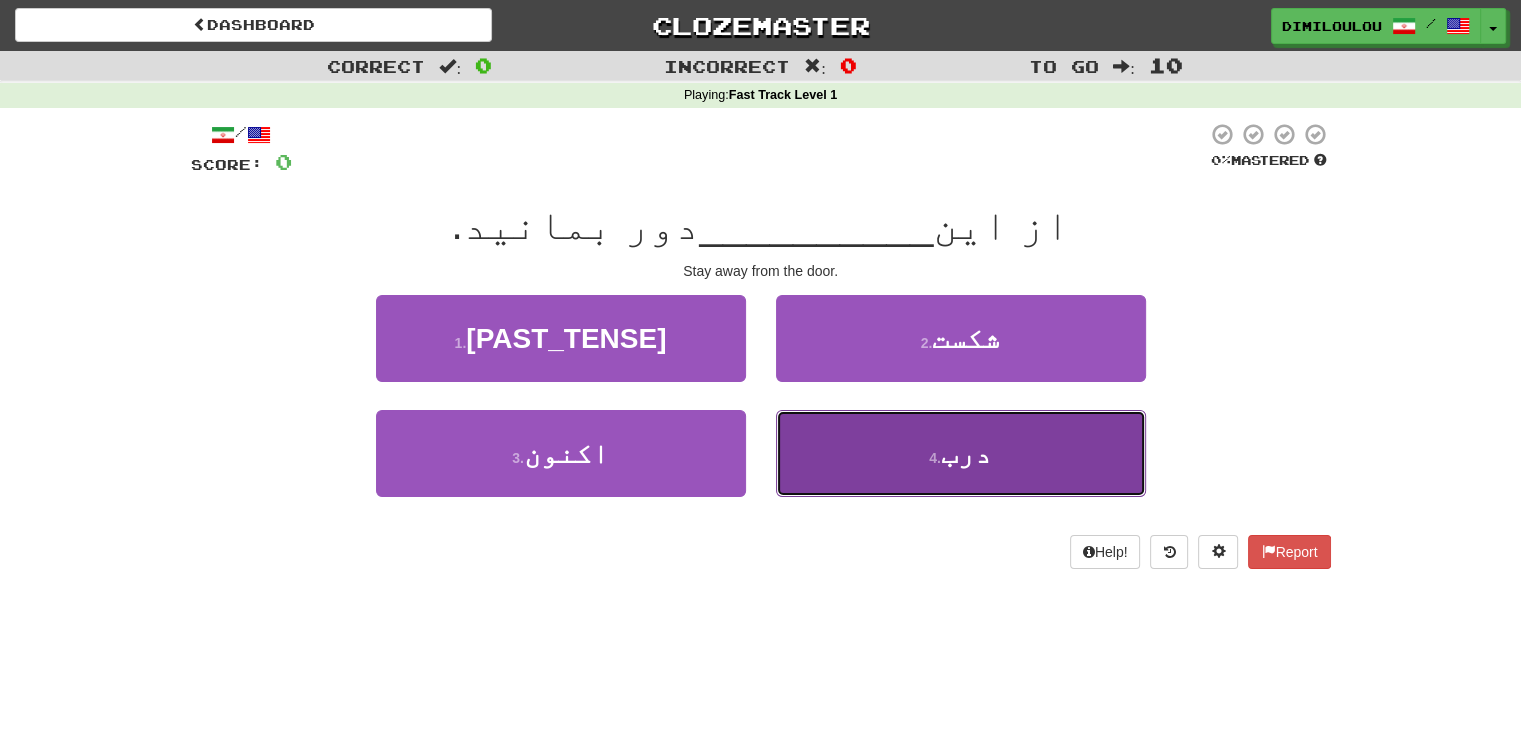 click on "4 .  درب" at bounding box center (961, 453) 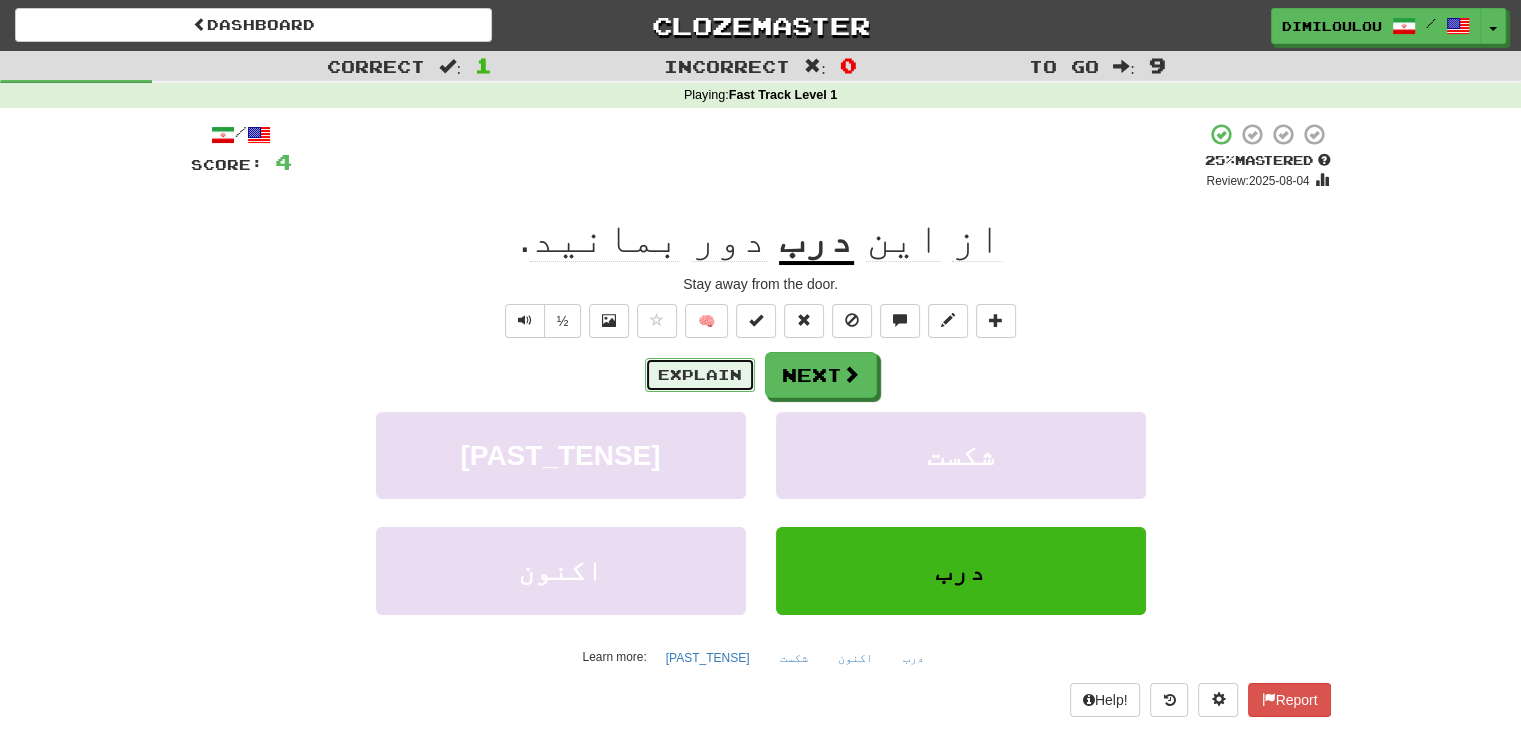 click on "Explain" at bounding box center [700, 375] 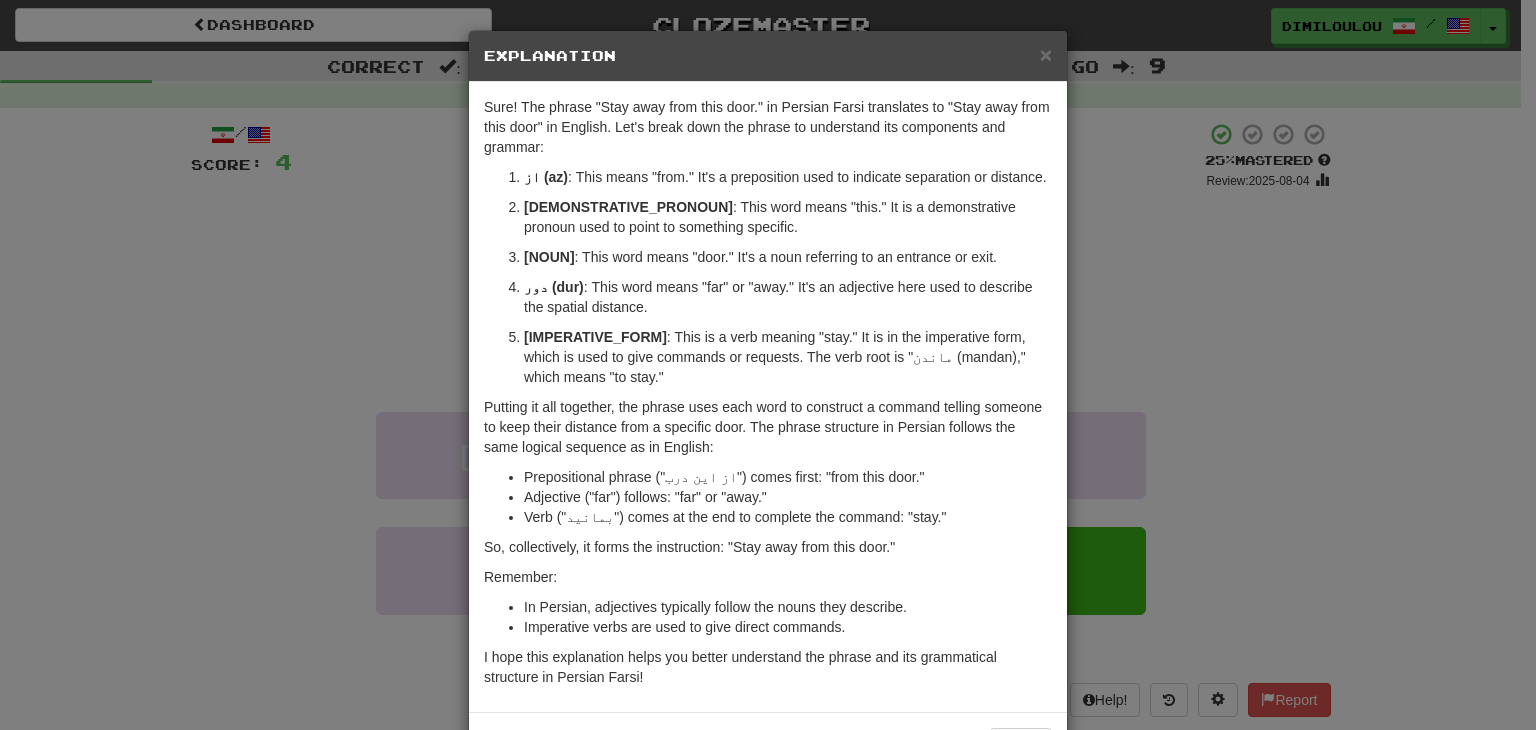 click on "× Explanation Sure! The phrase "از این درب دور بمانید." in Persian Farsi translates to "Stay away from this door" in English. Let's break down the phrase to understand its components and grammar:
از (az) : This means "from." It's a preposition used to indicate separation or distance.
این (in) : This word means "this." It is a demonstrative pronoun used to point to something specific.
درب (darb) : This word means "door." It's a noun referring to an entrance or exit.
دور (dur) : This word means "far" or "away." It's an adjective here used to describe the spatial distance.
بمانید (bemanid) : This is a verb meaning "stay." It is in the imperative form, which is used to give commands or requests. The verb root is "ماندن (mandan)," which means "to stay."
Prepositional phrase ("از این درب") comes first: "from this door."
Adjective ("دور") follows: "far" or "away."
Remember:
Let us know ! Close" at bounding box center (768, 365) 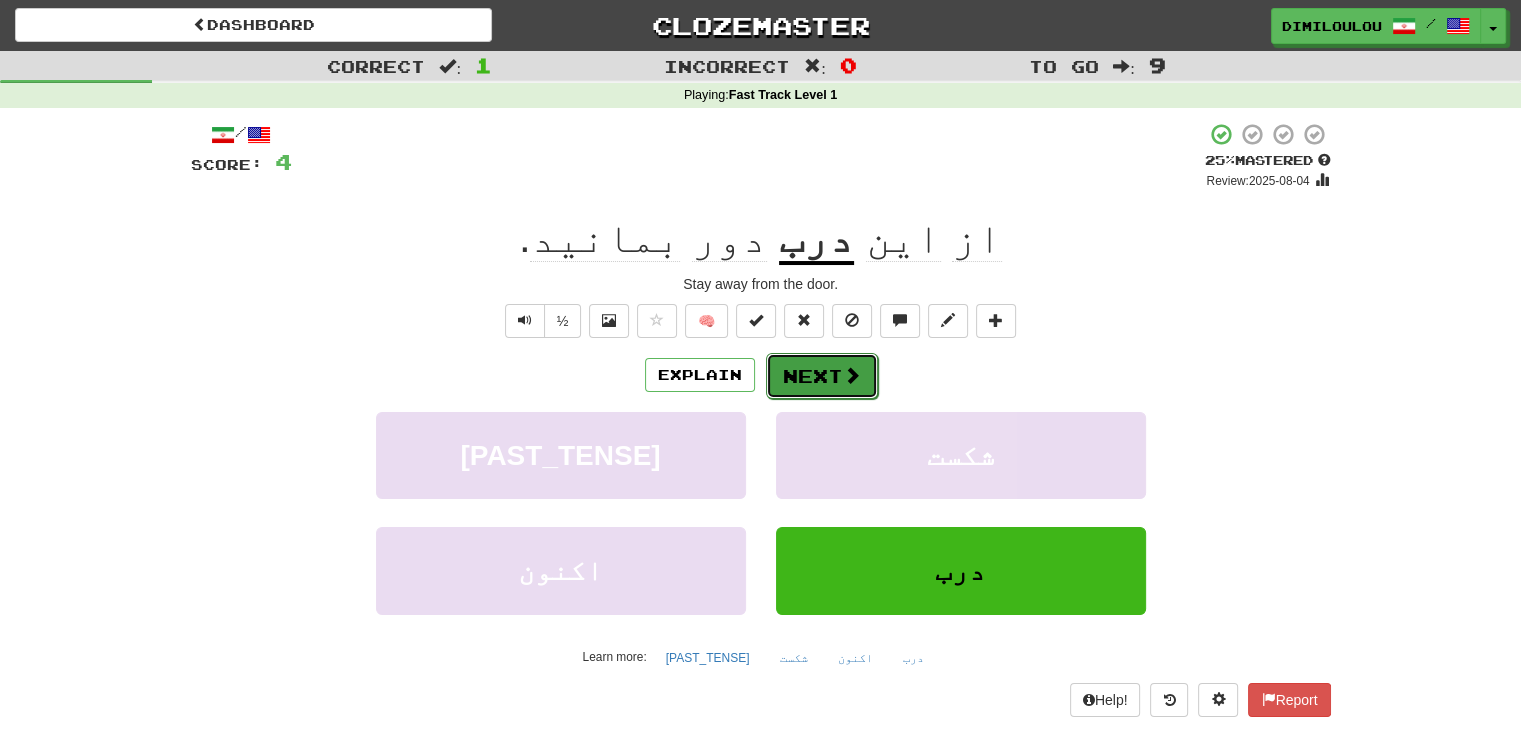 click on "Next" at bounding box center (822, 376) 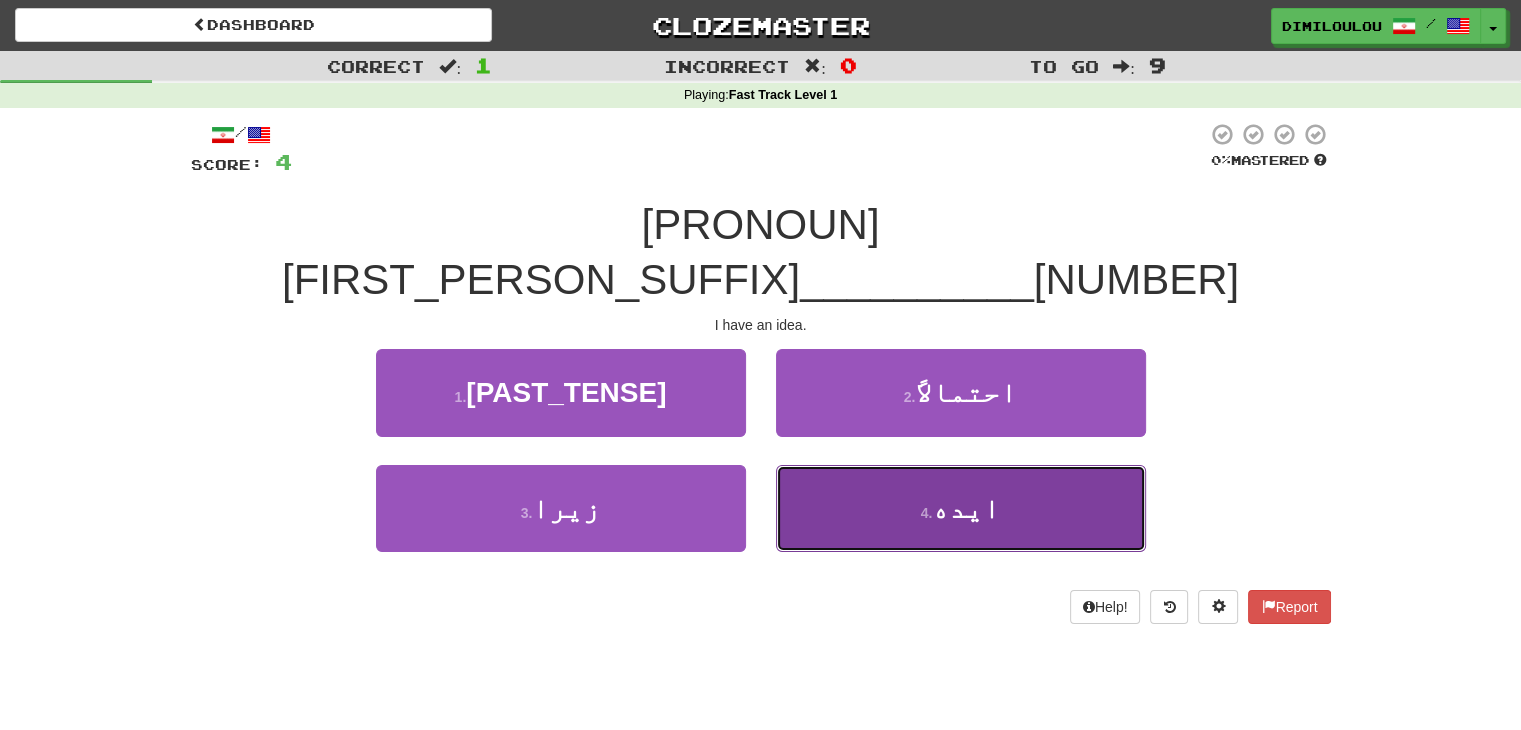 click on "4 .  ایده" at bounding box center [961, 508] 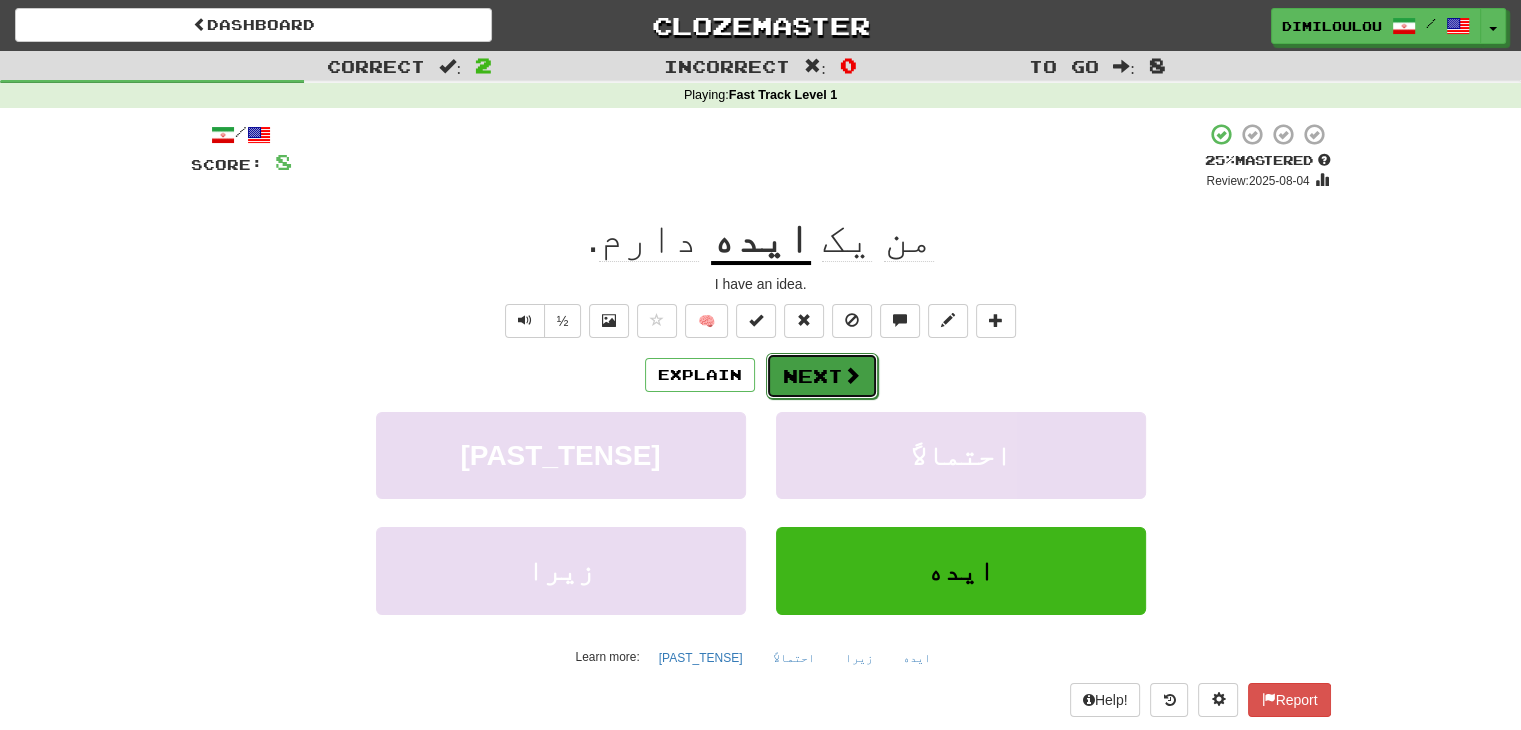 click on "Next" at bounding box center [822, 376] 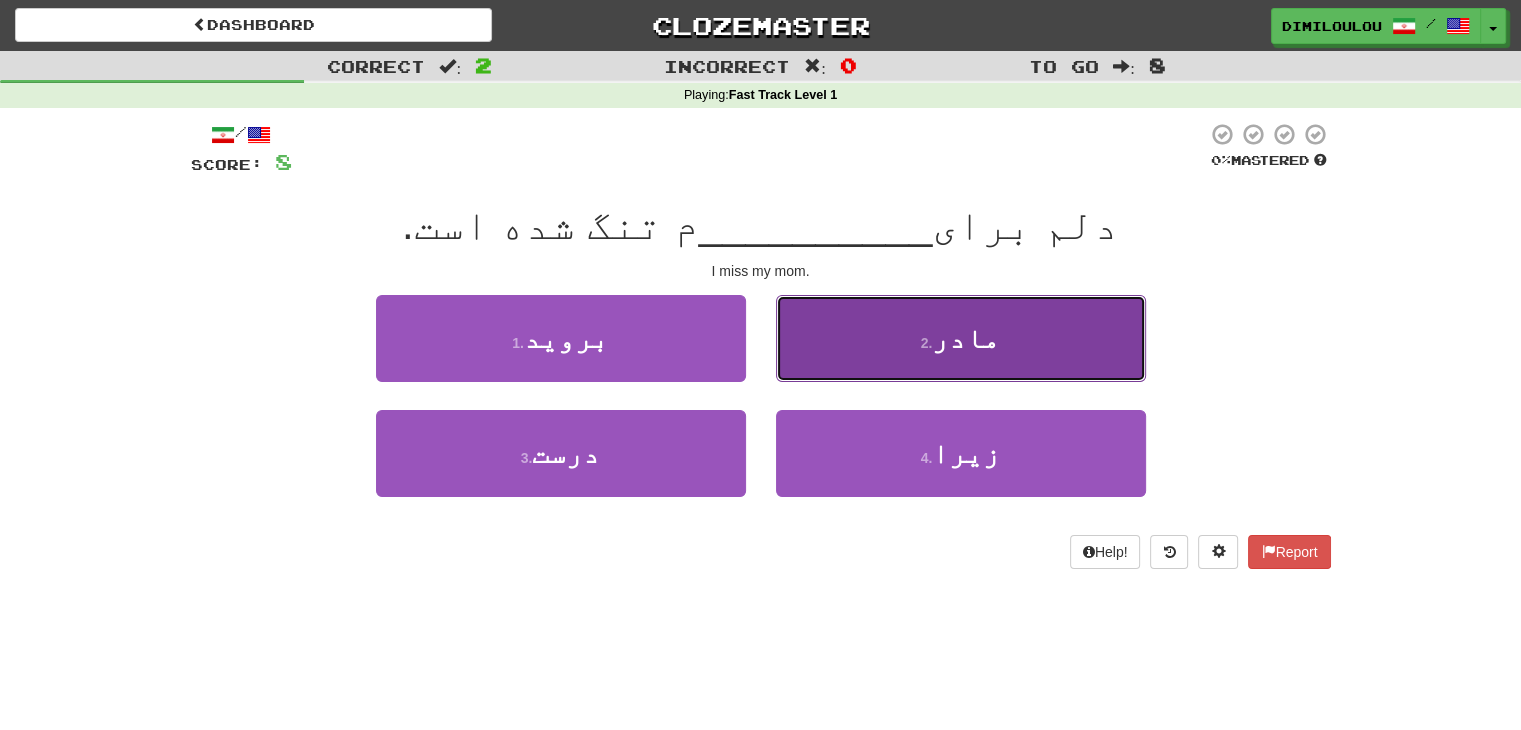 click on "2 .  مادر" at bounding box center (961, 338) 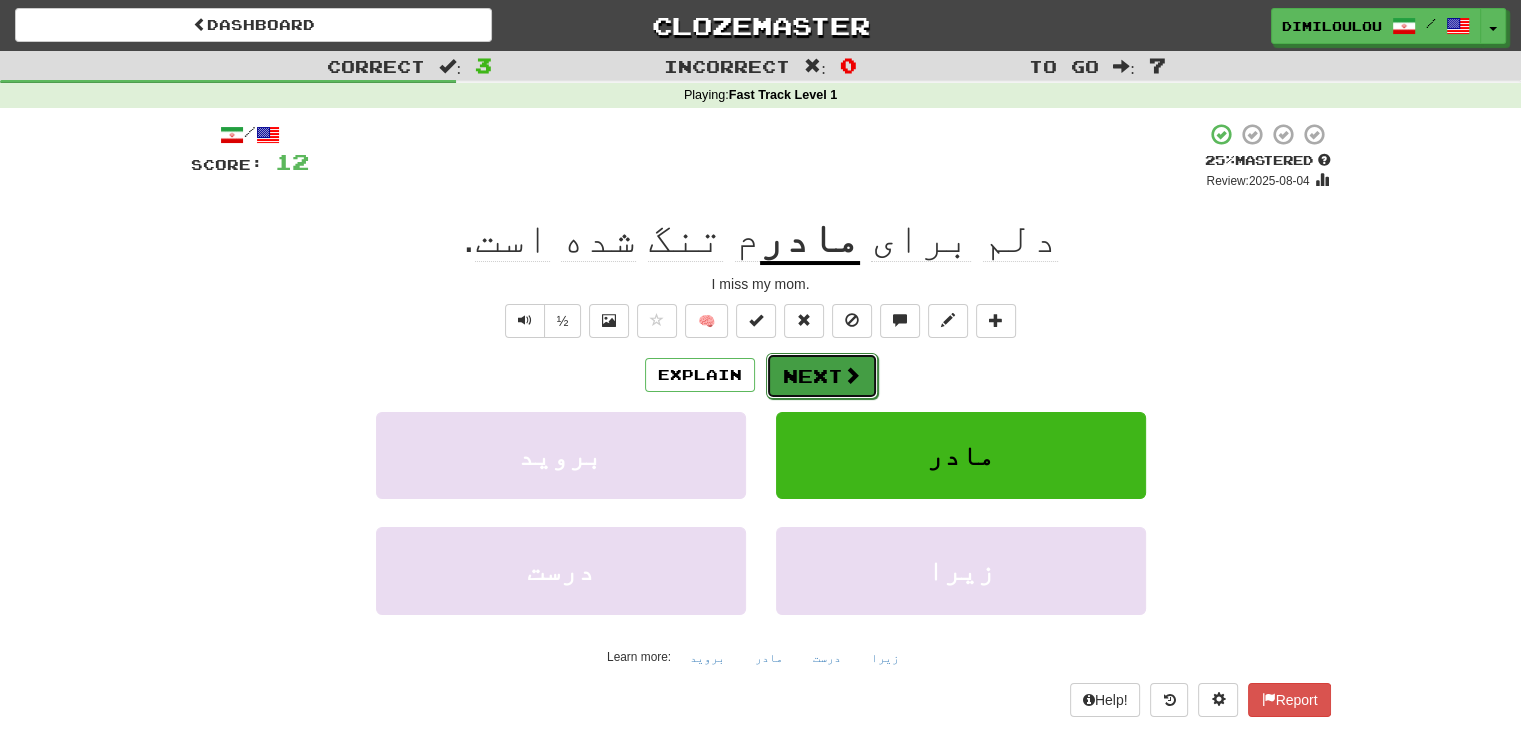 click on "Next" at bounding box center (822, 376) 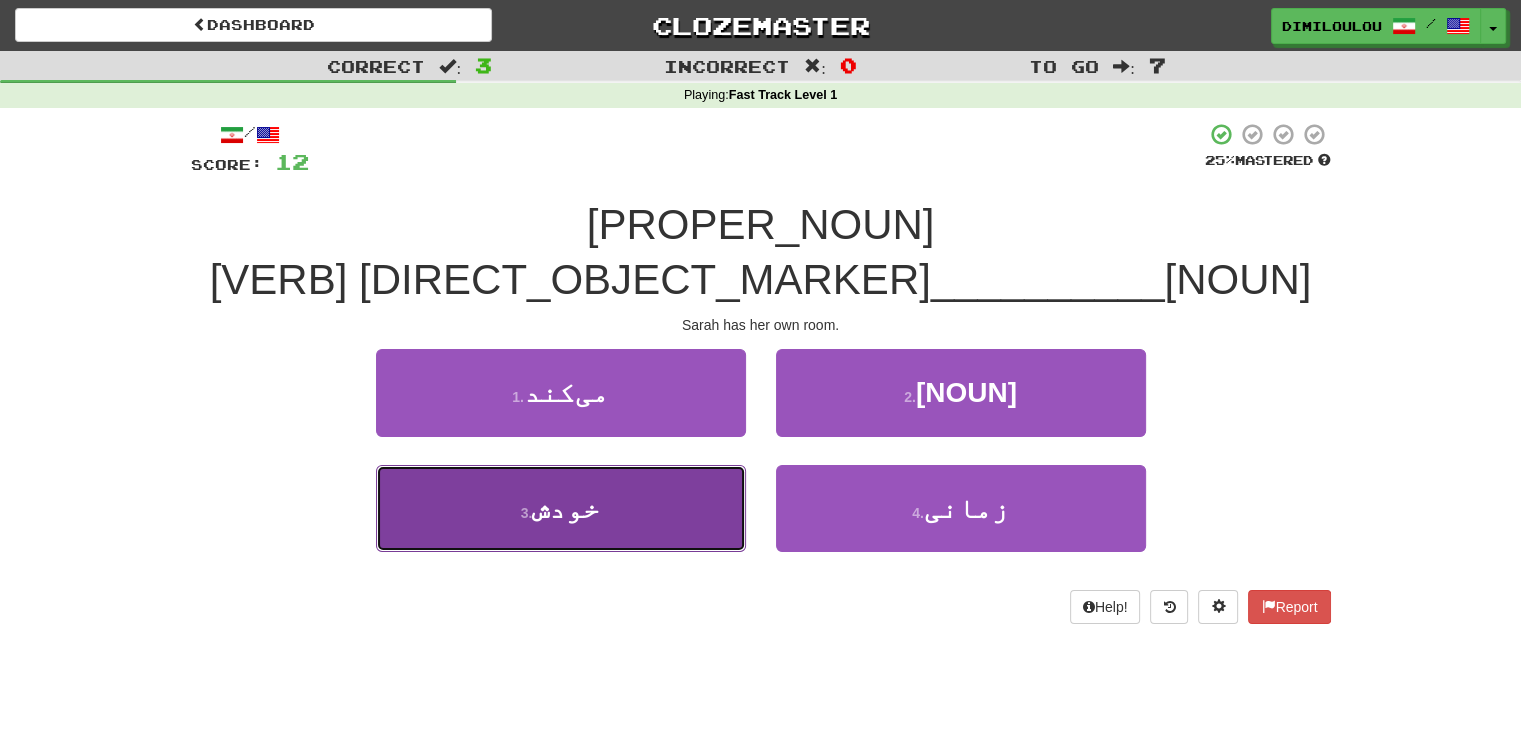 click on "خودش" at bounding box center [566, 508] 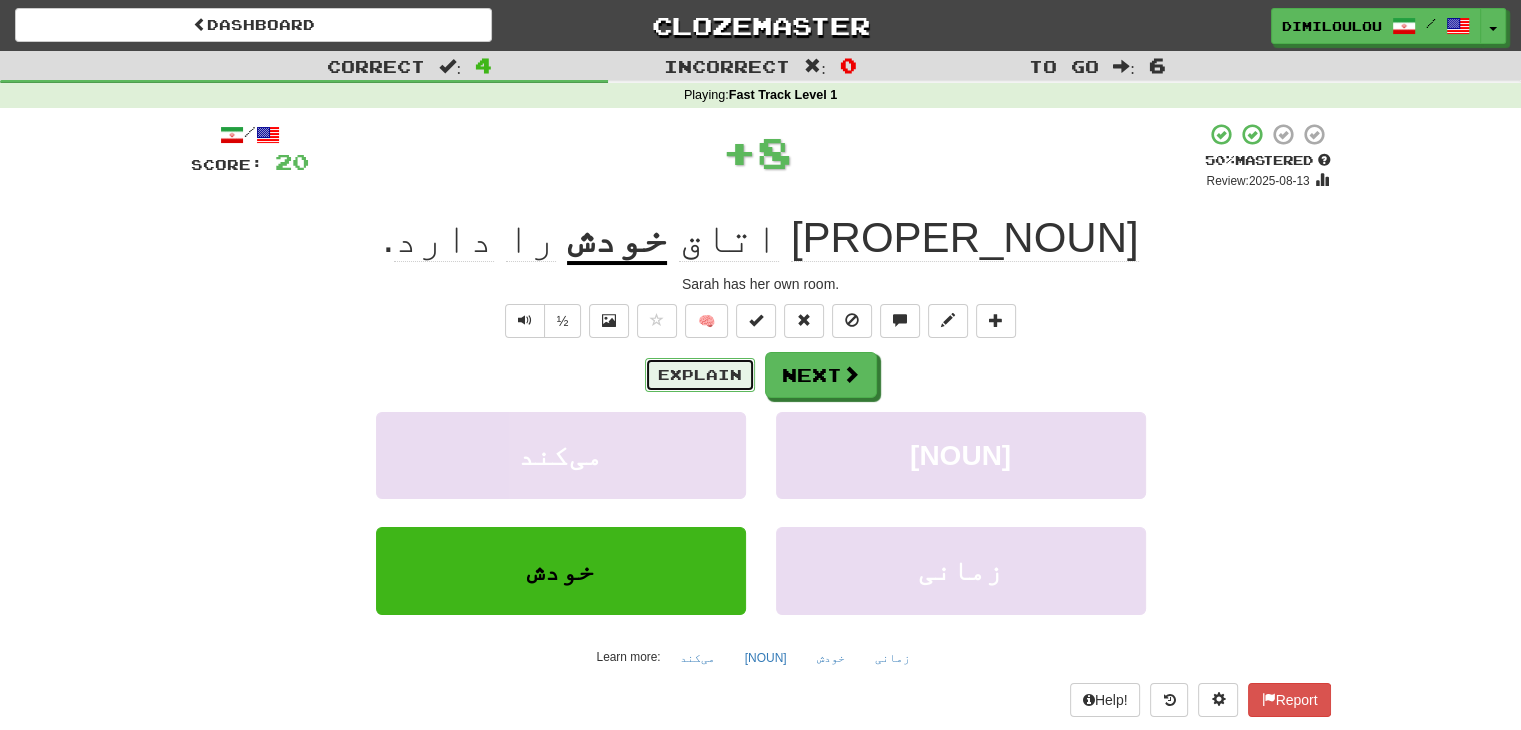 click on "Explain" at bounding box center [700, 375] 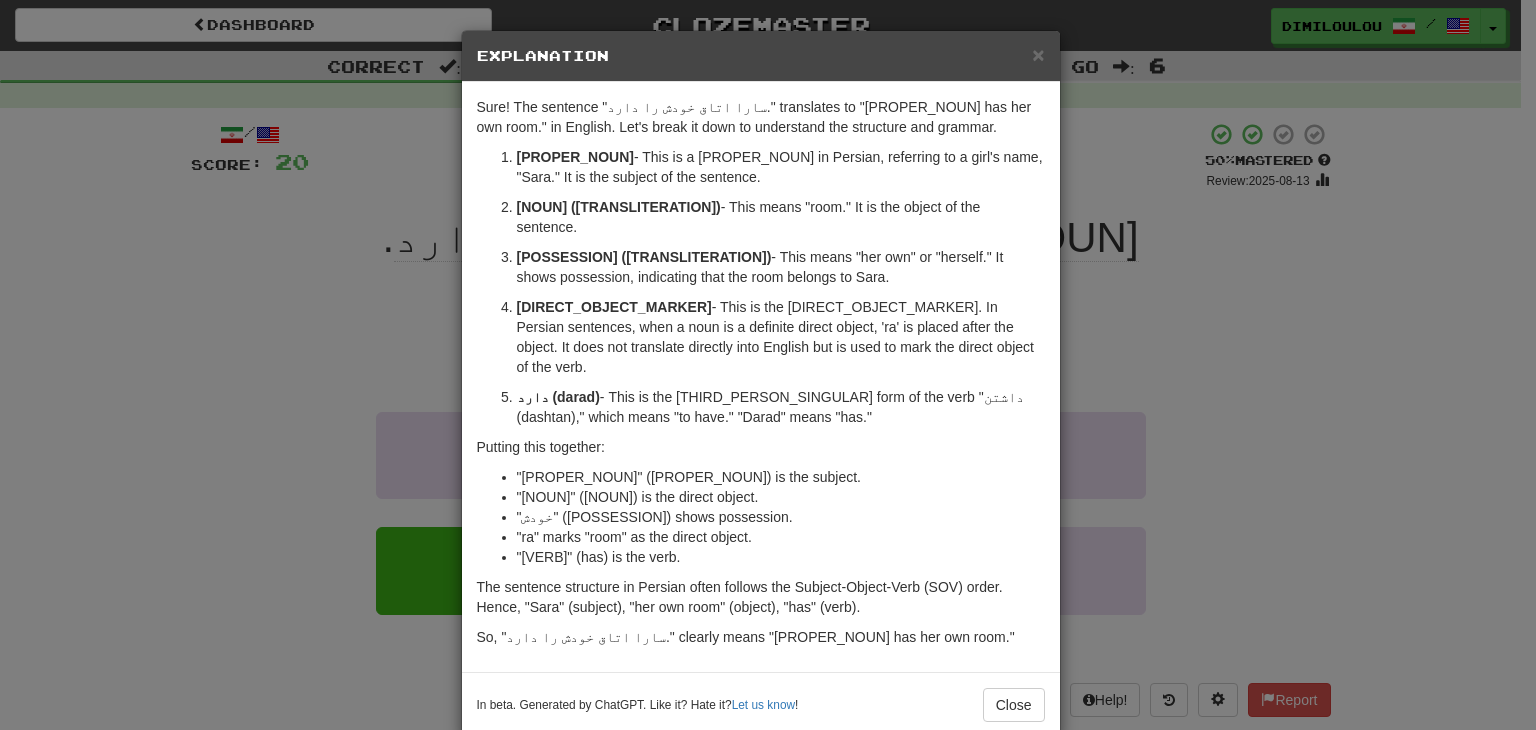 click on "× Explanation Sure! The sentence "سارا اتاق خودش را دارد." translates to "Sara has her own room." in English. Let's break it down to understand the structure and grammar.
سارا (Sara)  - This is a proper noun in Persian, referring to a girl's name, "Sara." It is the subject of the sentence.
اتاق (otagh)  - This means "room." It is the object of the sentence.
خودش (khodesh)  - This means "her own" or "herself." It shows possession, indicating that the room belongs to Sara.
را (ra)  - This is the direct object marker. In Persian sentences, when a noun is a definite direct object, 'ra' is placed after the object. It does not translate directly into English but is used to mark the direct object of the verb.
دارد (darad)  - This is the third person singular form of the verb "داشتن (dashtan)," which means "to have." "Darad" means "has."
Putting this together:
"سارا" (Sara) is the subject.
"اتاق" (room) is the direct object." at bounding box center [768, 365] 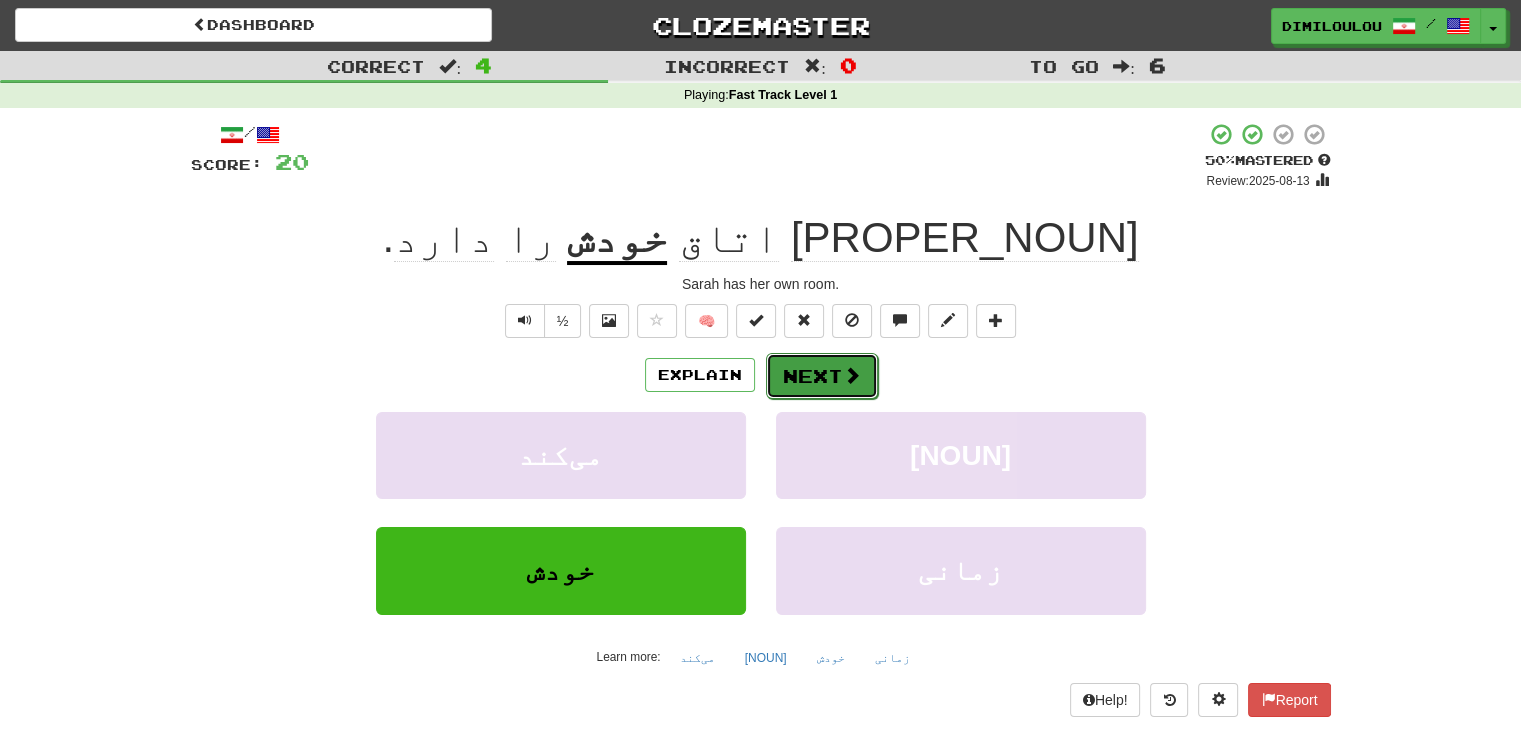 click on "Next" at bounding box center [822, 376] 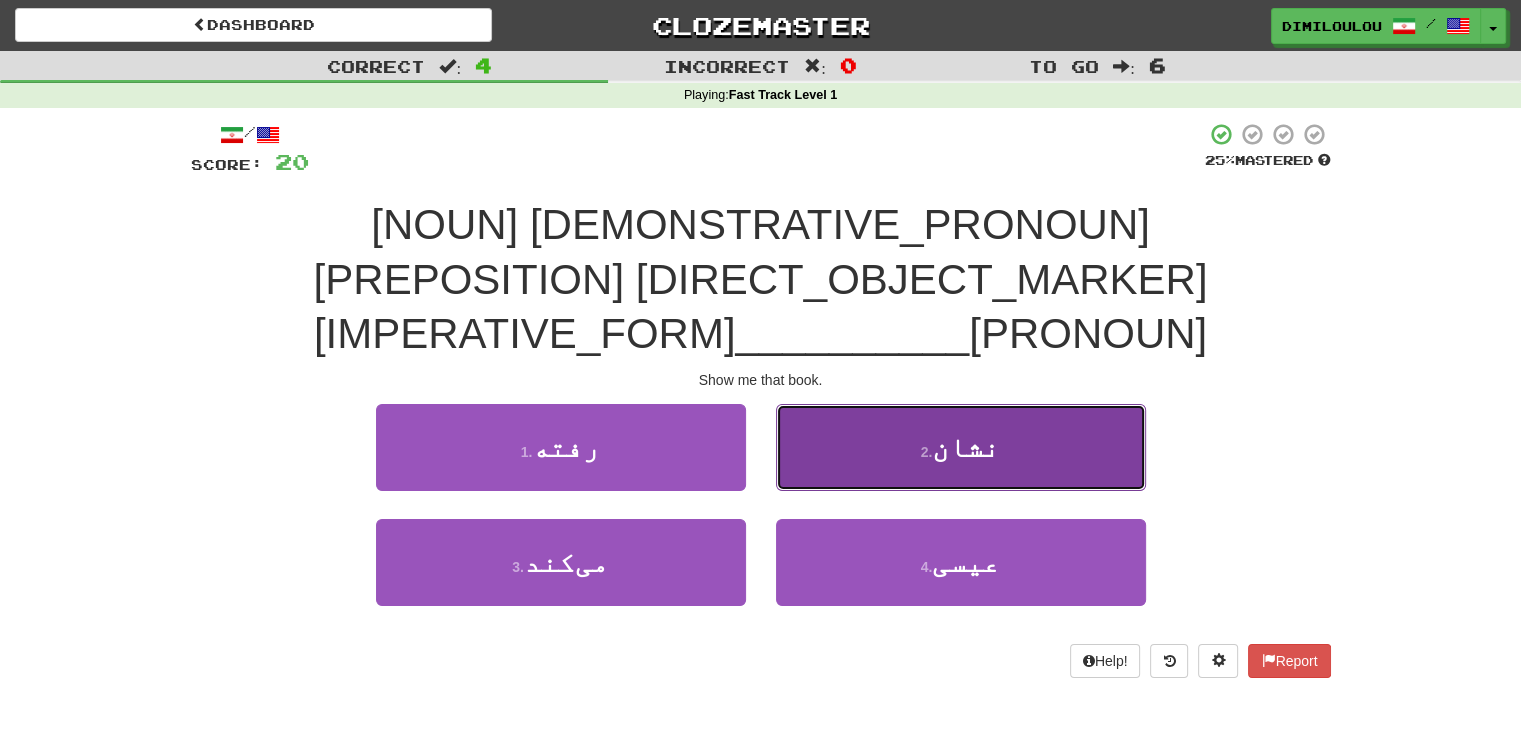 click on "2 .  نشان" at bounding box center [961, 447] 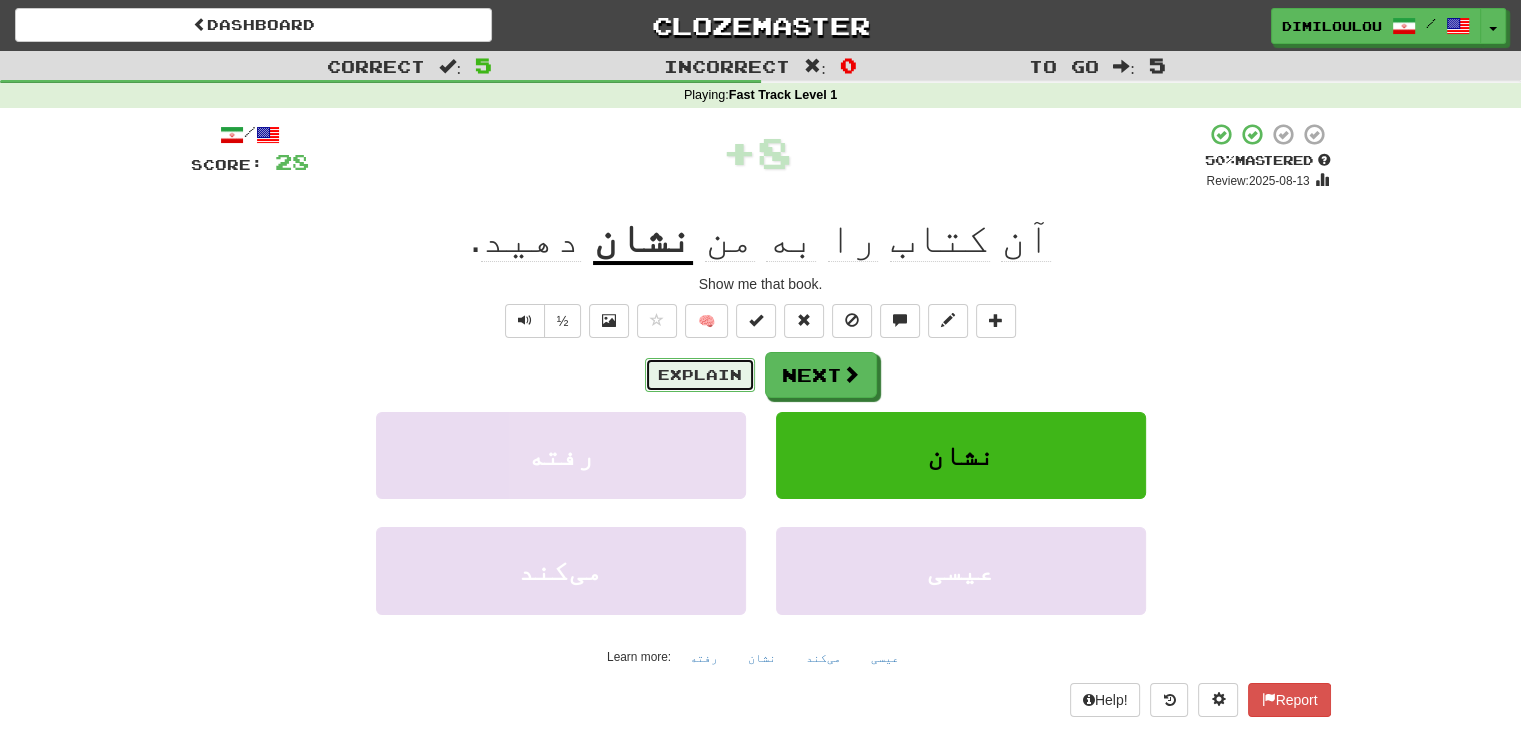 click on "Explain" at bounding box center (700, 375) 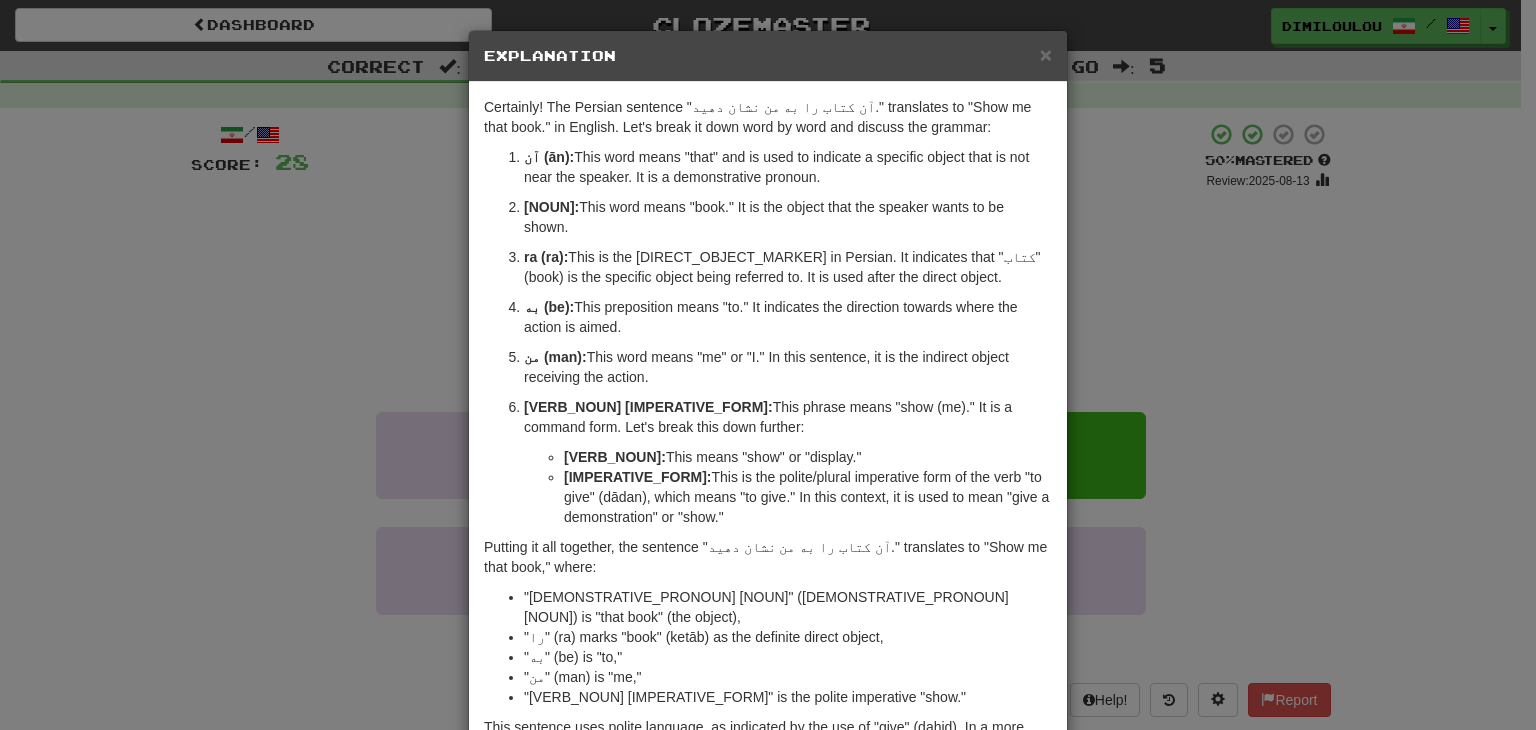 click on "× Explanation Certainly! The Persian sentence "آن کتاب را به من نشان دهید." translates to "Show me that book." in English. Let's break it down word by word and discuss the grammar:
آن (ān):  This word means "that" and is used to indicate a specific object that is not near the speaker. It is a demonstrative pronoun.
کتاب (ketāb):  This word means "book." It is the object that the speaker wants to be shown.
را (ra):  This is the definite direct object marker in Persian. It indicates that "کتاب" (book) is the specific object being referred to. It is used after the direct object.
به (be):  This preposition means "to." It indicates the direction towards where the action is aimed.
من (man):  This word means "me" or "I." In this sentence, it is the indirect object receiving the action.
نشان دهید (neshān dahid):  This phrase means "show (me)." It is a command form. Let's break this down further:
نشان (neshān):" at bounding box center (768, 365) 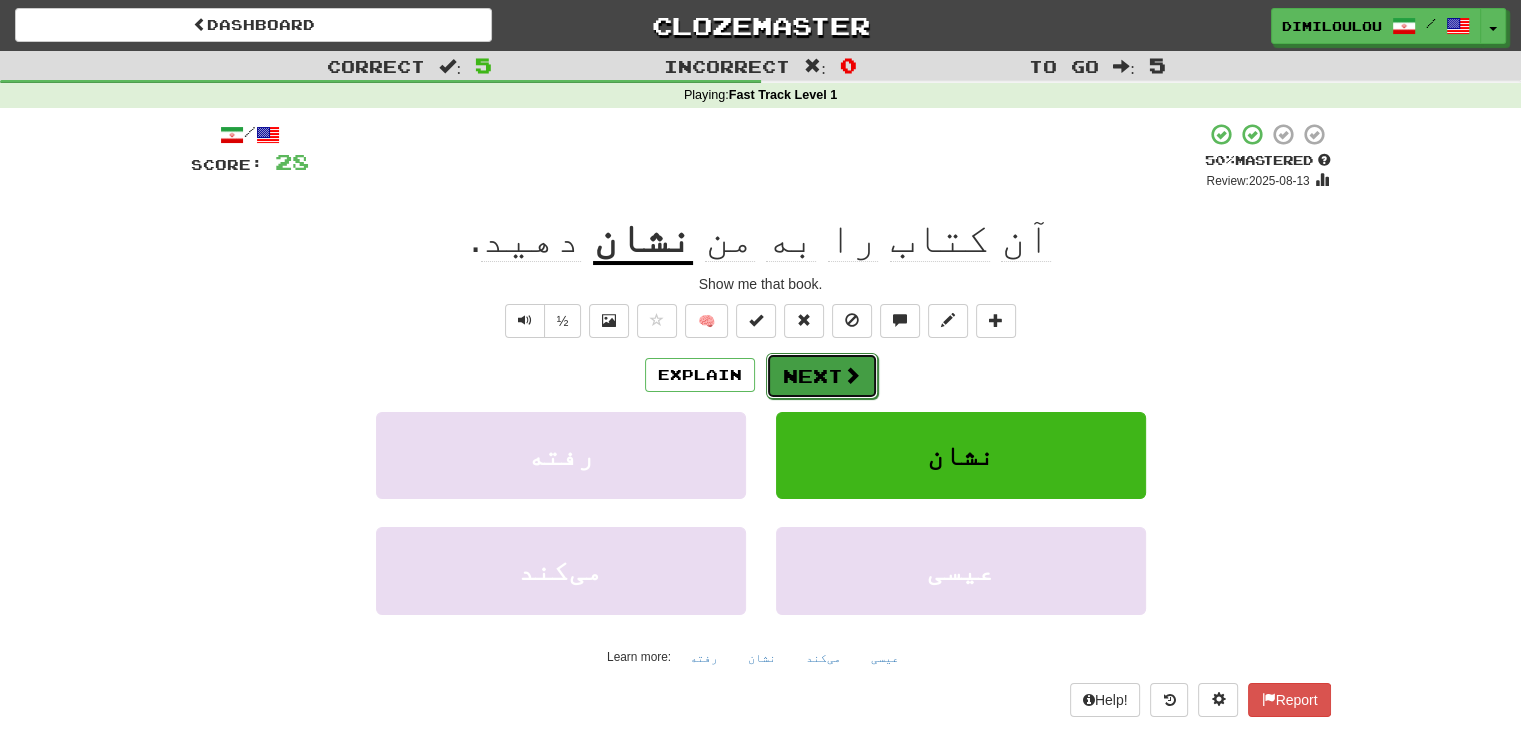 click on "Next" at bounding box center (822, 376) 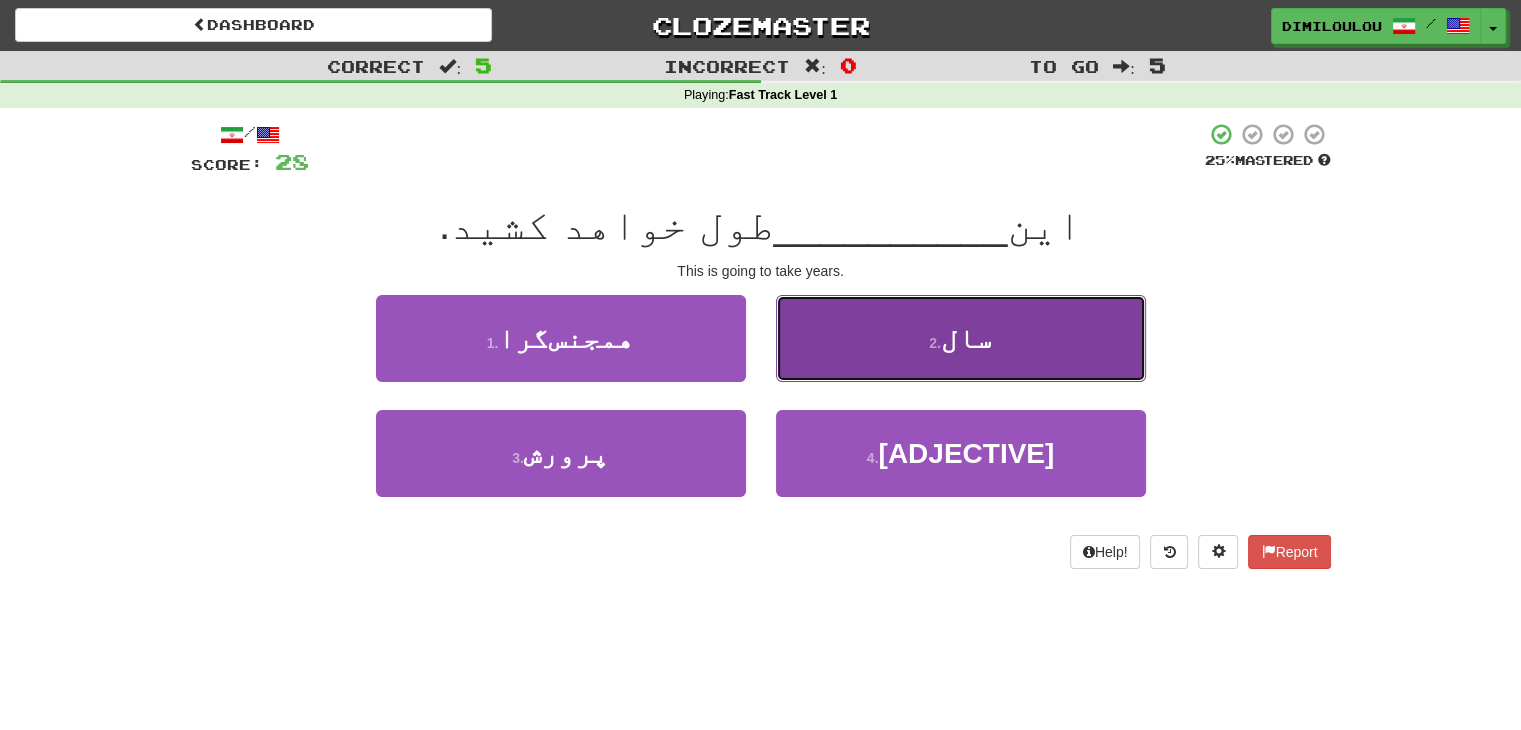 click on "2 .  سال" at bounding box center (961, 338) 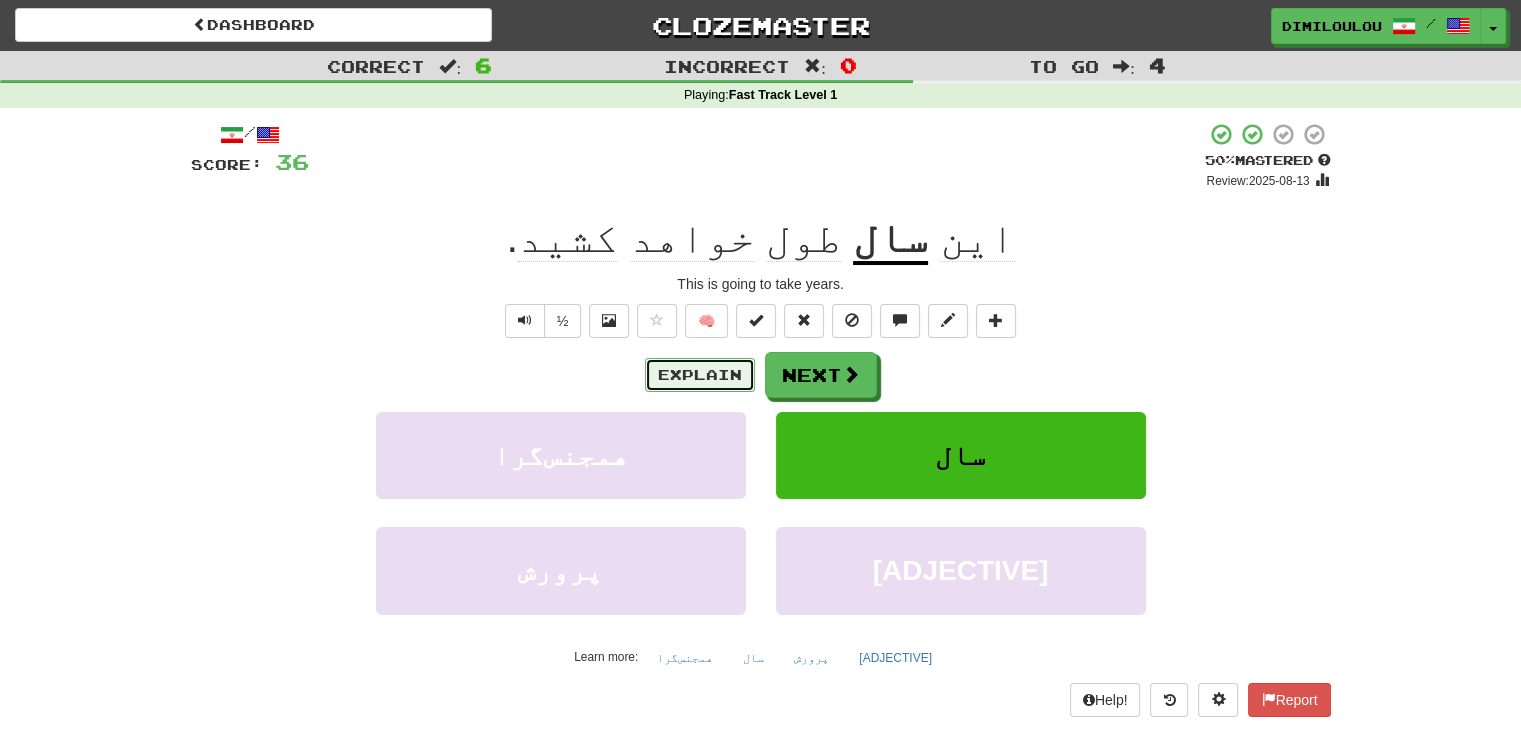 click on "Explain" at bounding box center [700, 375] 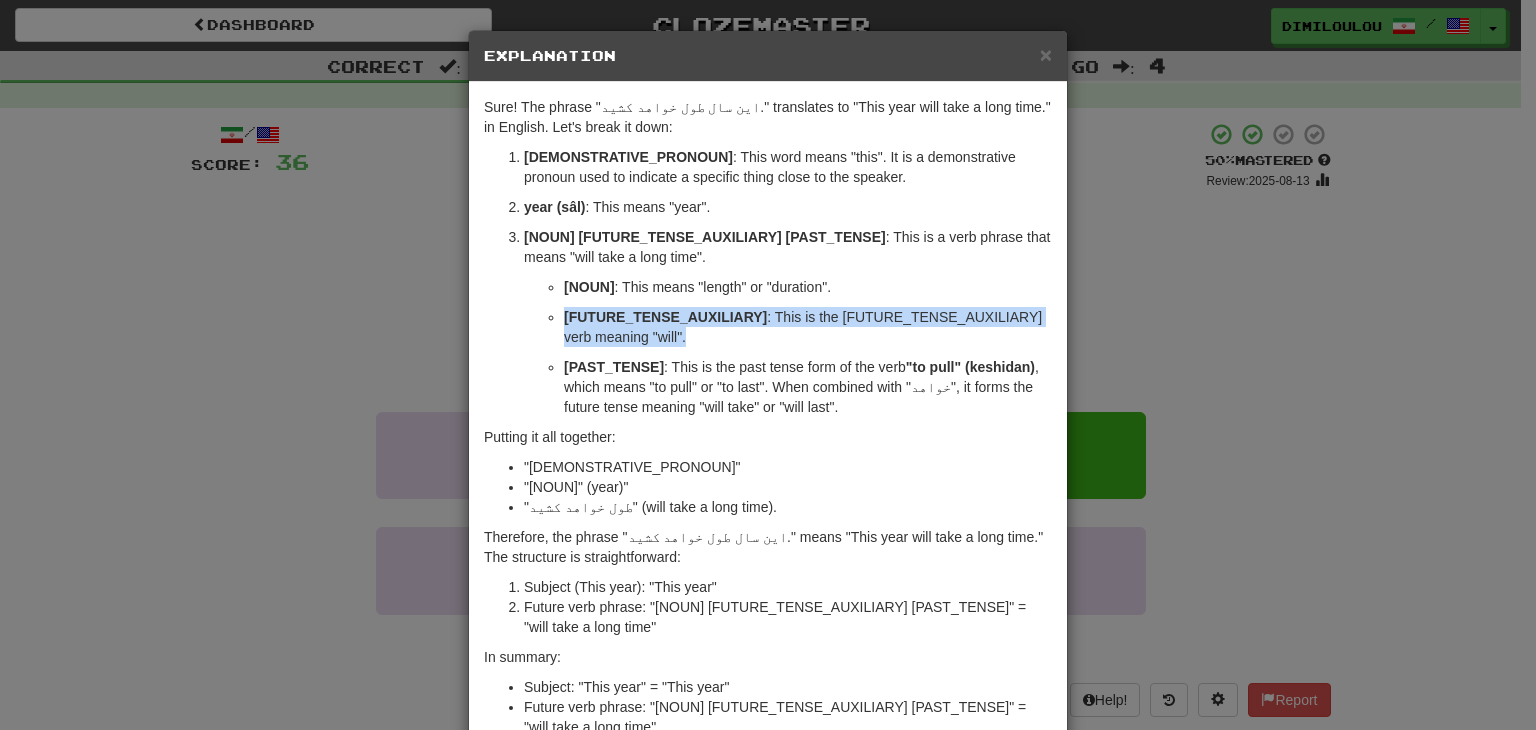 drag, startPoint x: 1208, startPoint y: 331, endPoint x: 1164, endPoint y: 313, distance: 47.539455 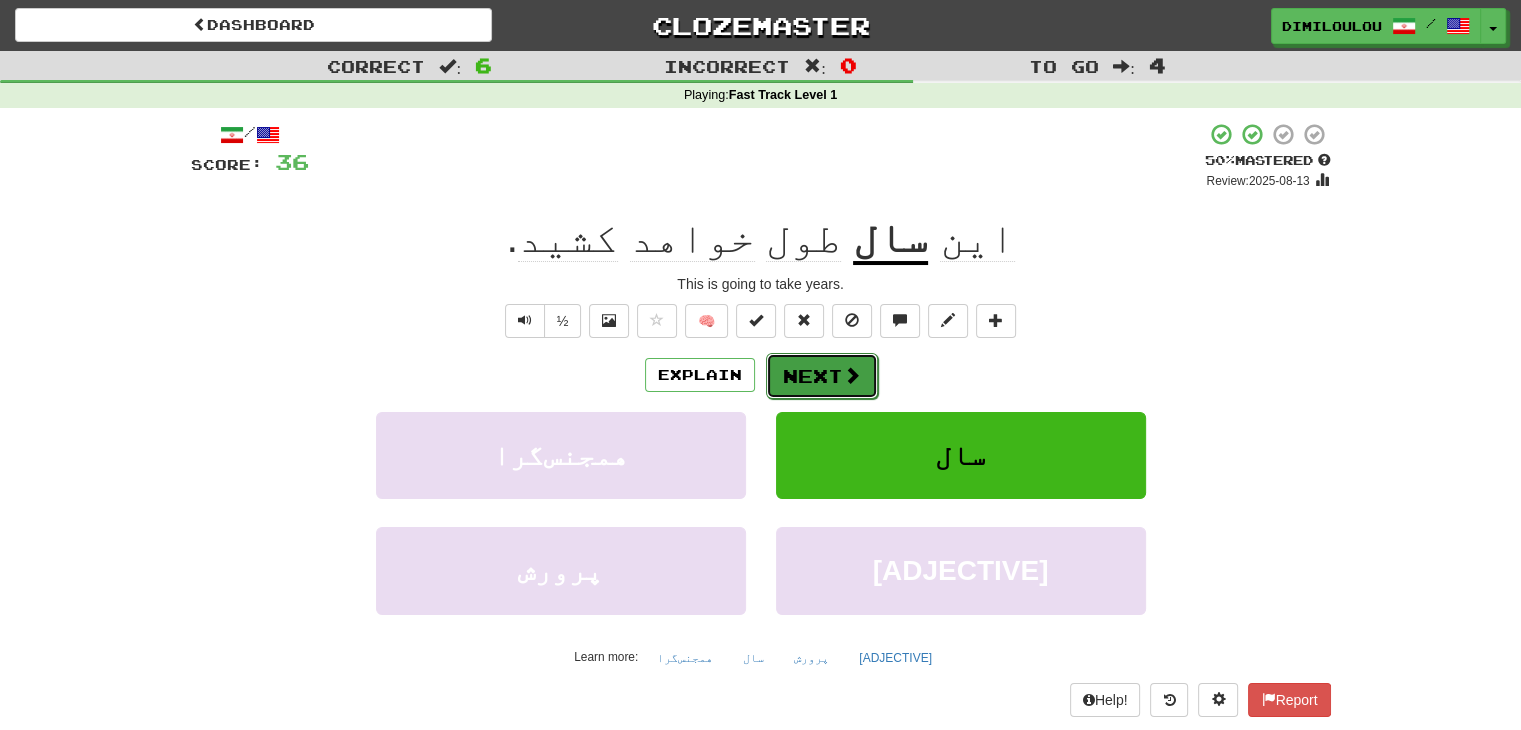 click on "Next" at bounding box center [822, 376] 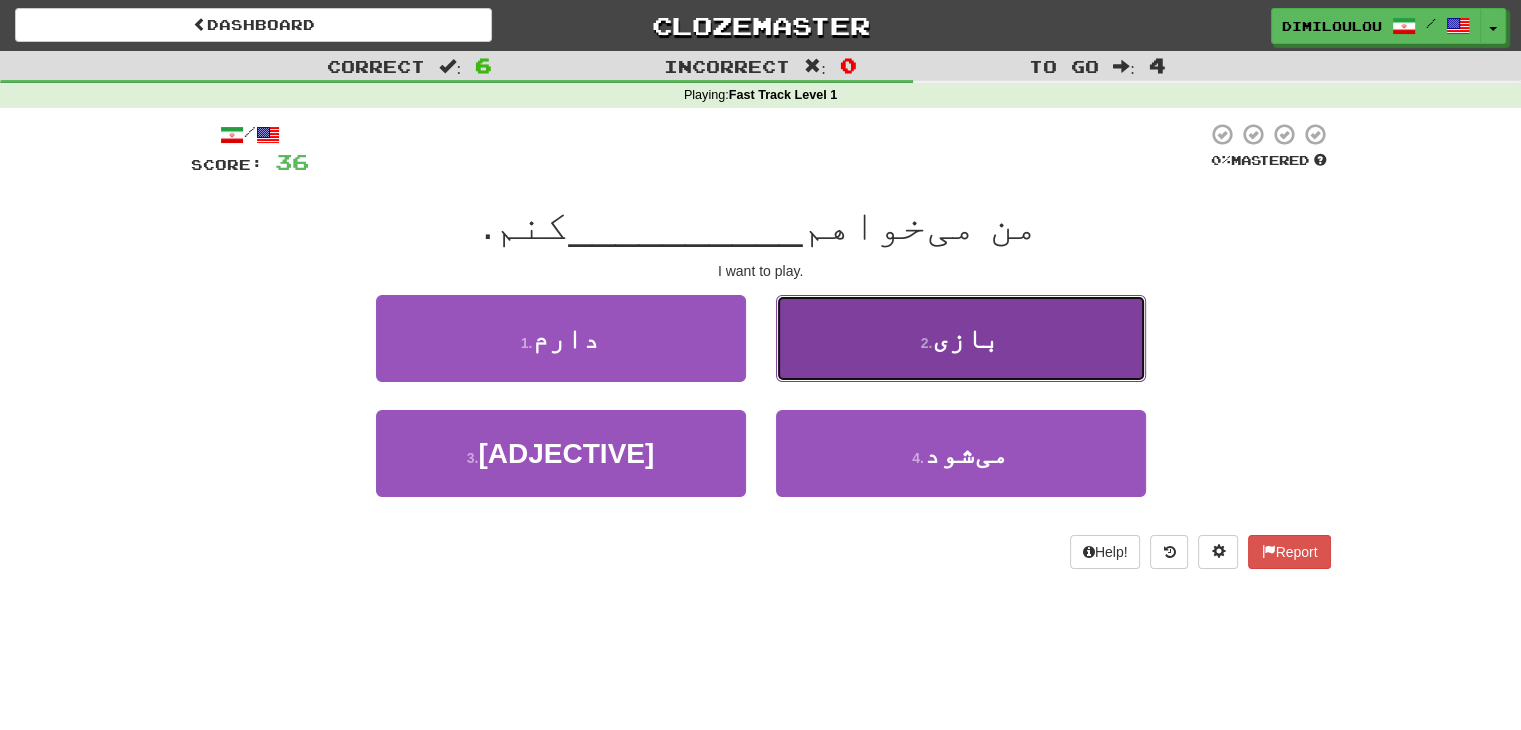click on "2 .  بازی" at bounding box center [961, 338] 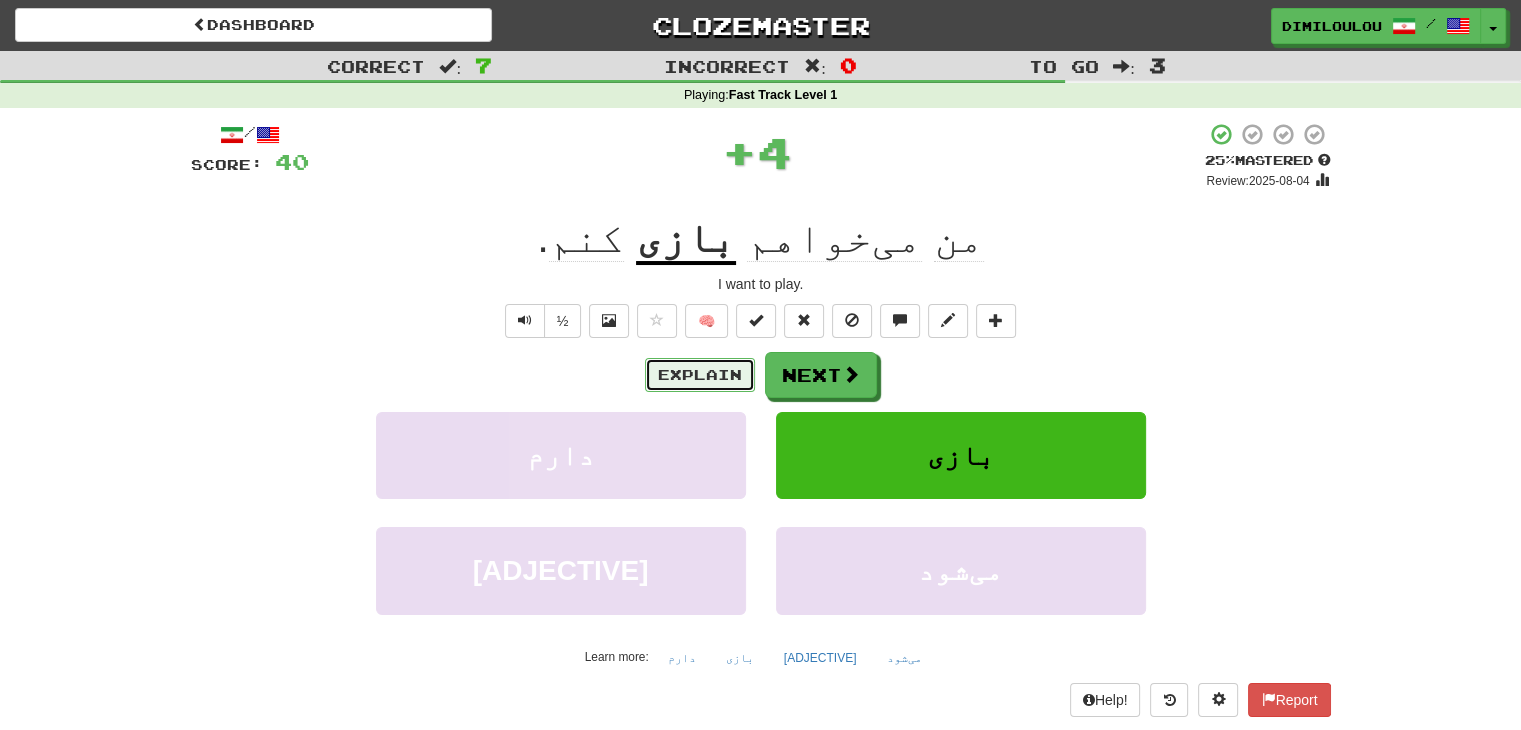 click on "Explain" at bounding box center [700, 375] 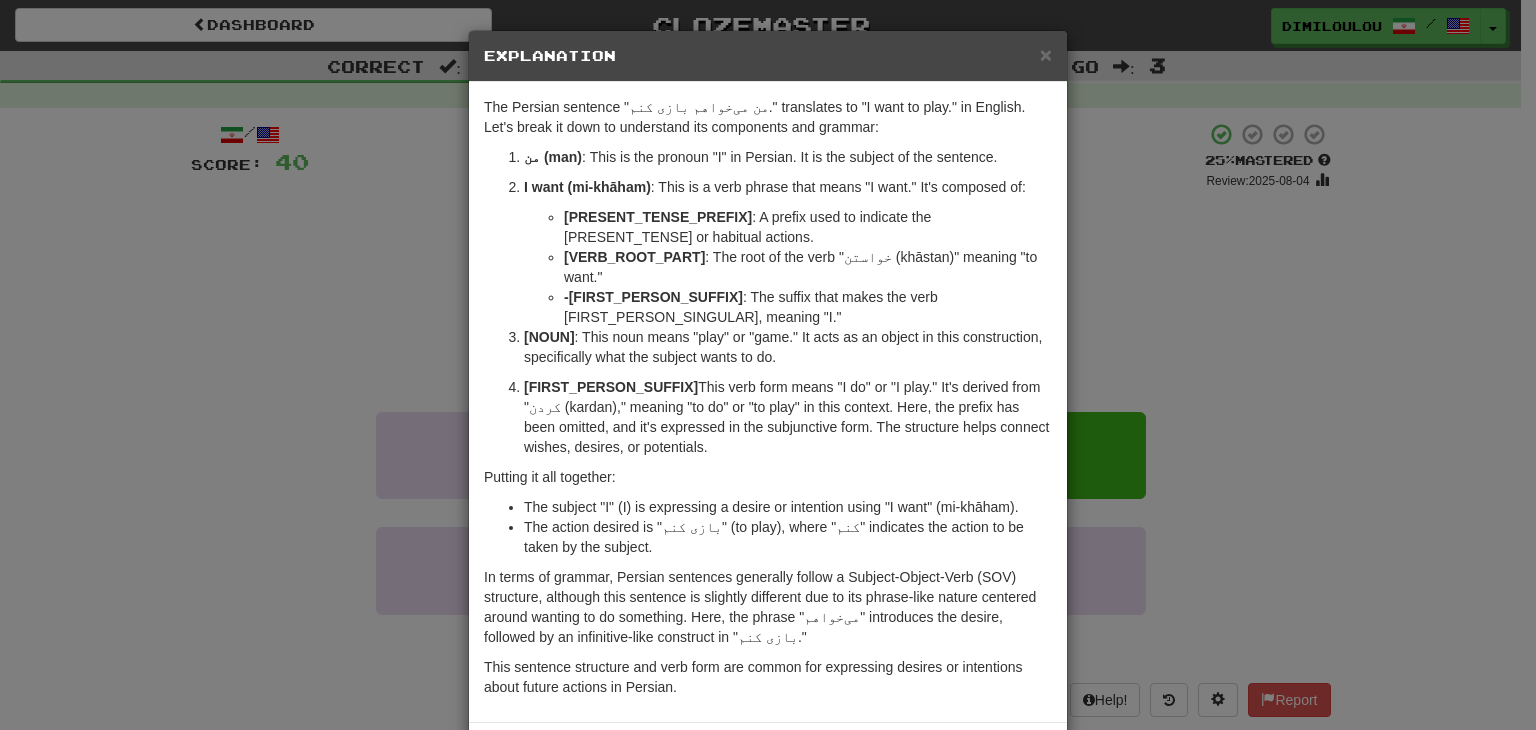 click on "× Explanation The Persian sentence "من می‌خواهم بازی کنم." translates to "I want to play." in English. Let's break it down to understand its components and grammar:
من (man) : This is the pronoun "I" in Persian. It is the subject of the sentence.
می‌خواهم (mi-khāham) : This is the verb meaning "I want." It's composed of:
می (mi) : A prefix used to indicate the present tense or habitual actions.
خواه (khāh) : The root of the verb "خواستن (khāstan)" meaning "to want."
-م (am) : The suffix that makes the verb first person singular, indicating "I."
بازی (bāzi) : This noun means "play" or "game." It acts as an object in this construction, specifically what the subject wants to do.
کنم (konam)
Putting it all together:
The subject "من" (I) is expressing a desire or intention using "می‌خواهم" (I want).
In beta. Generated by ChatGPT. Like it? Hate it?  Let us know ! Close" at bounding box center [768, 365] 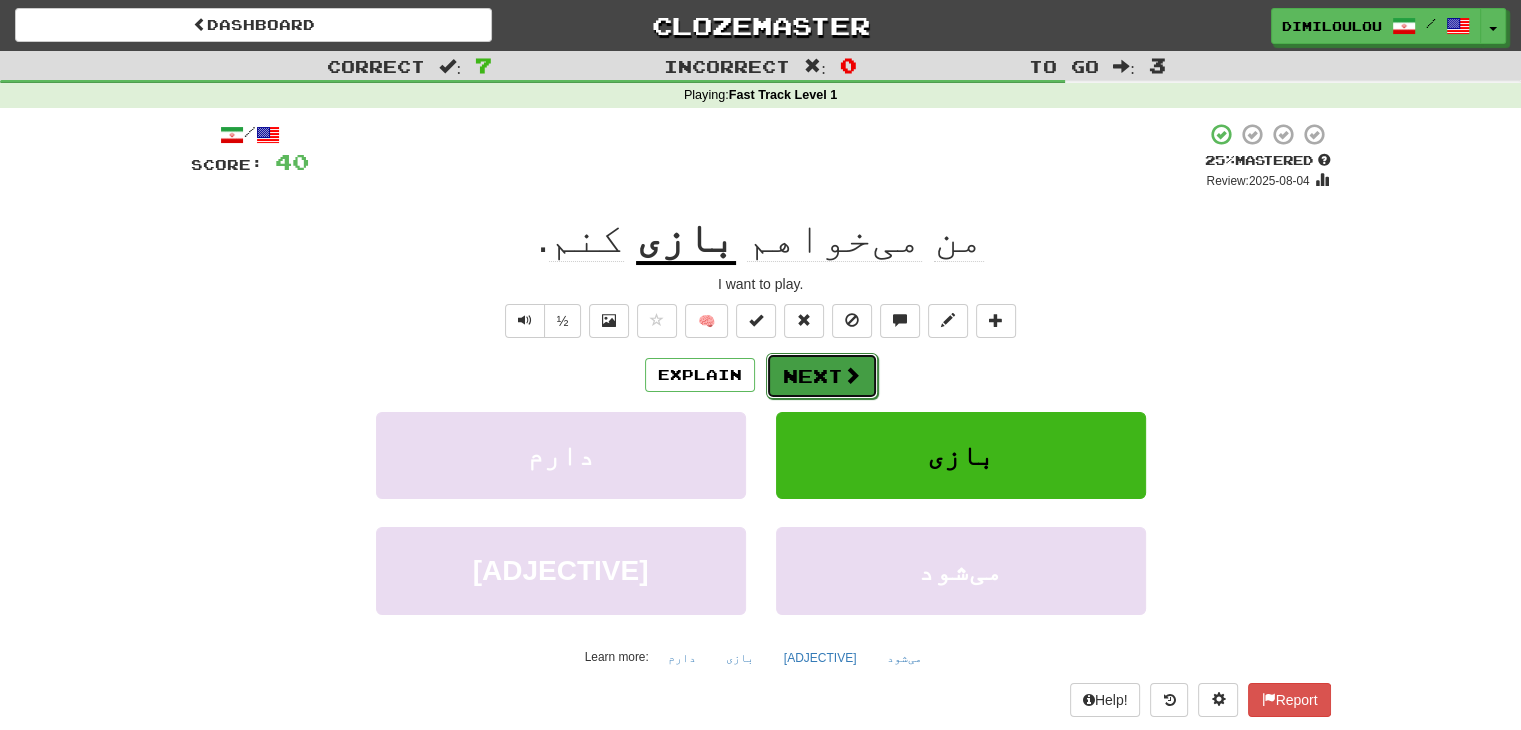click on "Next" at bounding box center (822, 376) 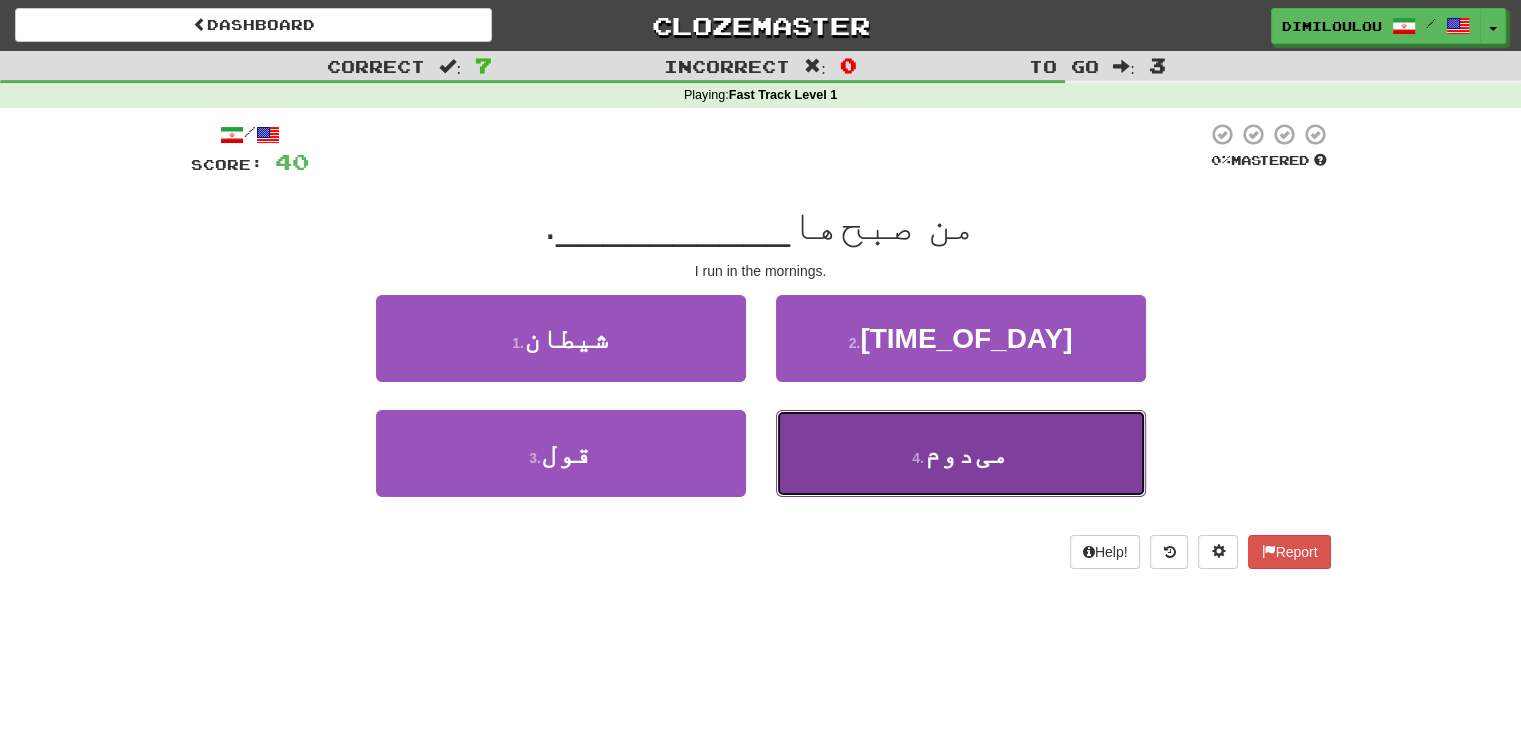 click on "4 .  می‌دوم" at bounding box center (961, 453) 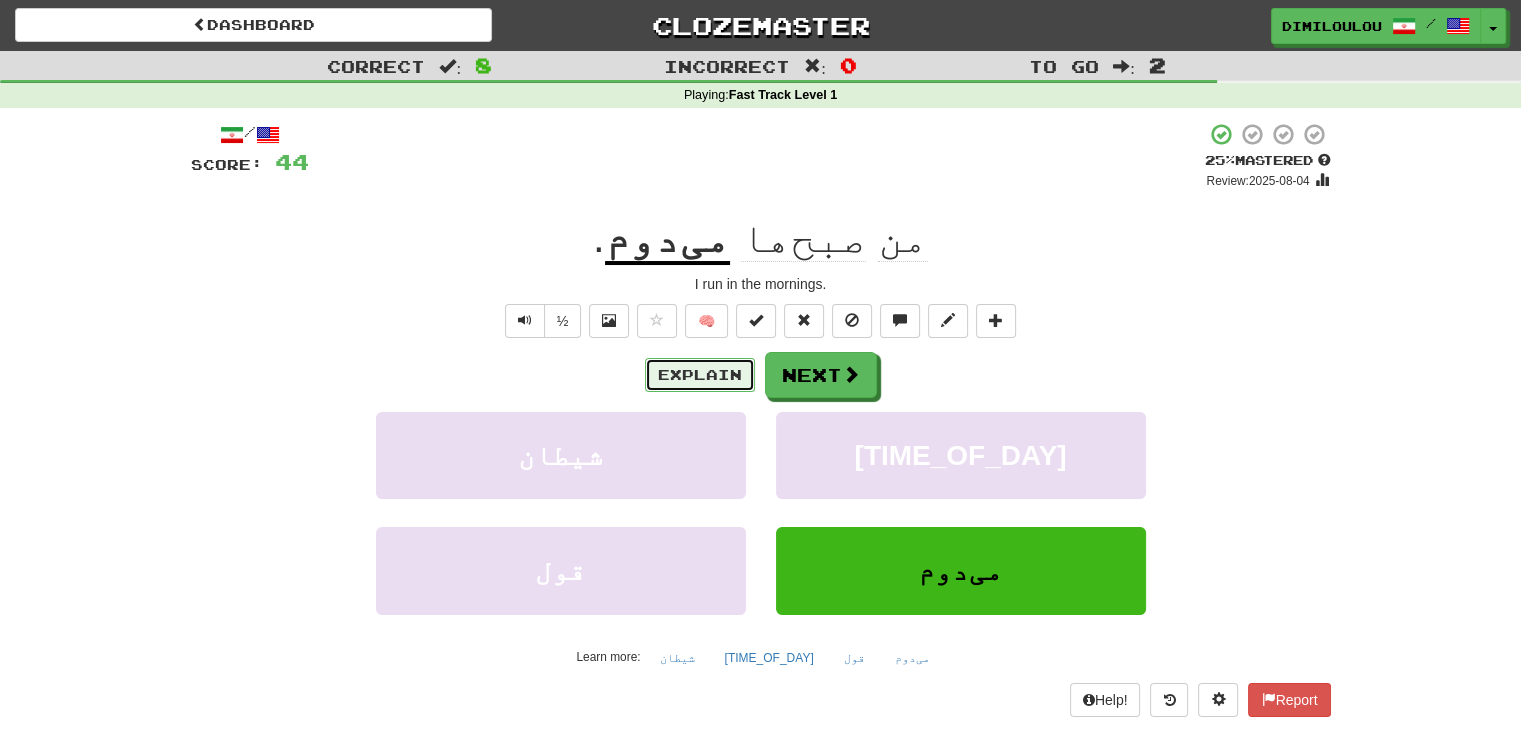 click on "Explain" at bounding box center [700, 375] 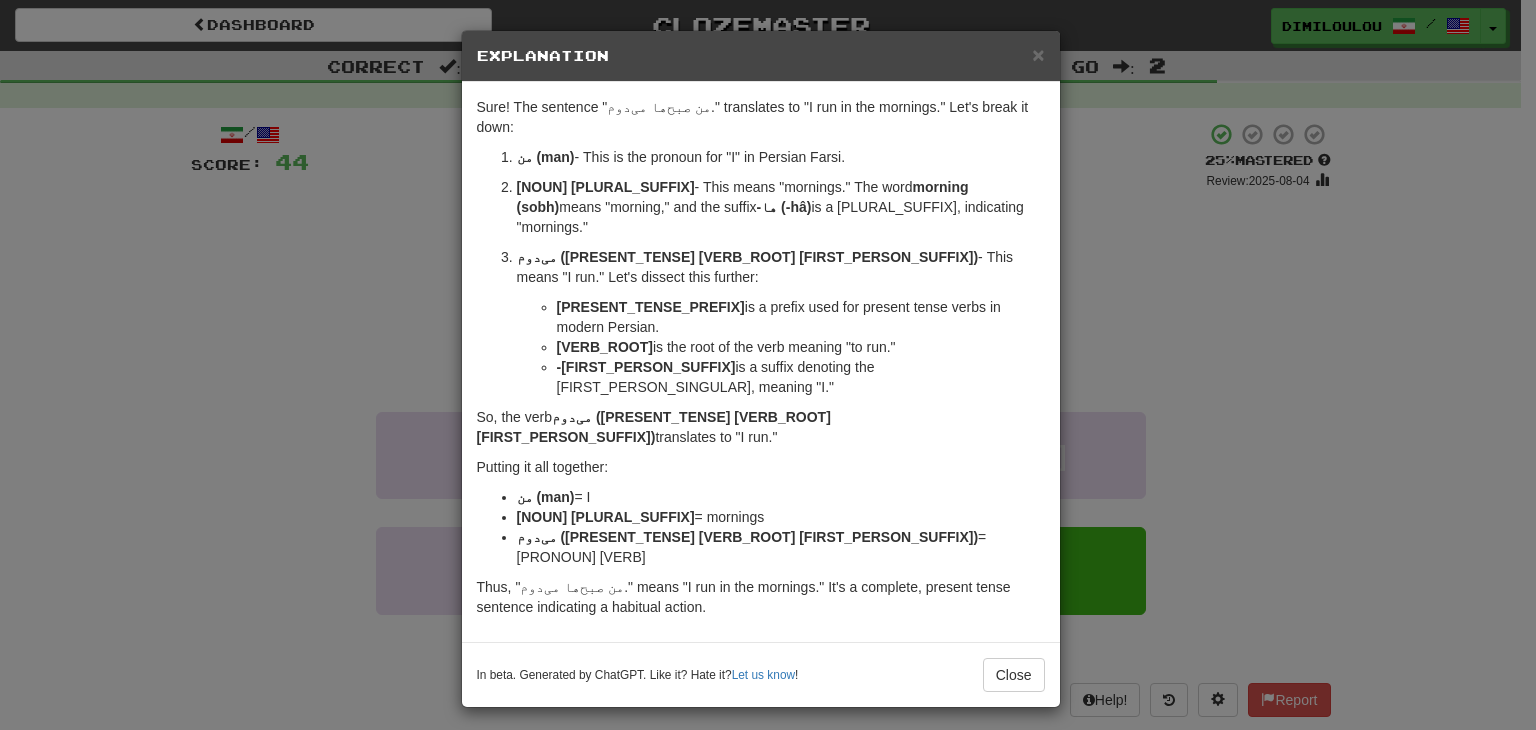click on "× Explanation Sure! The sentence "من صبح‌ها می‌دوم." translates to "I run in the mornings." Let's break it down:
من (man)  - This is the pronoun for "I" in Persian Farsi.
صبح‌ها (sob-hâ)  - This means "mornings." The word  صبح (sobh)  means "morning," and the suffix  -ها (-hâ)  is a plural ending, indicating "mornings."
می‌دوم (mido-vam)  - This means "I run." Let's dissect this further:
می (mi-)  is a prefix used for present tense verbs in modern Persian.
دو (do)  is the root of the verb meaning "to run."
-م (-am)  is a suffix denoting the first-person singular, meaning "I."
So, the verb  می‌دوم (mido-vam)  translates to "I run."
Putting it all together:
من (man)  = I
صبح‌ها (sob-hâ)  = mornings
می‌دوم (mido-vam)  = I run
Thus, "من صبح‌ها می‌دوم." means "I run in the mornings." It's a complete, present tense sentence indicating a habitual action. Let us know ! Close" at bounding box center (768, 365) 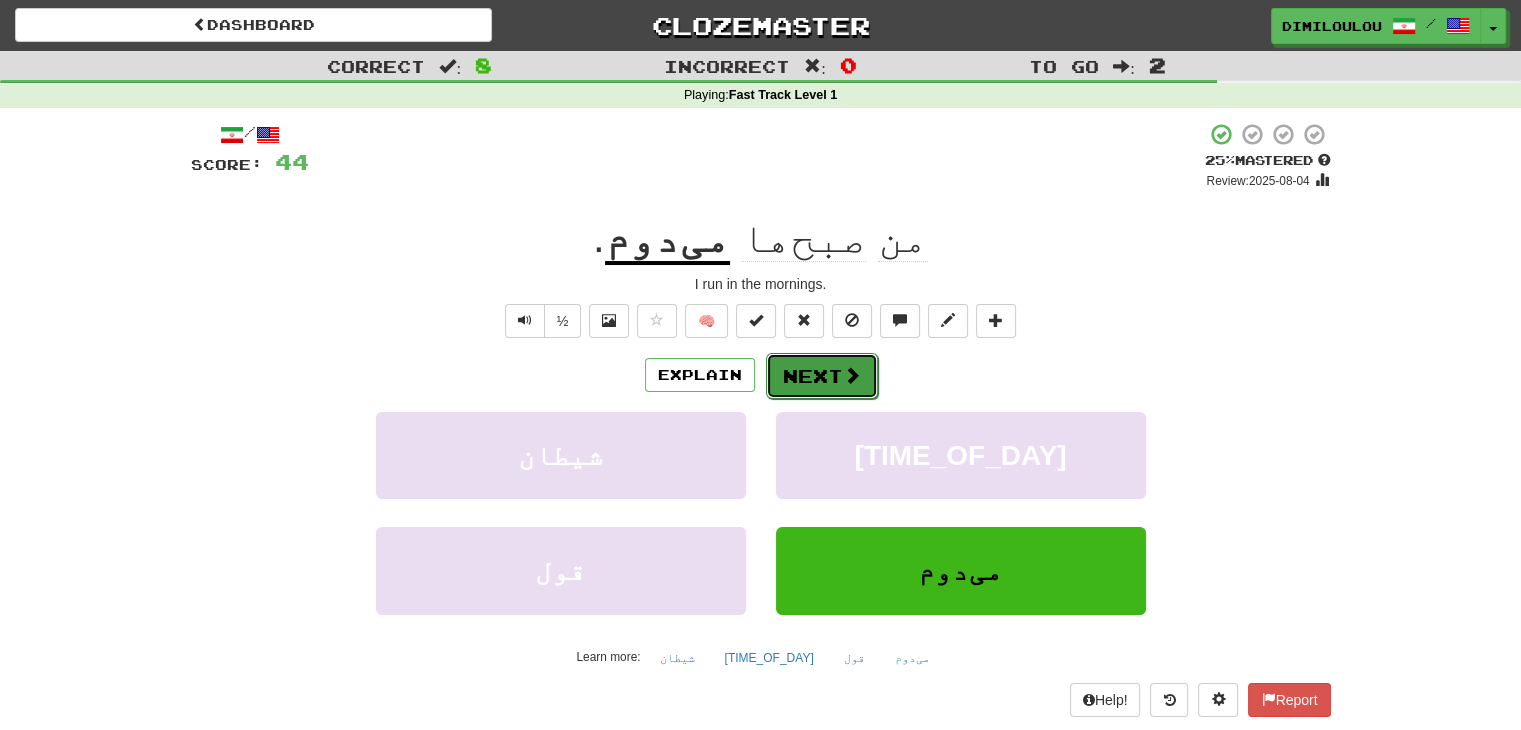 click at bounding box center [852, 375] 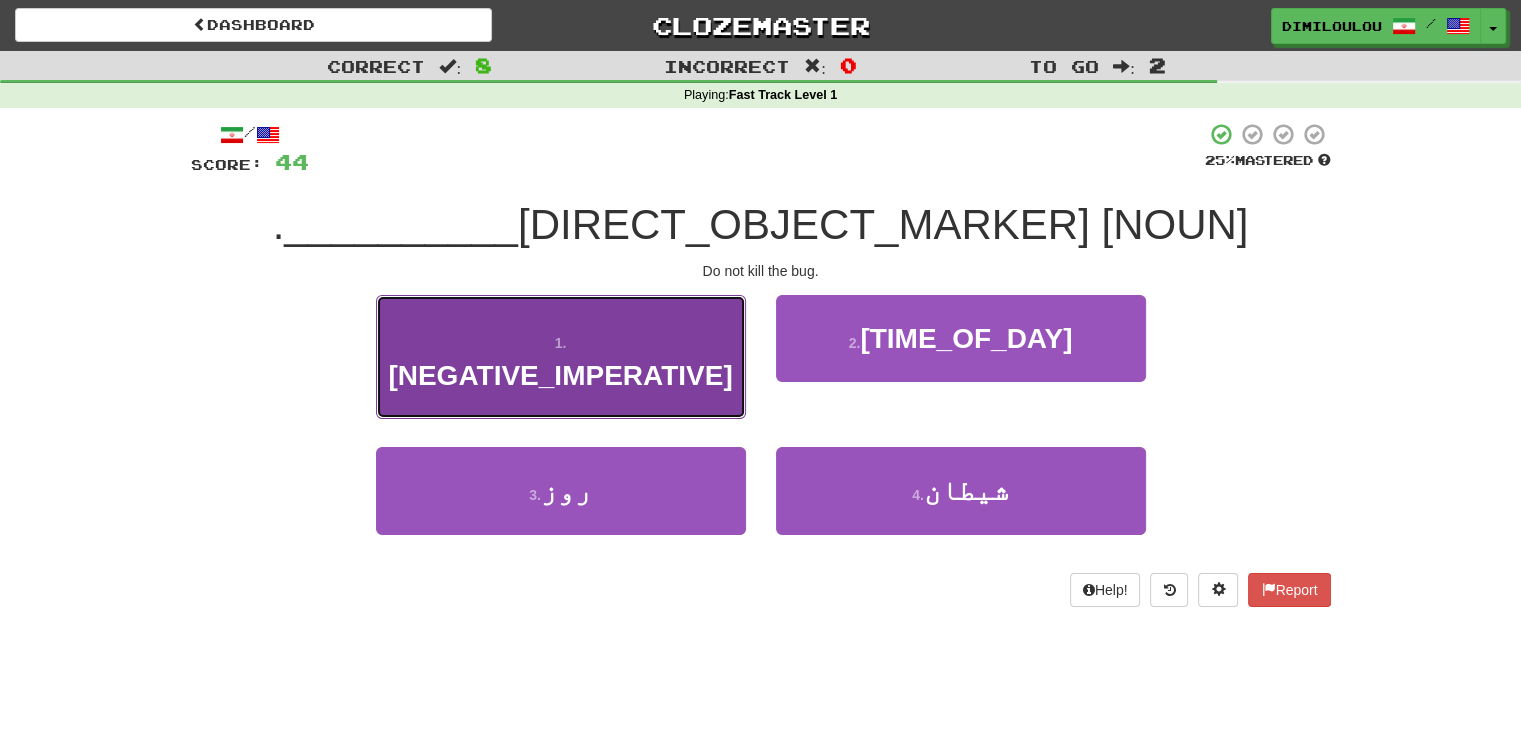click on "1 .  نکشید" at bounding box center [561, 357] 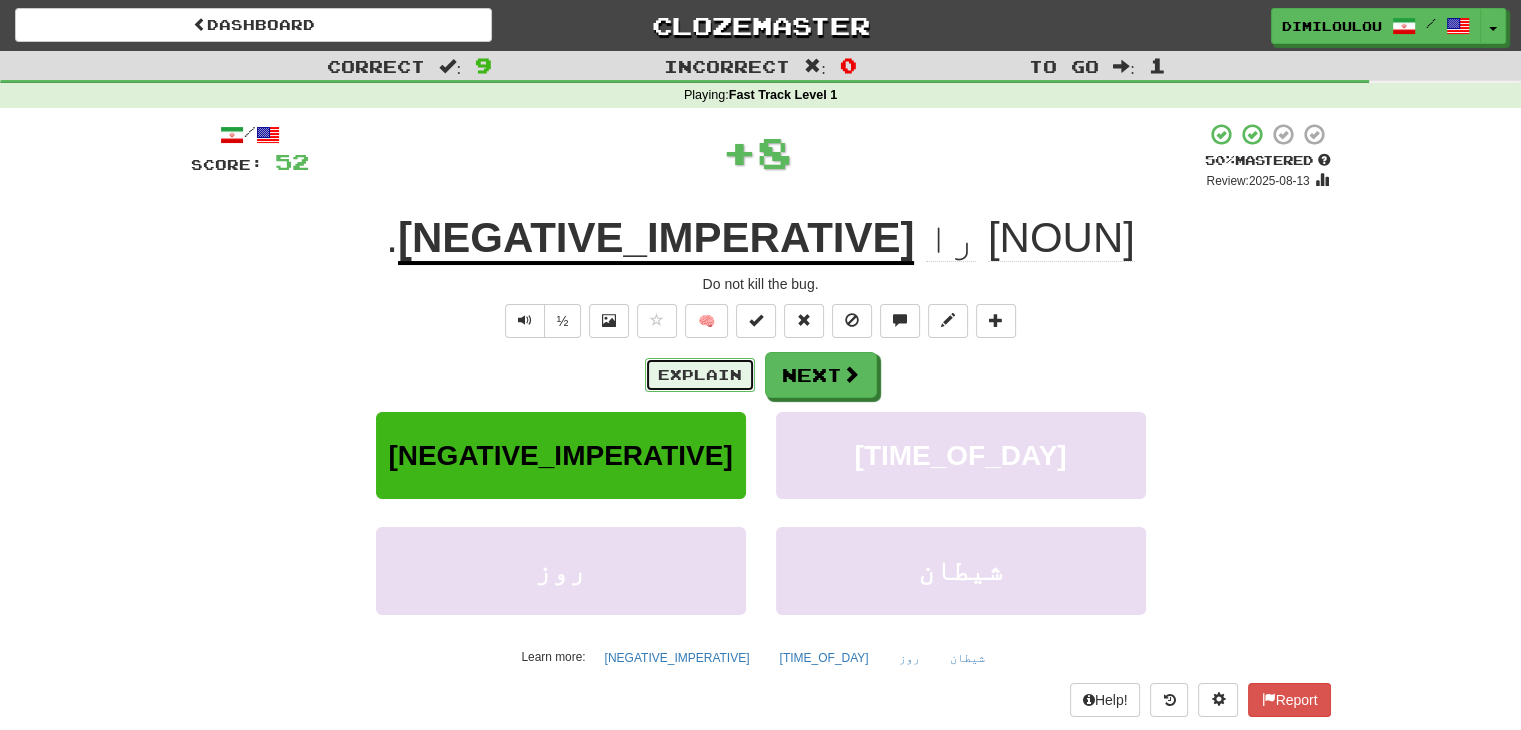click on "Explain" at bounding box center [700, 375] 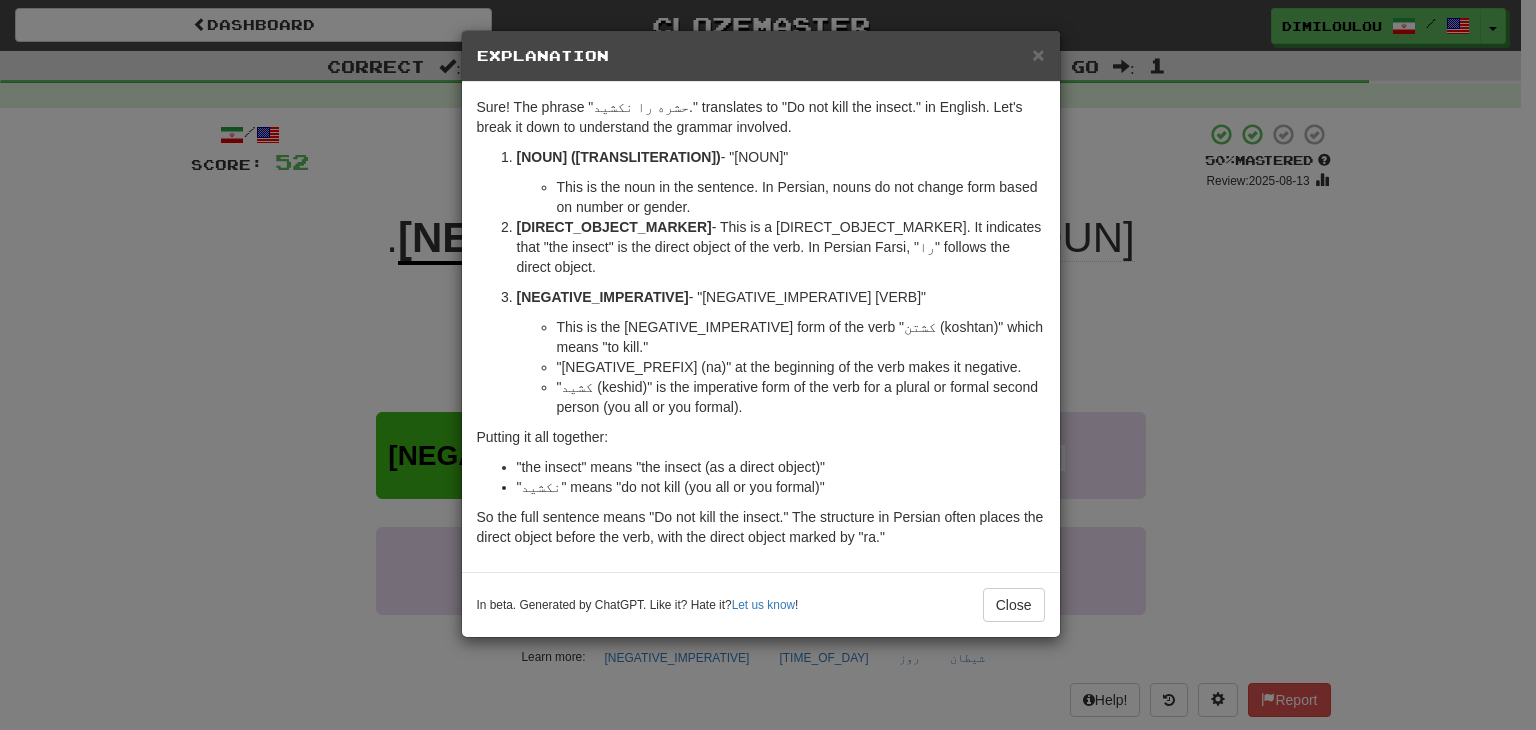 click on "× Explanation Sure! The phrase "حشره را نکشید." translates to "Do not kill the insect." in English. Let's break it down to understand the grammar involved.
حشره (hashare)  - "Insect"
This is the noun in the sentence. In Persian, nouns do not change form based on number or gender.
را (ra)  - This is a direct object marker. It indicates that "the insect" is the direct object of the verb. In Persian Farsi, "را" follows the direct object.
نکشید (nakeshid)  - "Do not kill"
This is the negative imperative form of the verb "کشتن (koshtan)" which means "to kill."
"ن (na)" at the beginning of the verb makes it negative.
"کشید (keshid)" is the imperative form of the verb for a plural or formal second person (you all or you formal).
Putting it all together:
"حشره را" means "the insect (as a direct object)"
"نکشید" means "do not kill (you all or you formal)"
In beta. Generated by ChatGPT. Like it? Hate it?  Let us know ! Close" at bounding box center [768, 365] 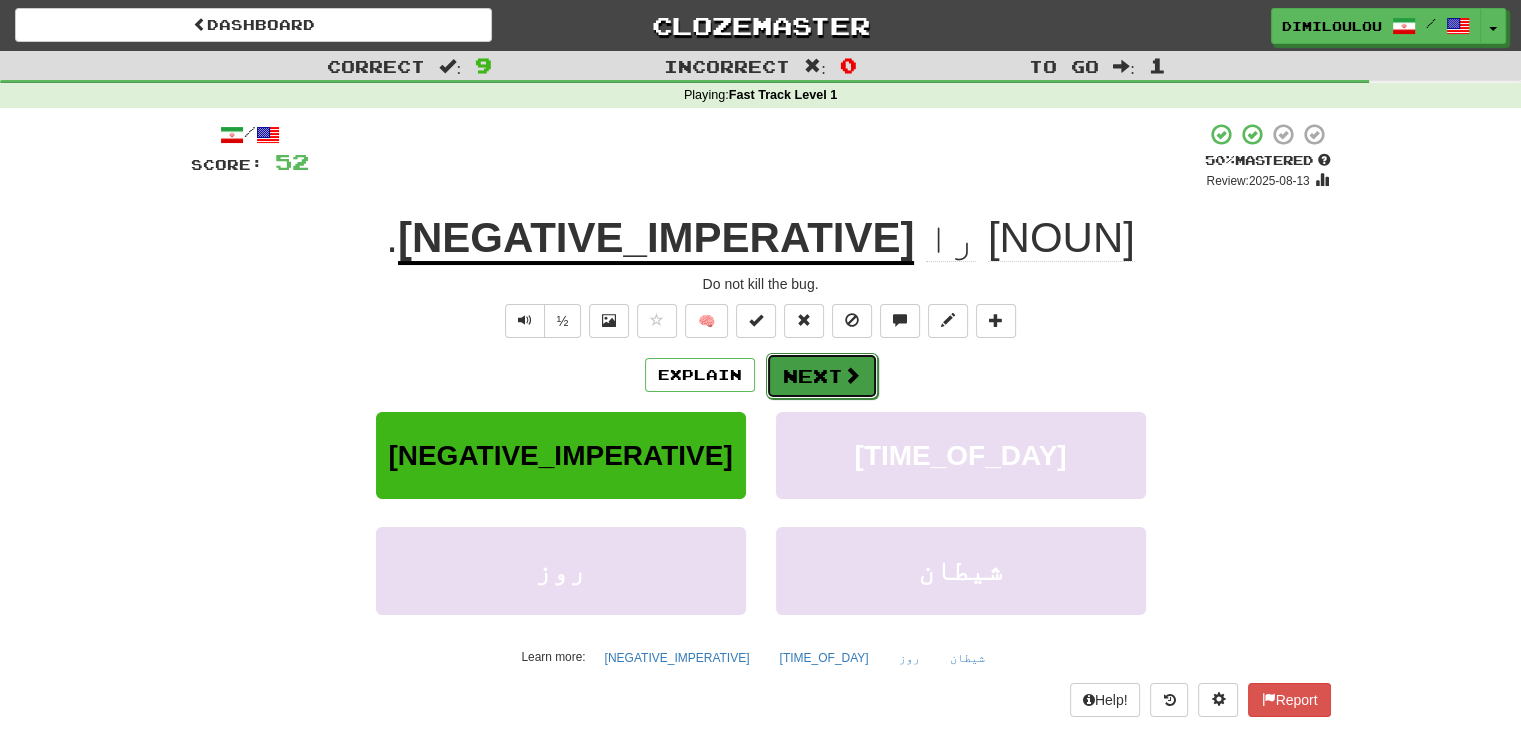 click on "Next" at bounding box center [822, 376] 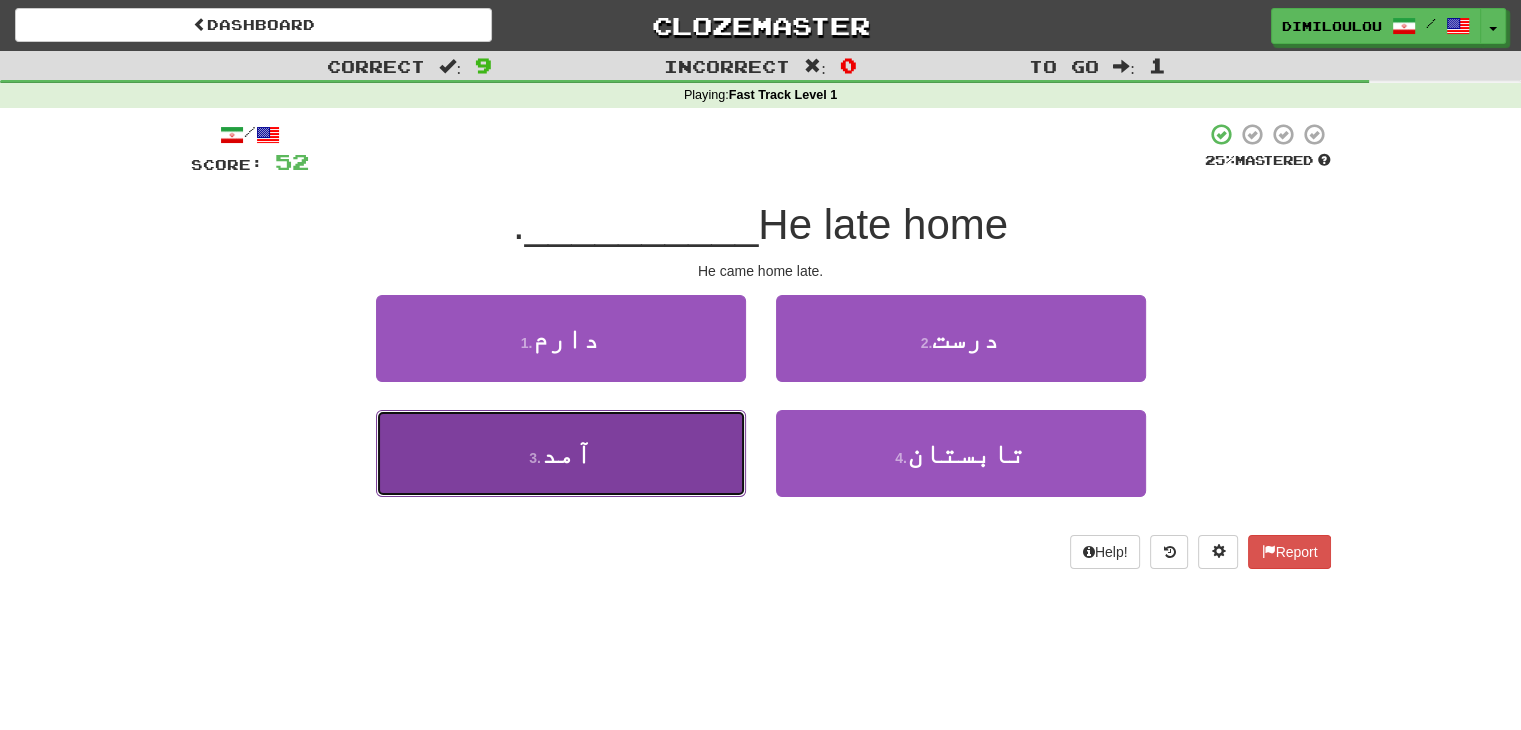 click on "3 .  آمد" at bounding box center [561, 453] 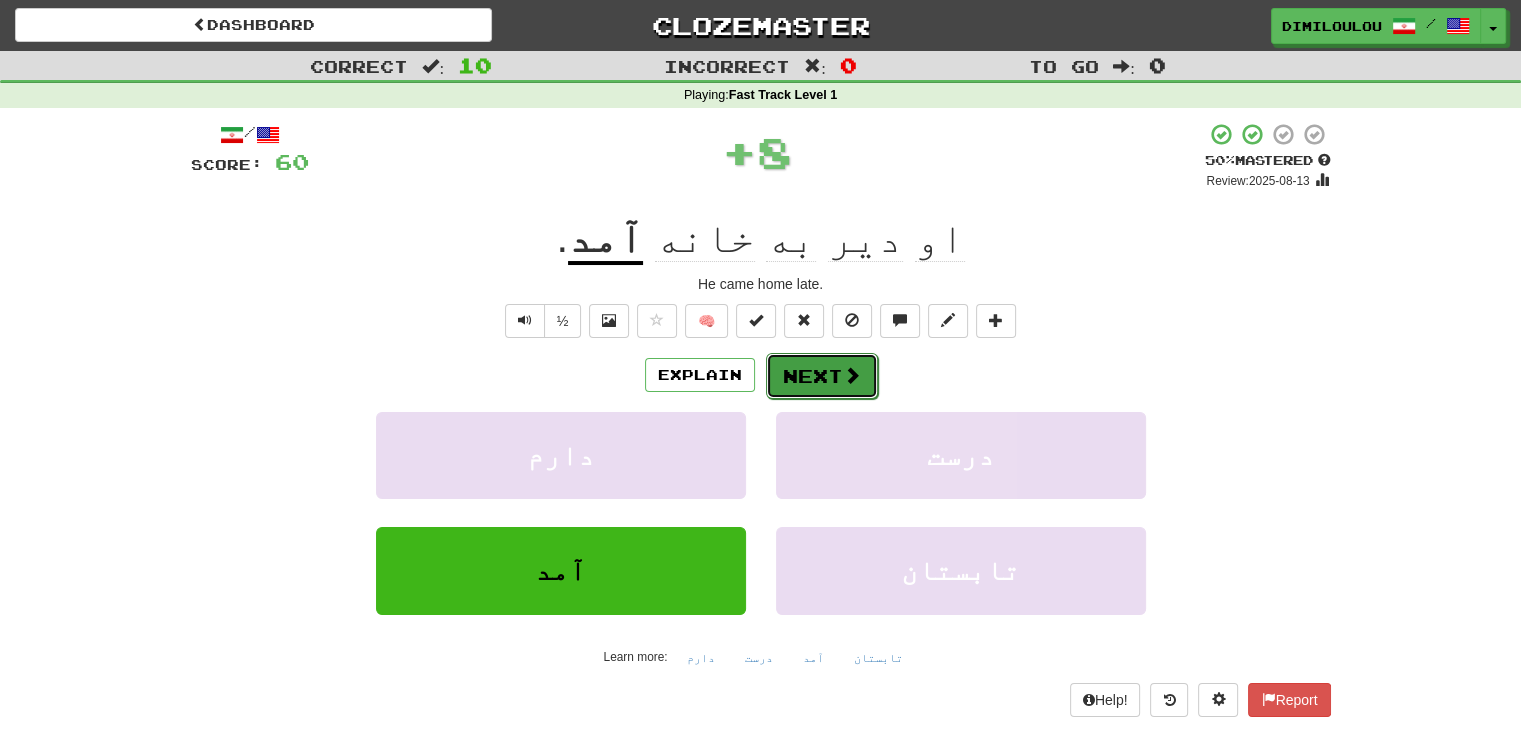 click on "Next" at bounding box center (822, 376) 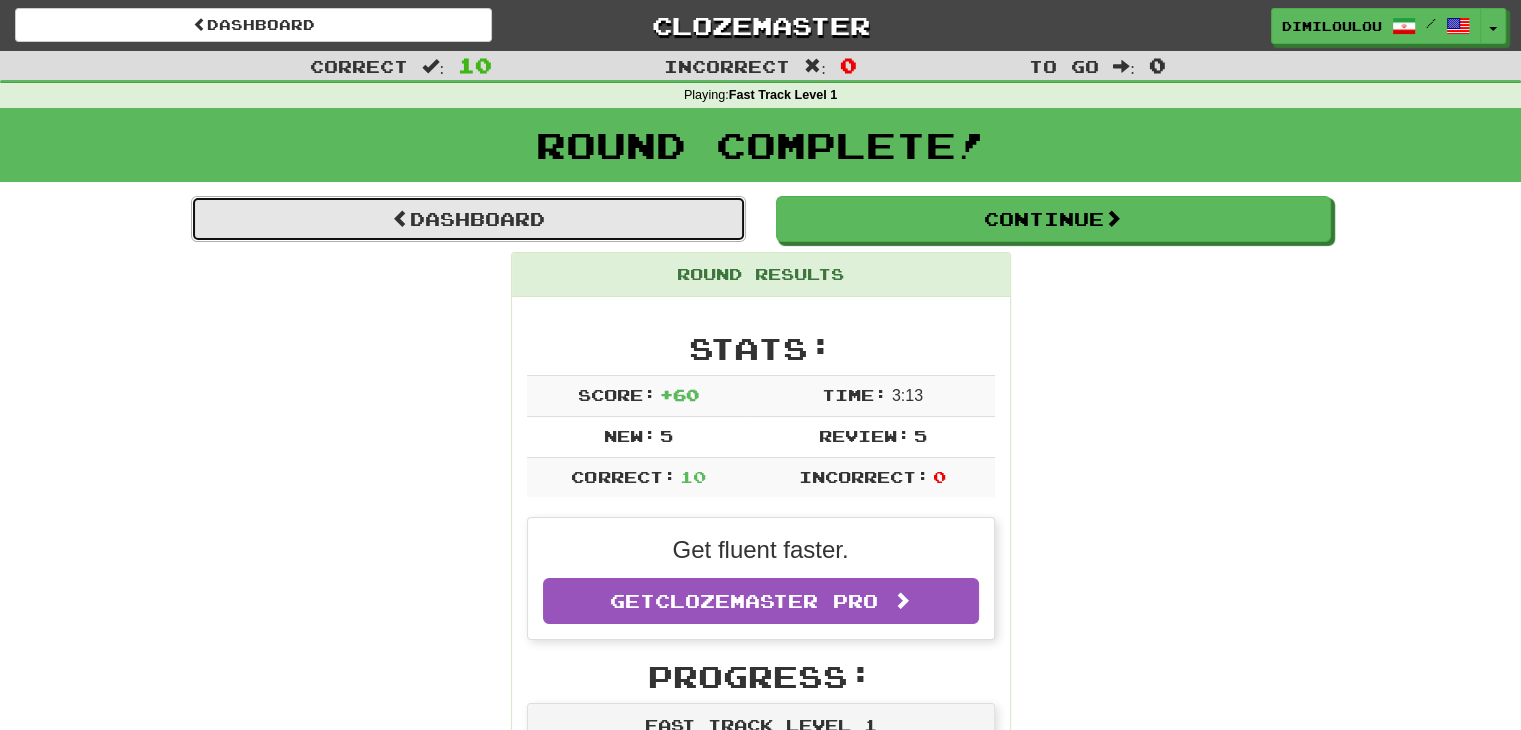 click on "Dashboard" at bounding box center (468, 219) 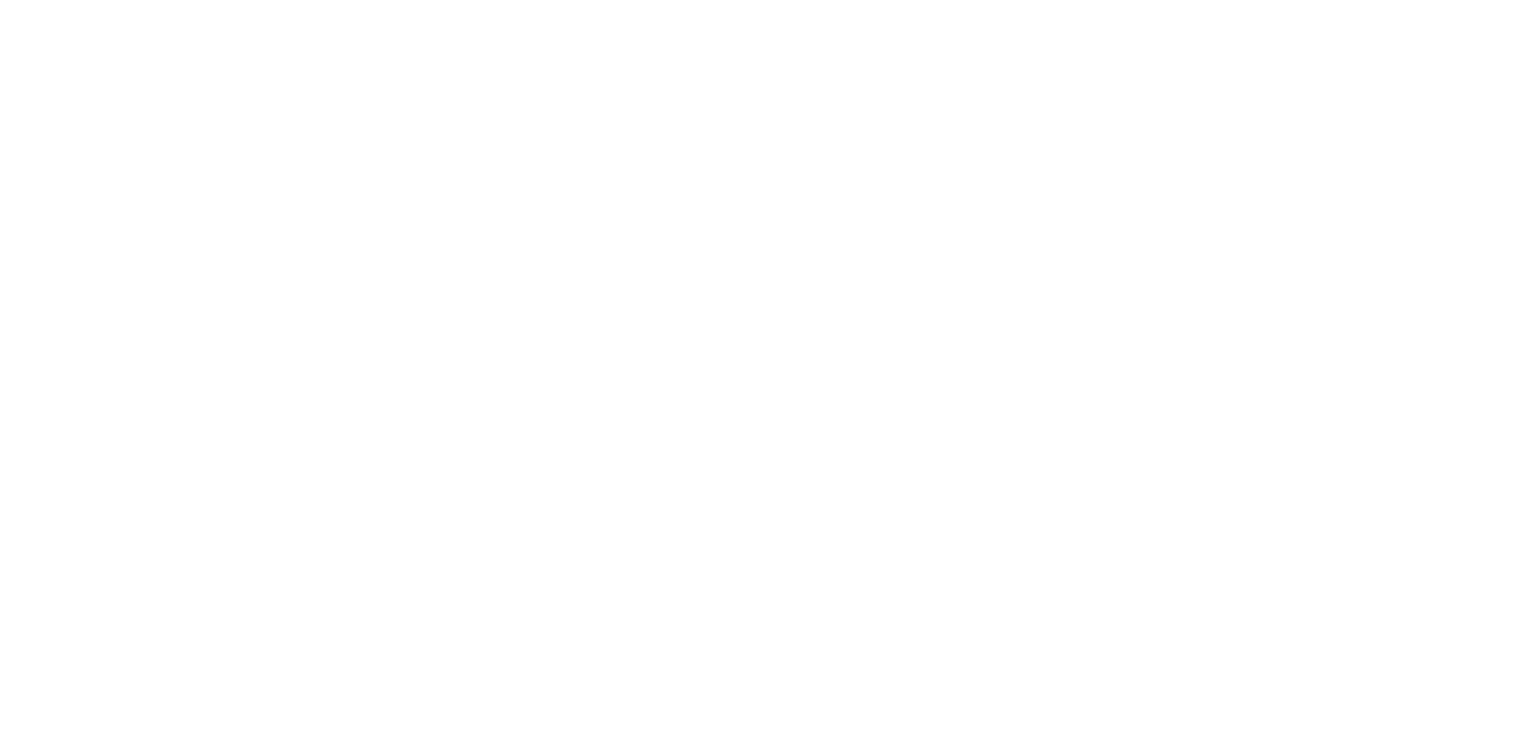 scroll, scrollTop: 0, scrollLeft: 0, axis: both 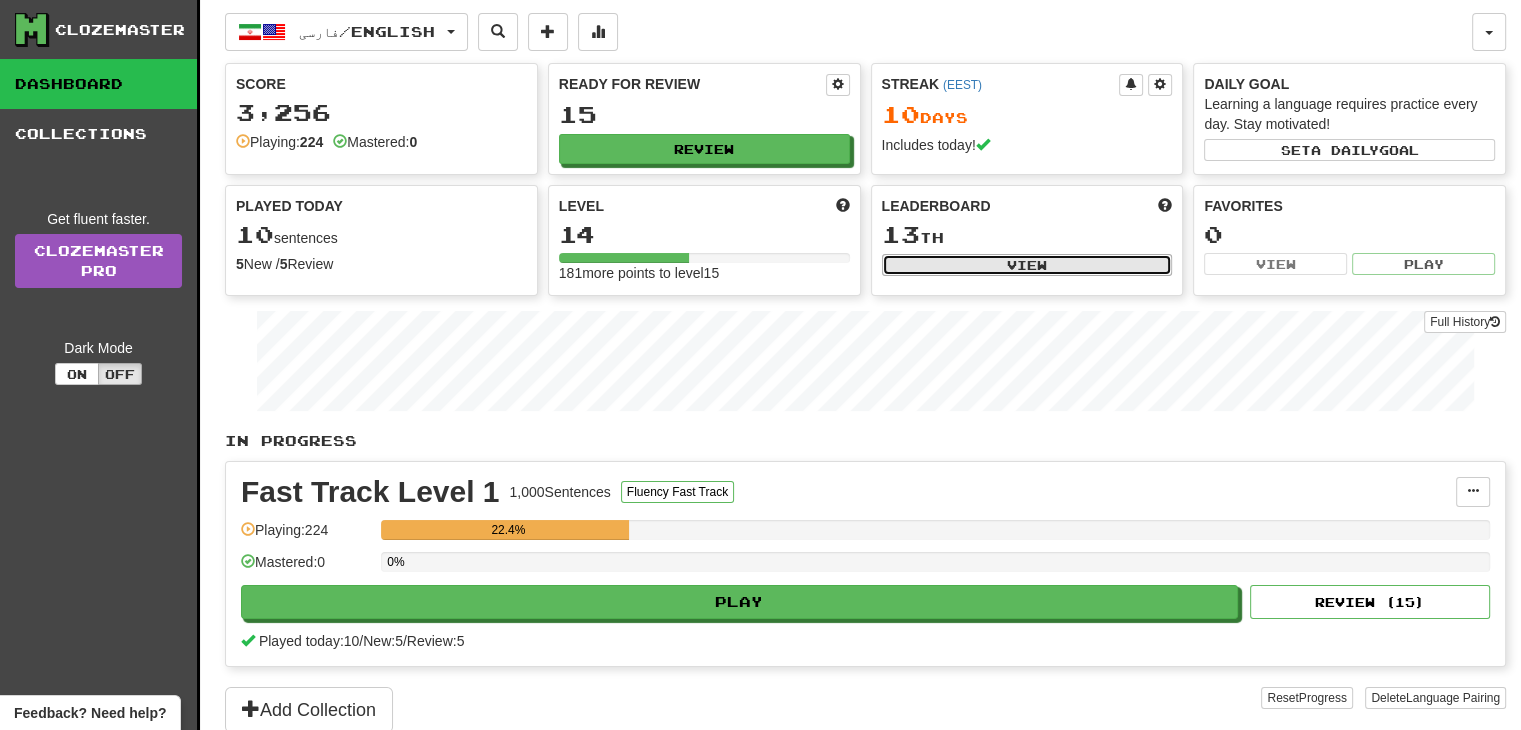 click on "View" at bounding box center (1027, 265) 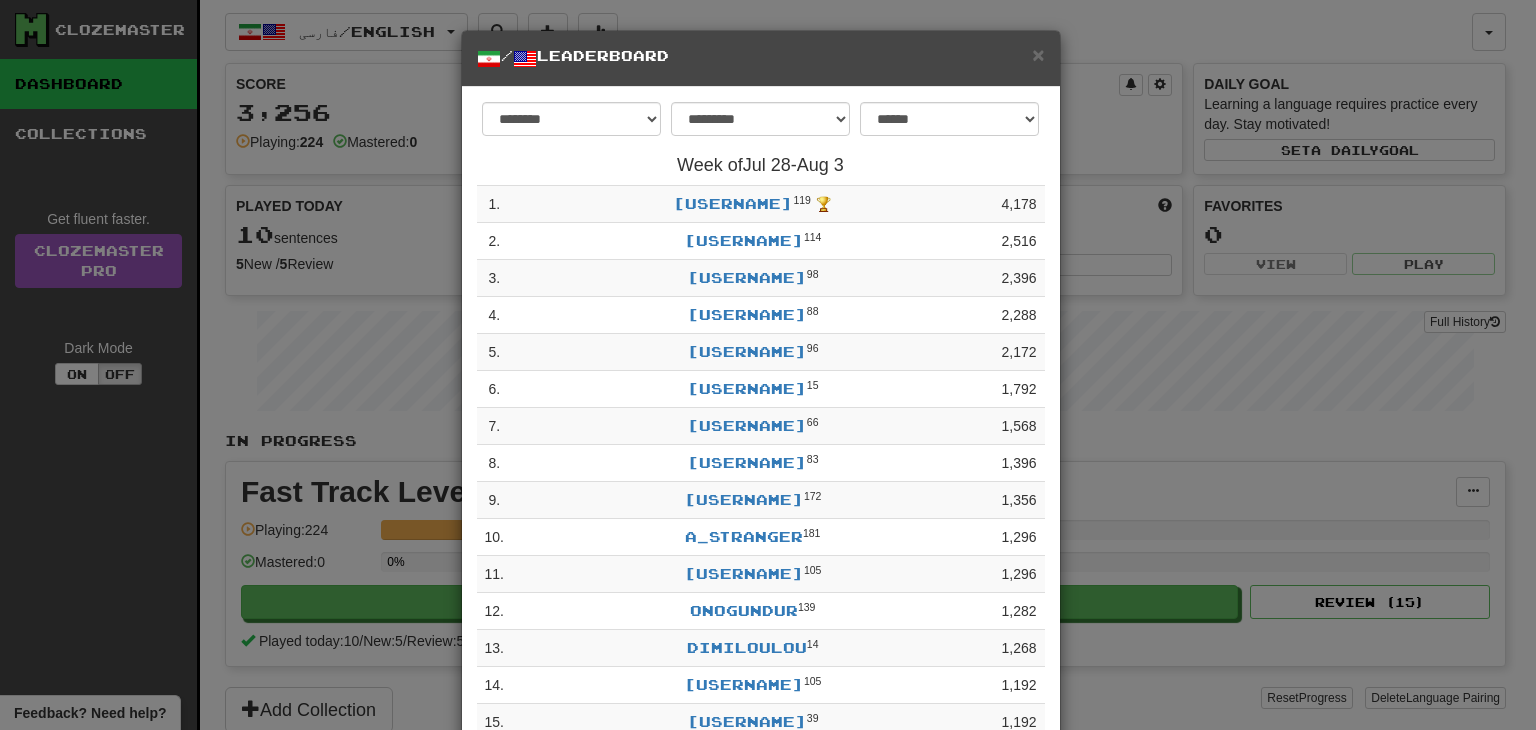 click on "**********" at bounding box center [768, 365] 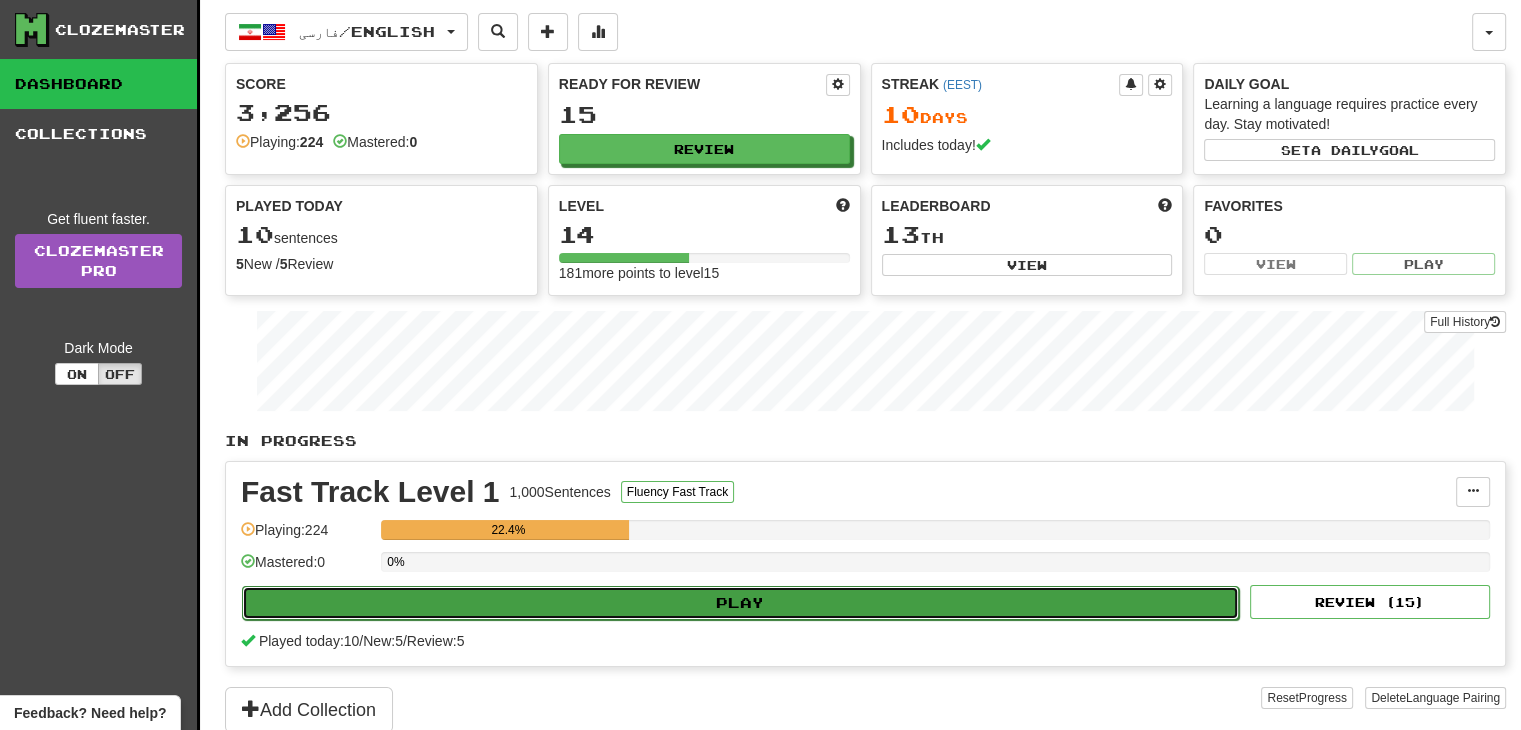 click on "Play" at bounding box center (740, 603) 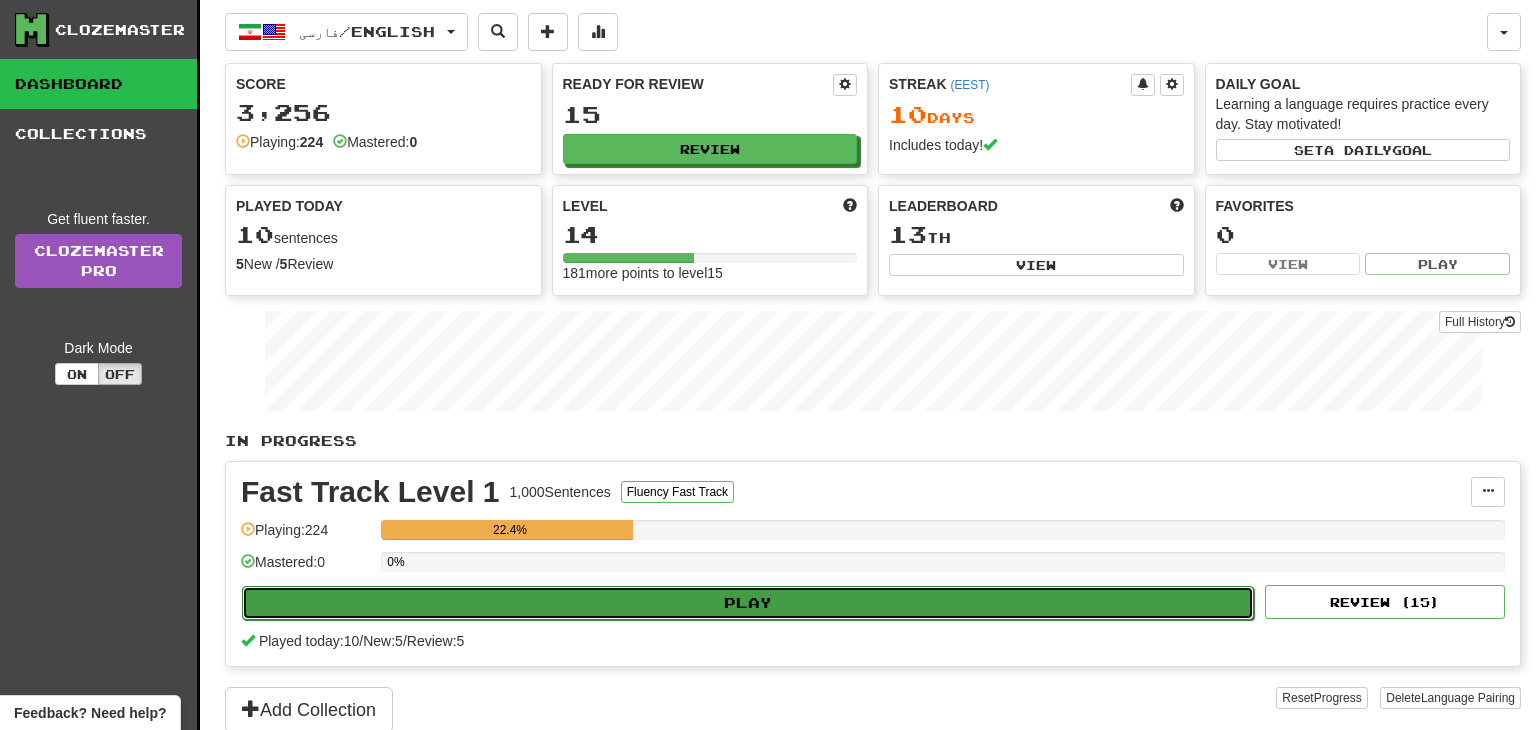 select on "**" 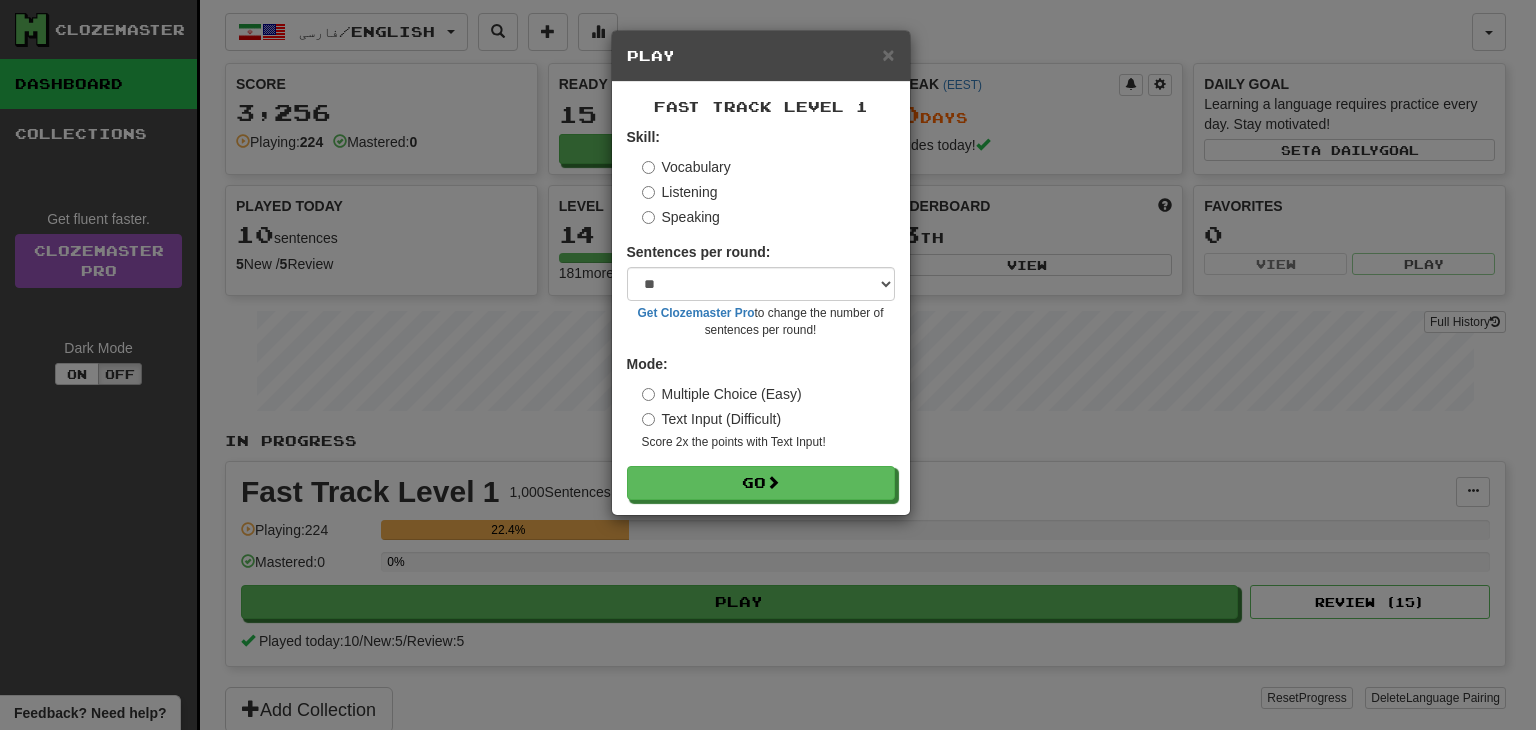 click on "Listening" at bounding box center (680, 192) 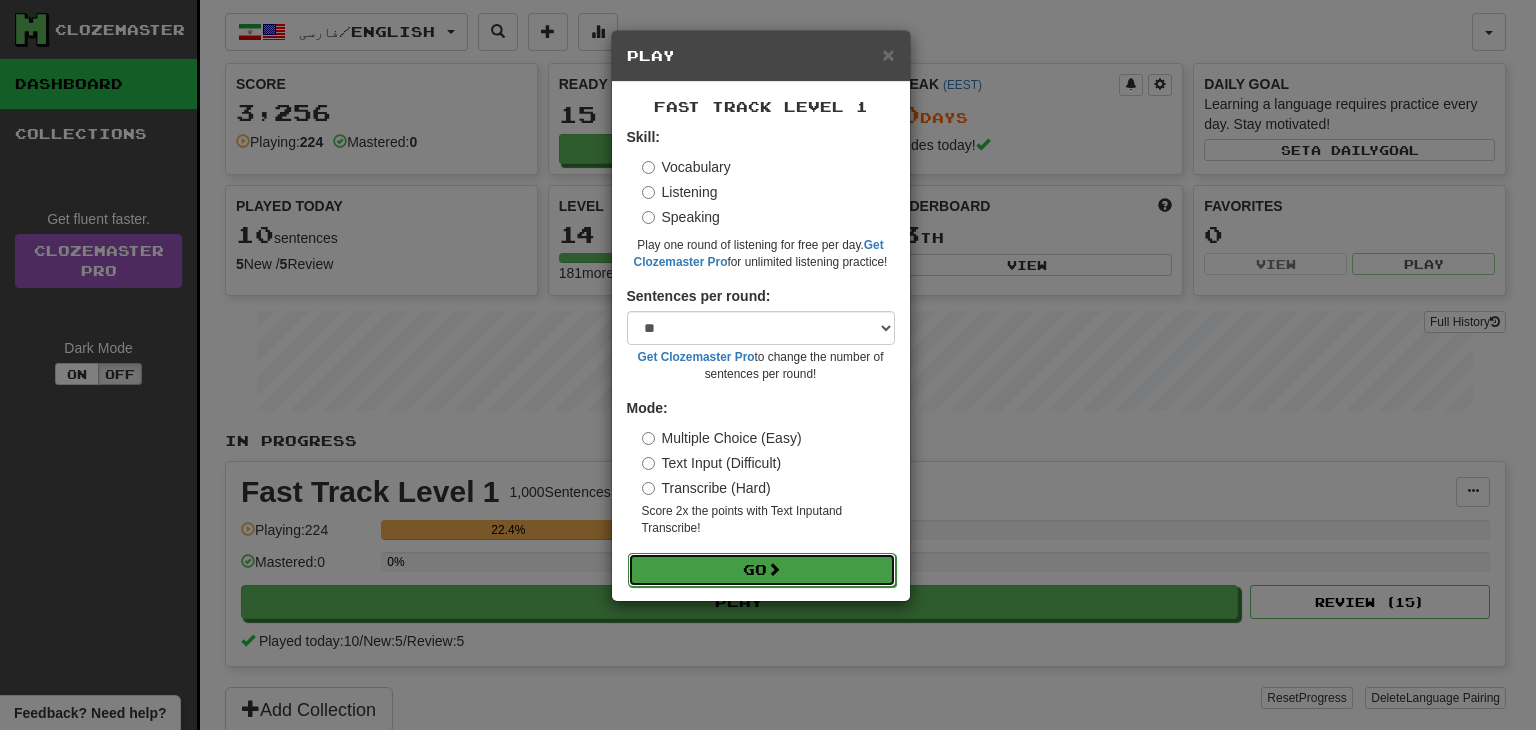 click on "Go" at bounding box center (762, 570) 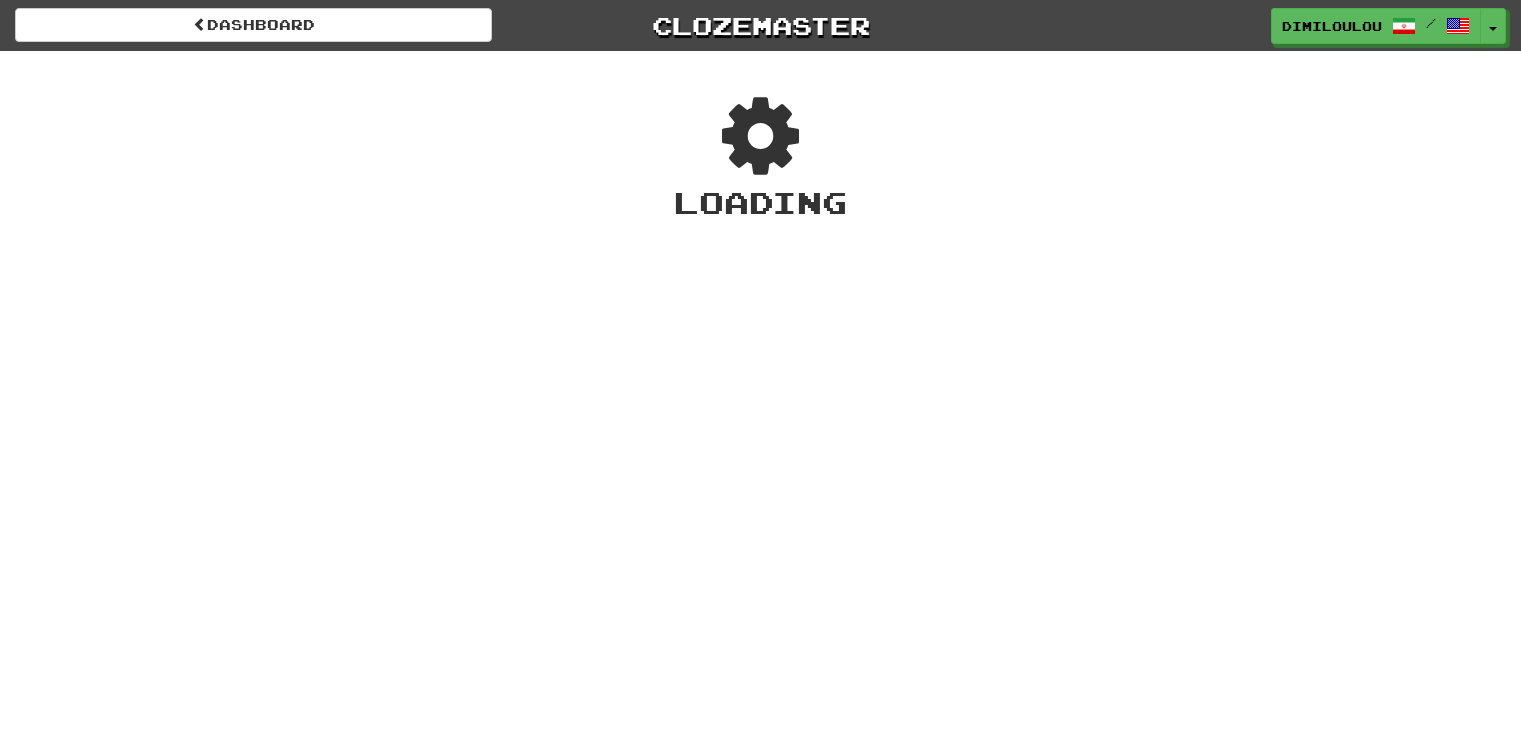 scroll, scrollTop: 0, scrollLeft: 0, axis: both 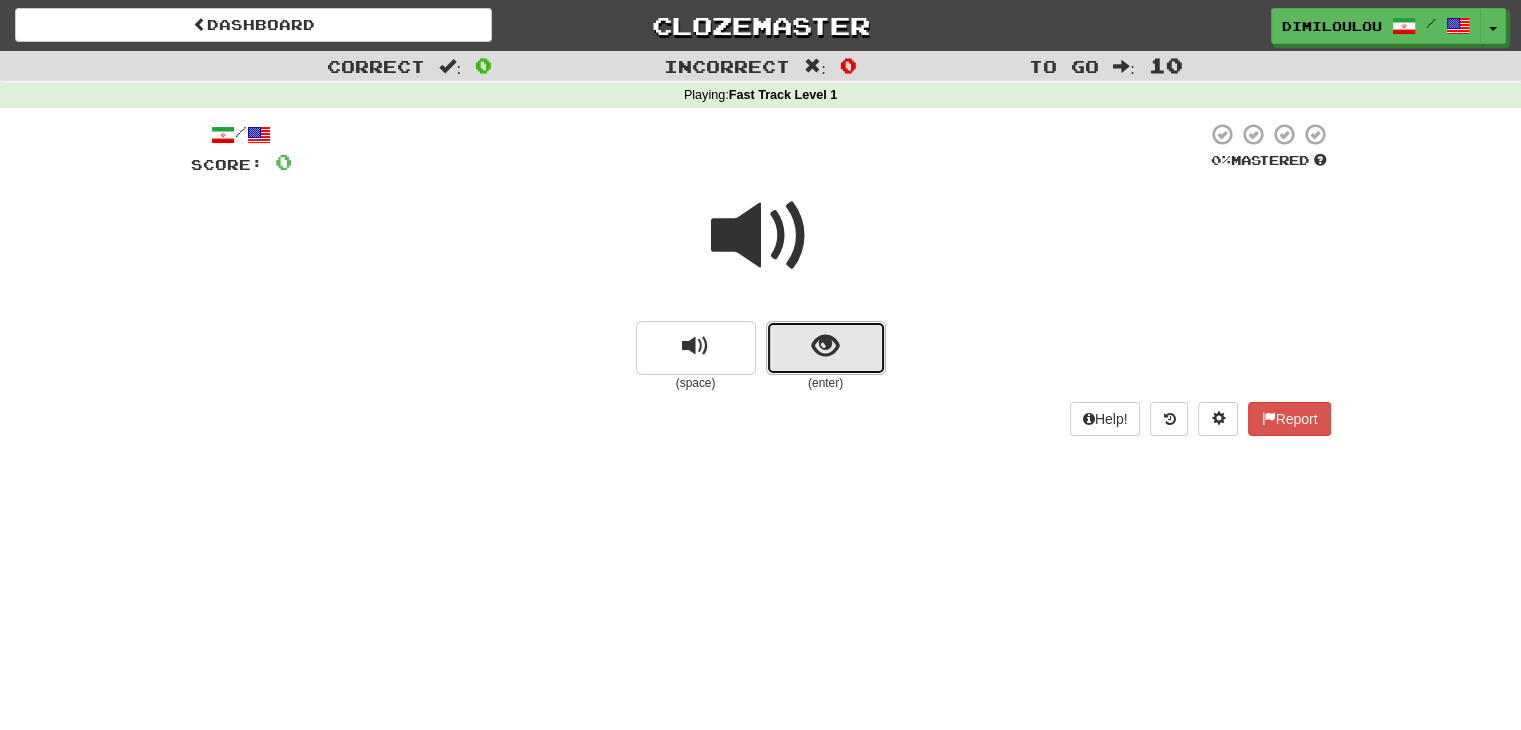 click at bounding box center (825, 346) 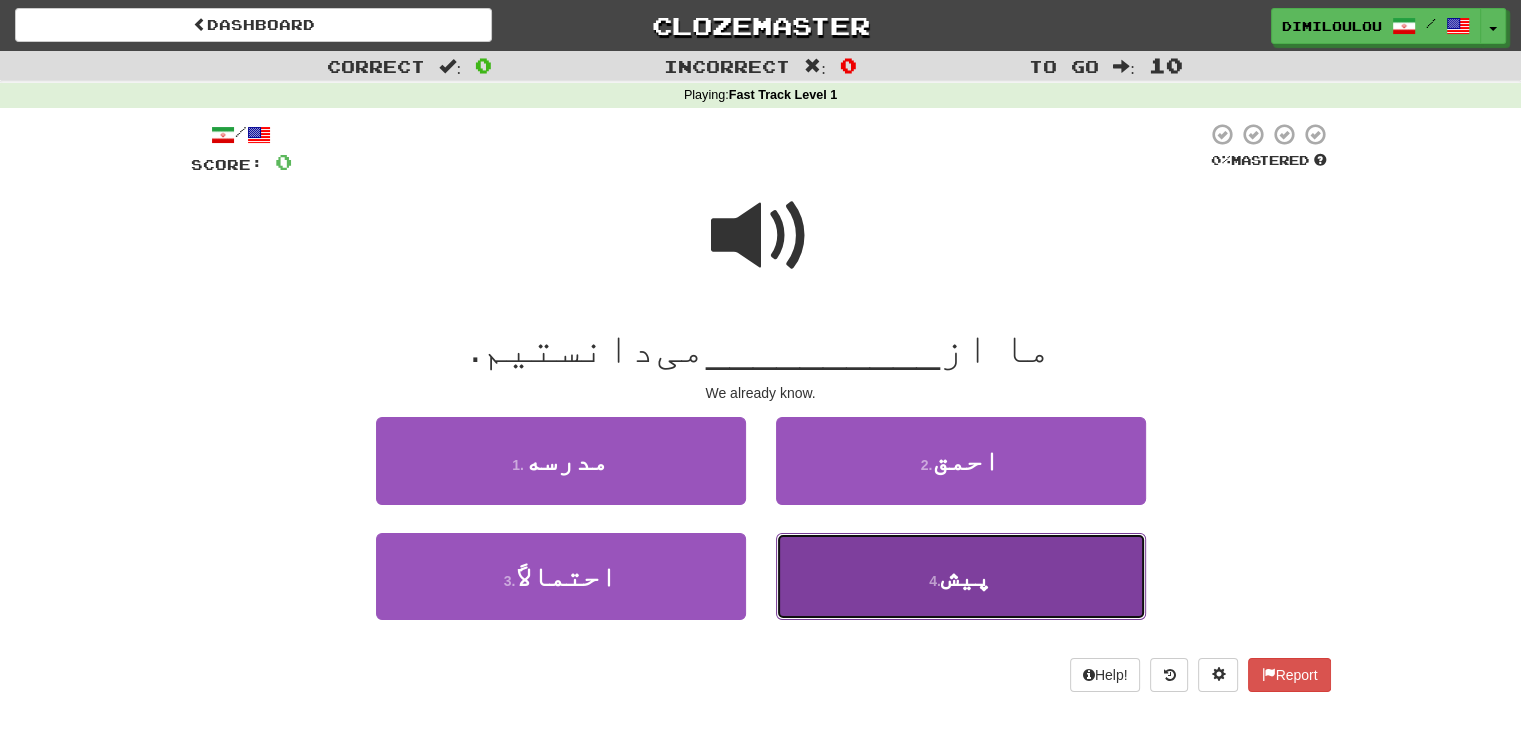 click on "4 .  پیش" at bounding box center [961, 576] 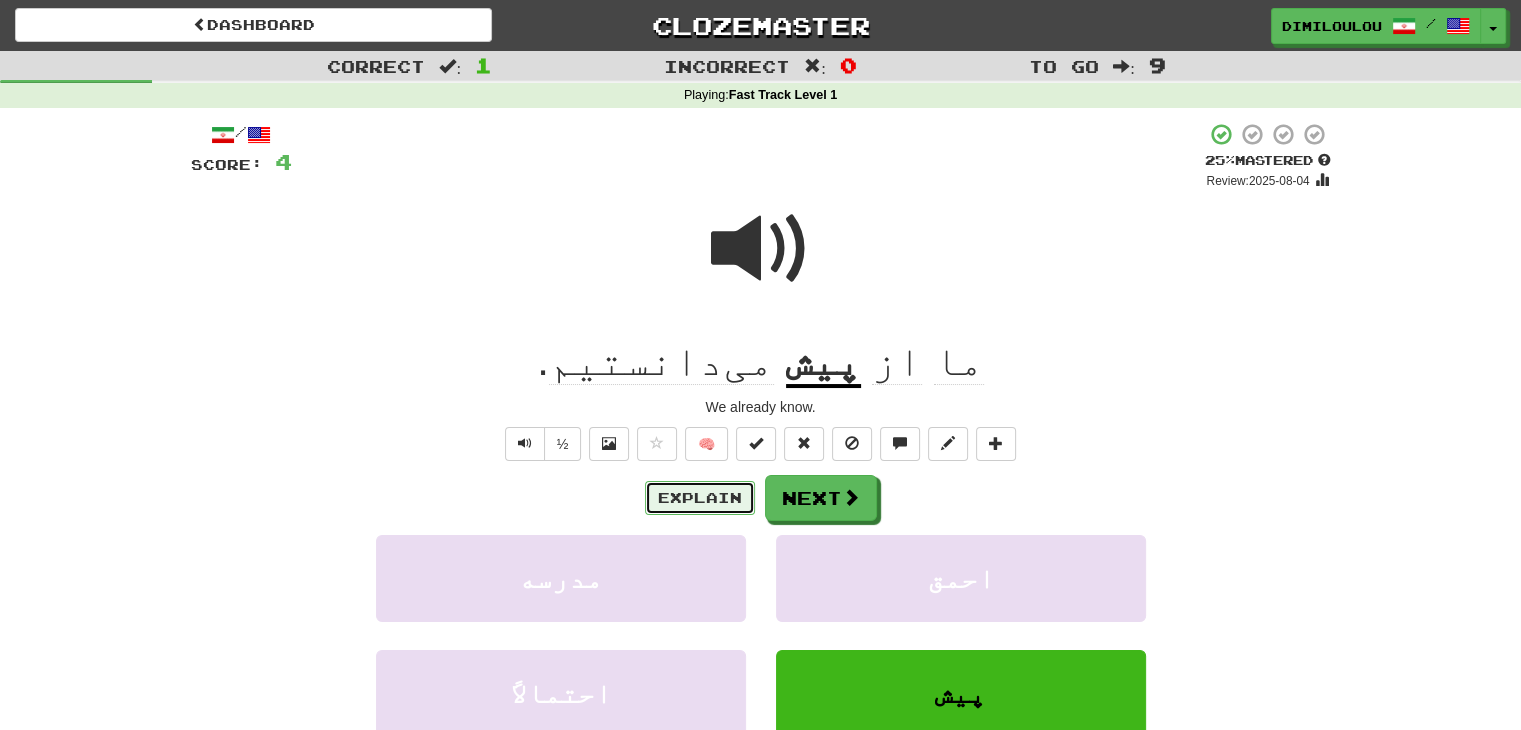 click on "Explain" at bounding box center [700, 498] 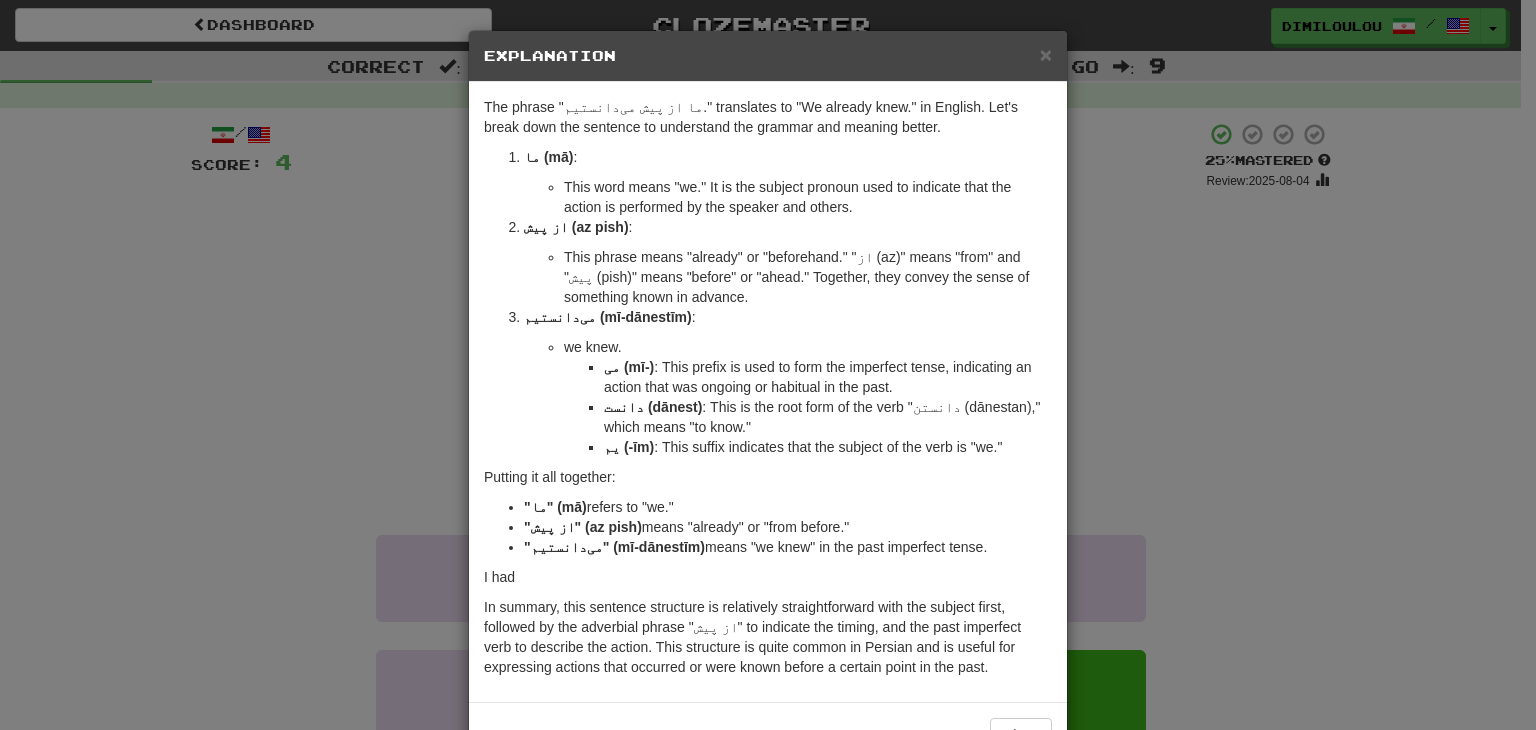 click on "× Explanation Sure! The Persian sentence "ما از پیش می‌دانستیم." translates to "We already knew." in English. Let's break down the sentence to understand the grammar and meaning better.
ما (mā) :
This word means "we." It is the subject pronoun used to indicate that the action is performed by the speaker and others.
از پیش (az pish) :
This phrase means "already" or "beforehand." "از (az)" means "from" and "پیش (pish)" means "before" or "ahead." Together, they convey the sense of something known in advance.
می‌دانستیم (mī-dānestīm) :
This is the verb form which means "we knew." Let's break it down further:
می‌ (mī-) : This prefix is used to form the imperfect tense, indicating an action that was ongoing or habitual in the past.
دانست (dānest) : This is the root form of the verb "دانستن (dānestan)," which means "to know."
یم (-īm) : This suffix indicates that the subject of the verb is "we."
"ما" (mā)" at bounding box center [768, 365] 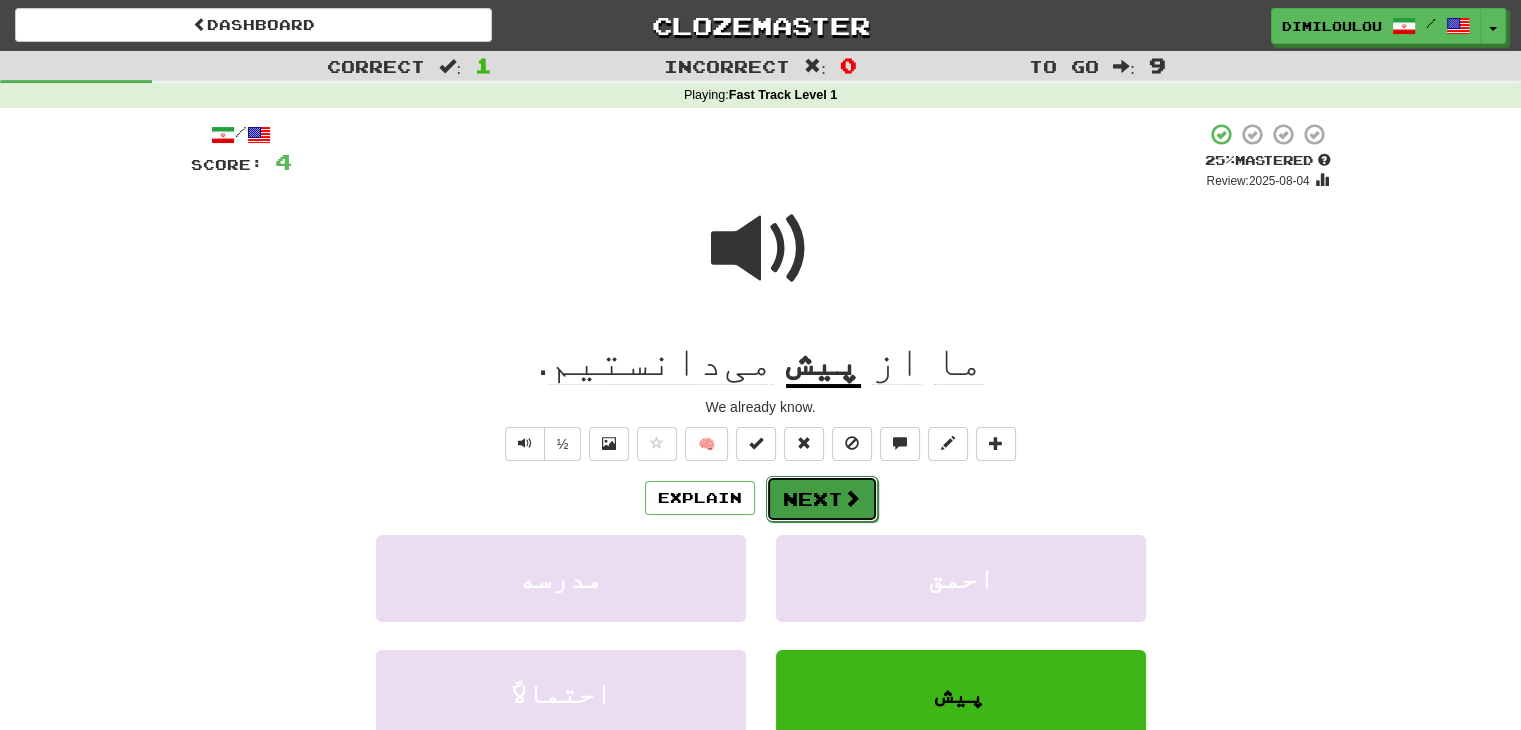 click on "Next" at bounding box center (822, 499) 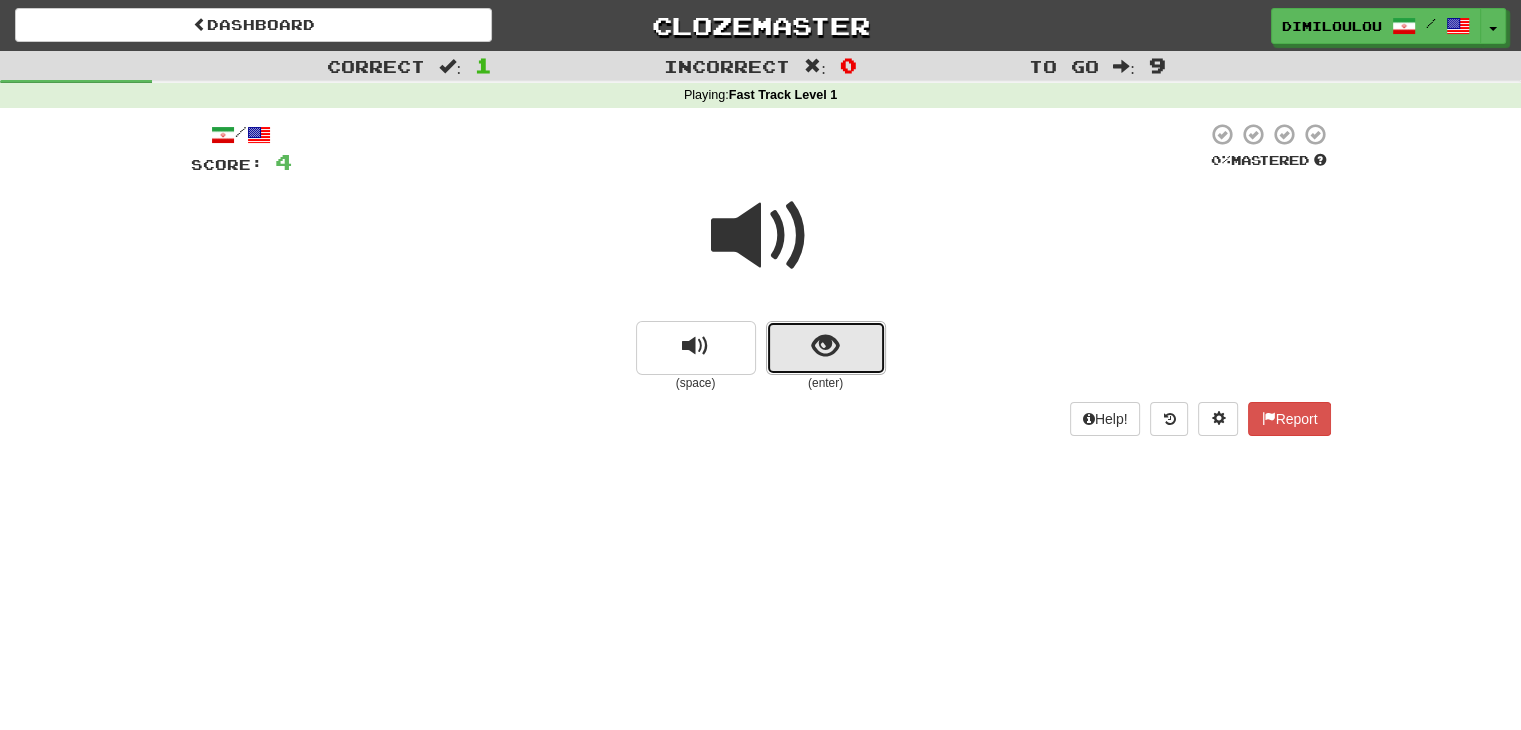 click at bounding box center [825, 346] 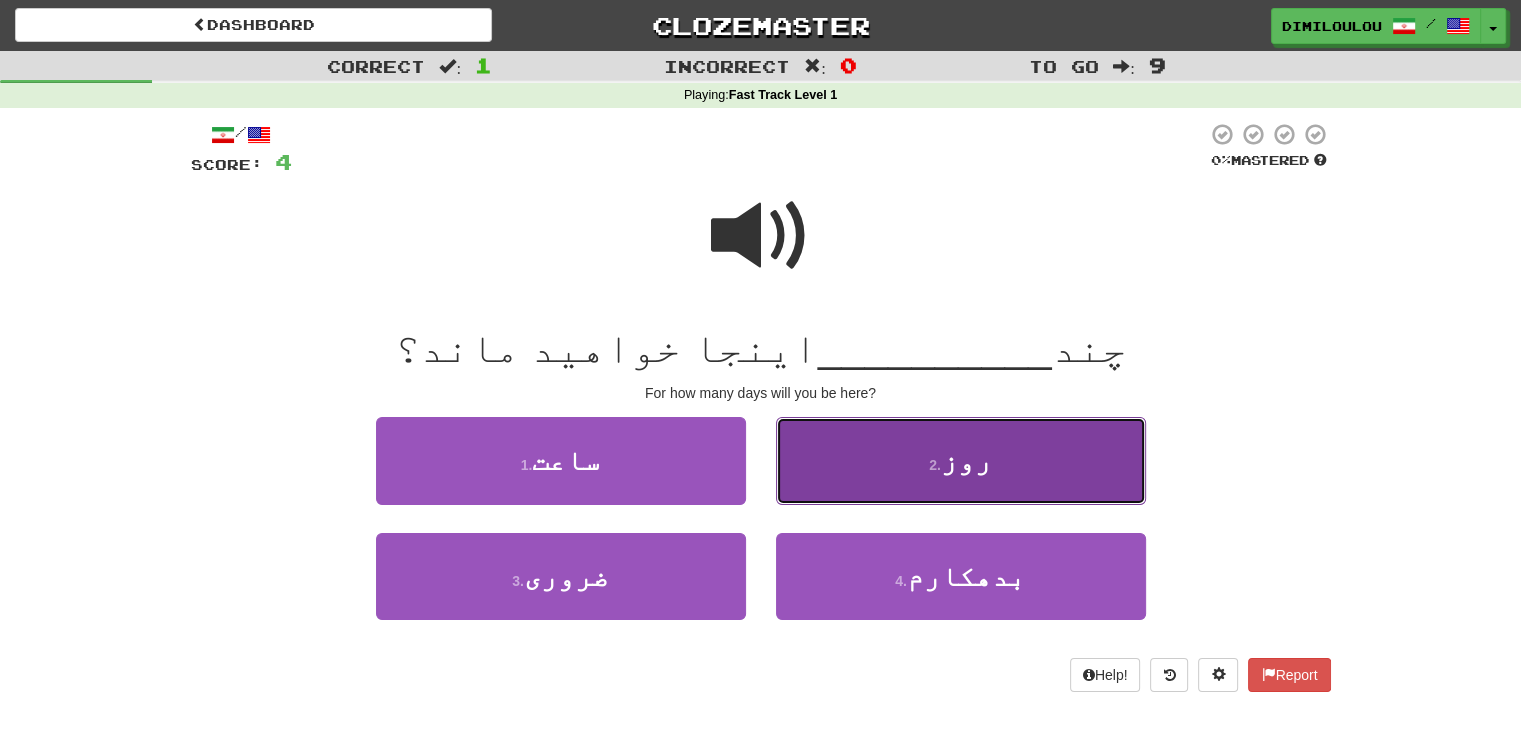 click on "2 .  روز" at bounding box center [961, 460] 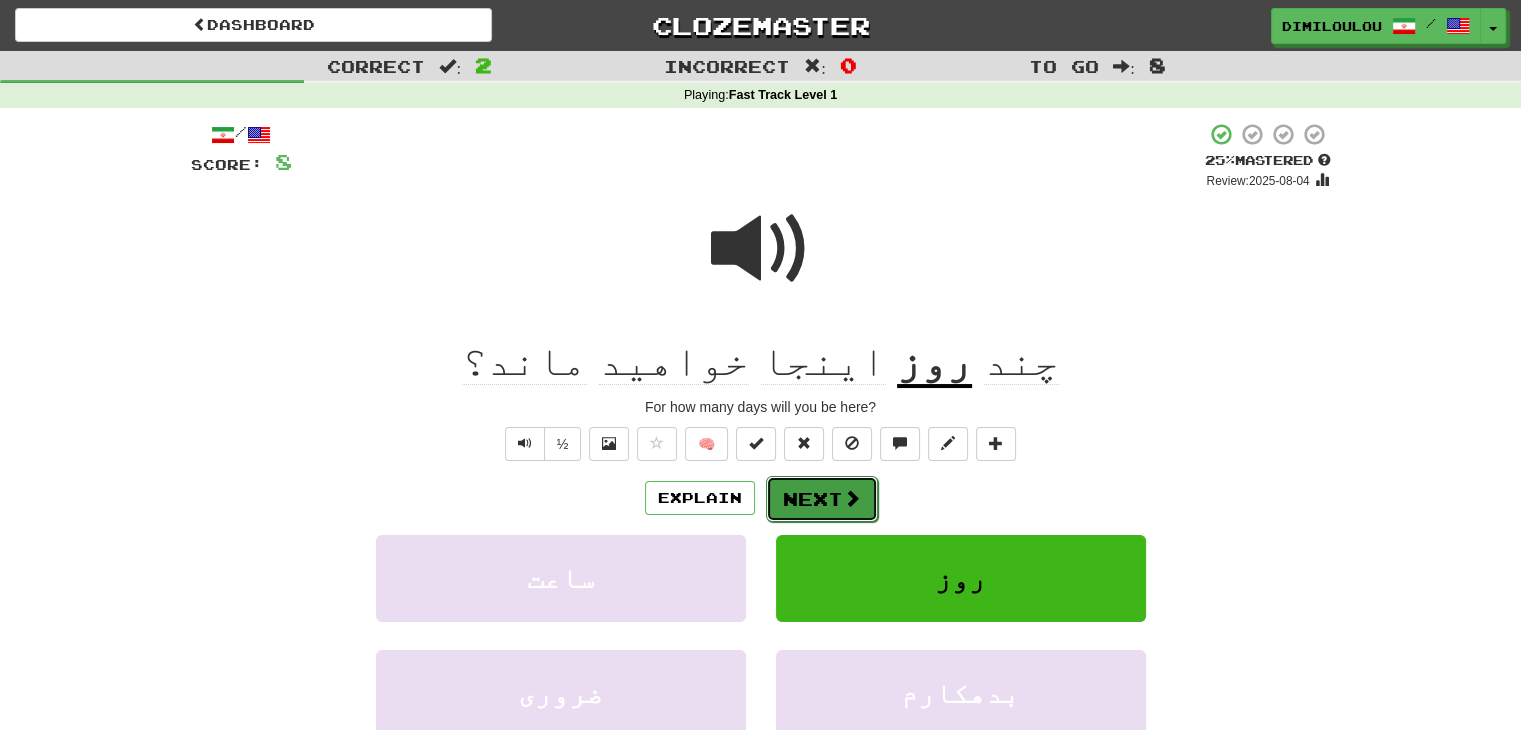 click on "Next" at bounding box center (822, 499) 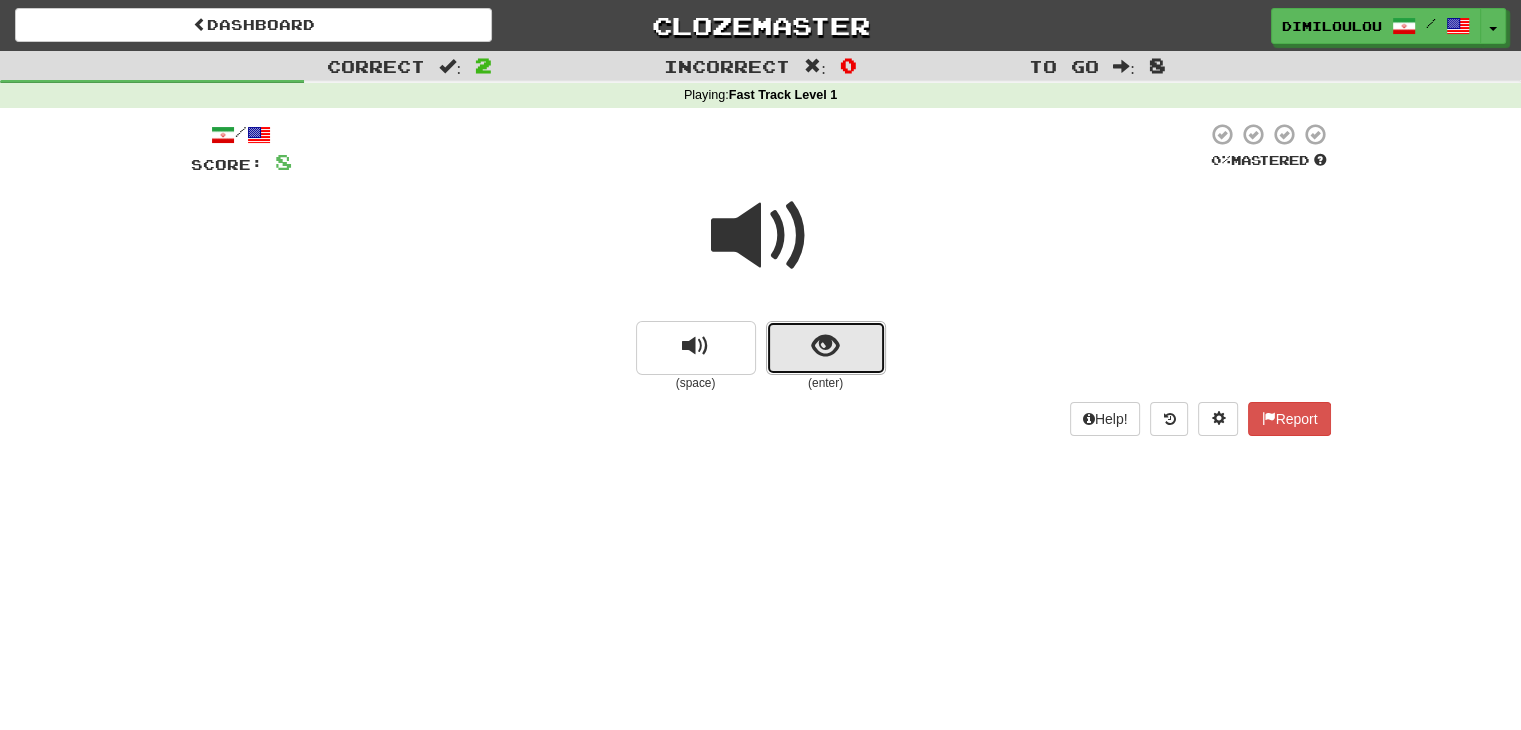 click at bounding box center (826, 348) 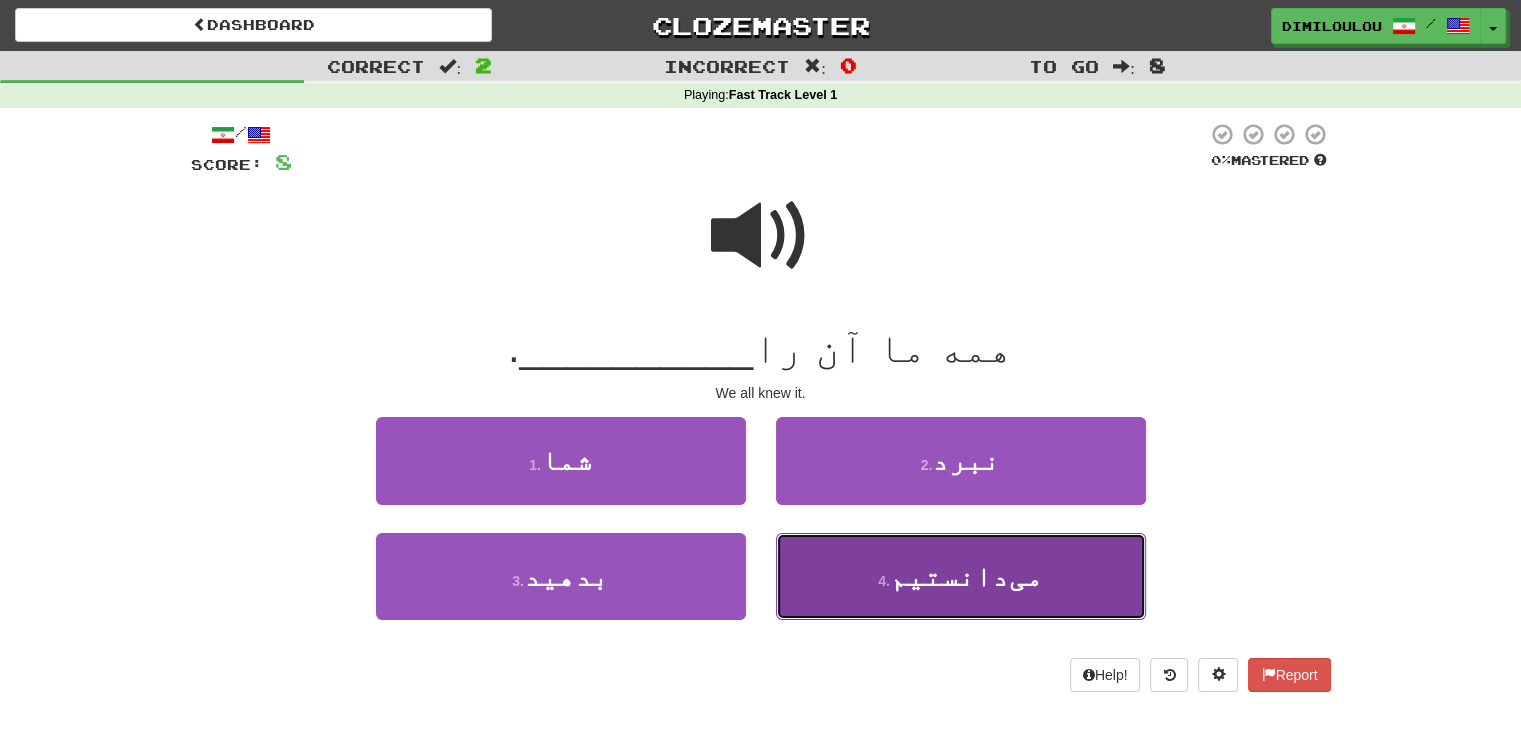 click on "می‌دانستیم" at bounding box center [966, 576] 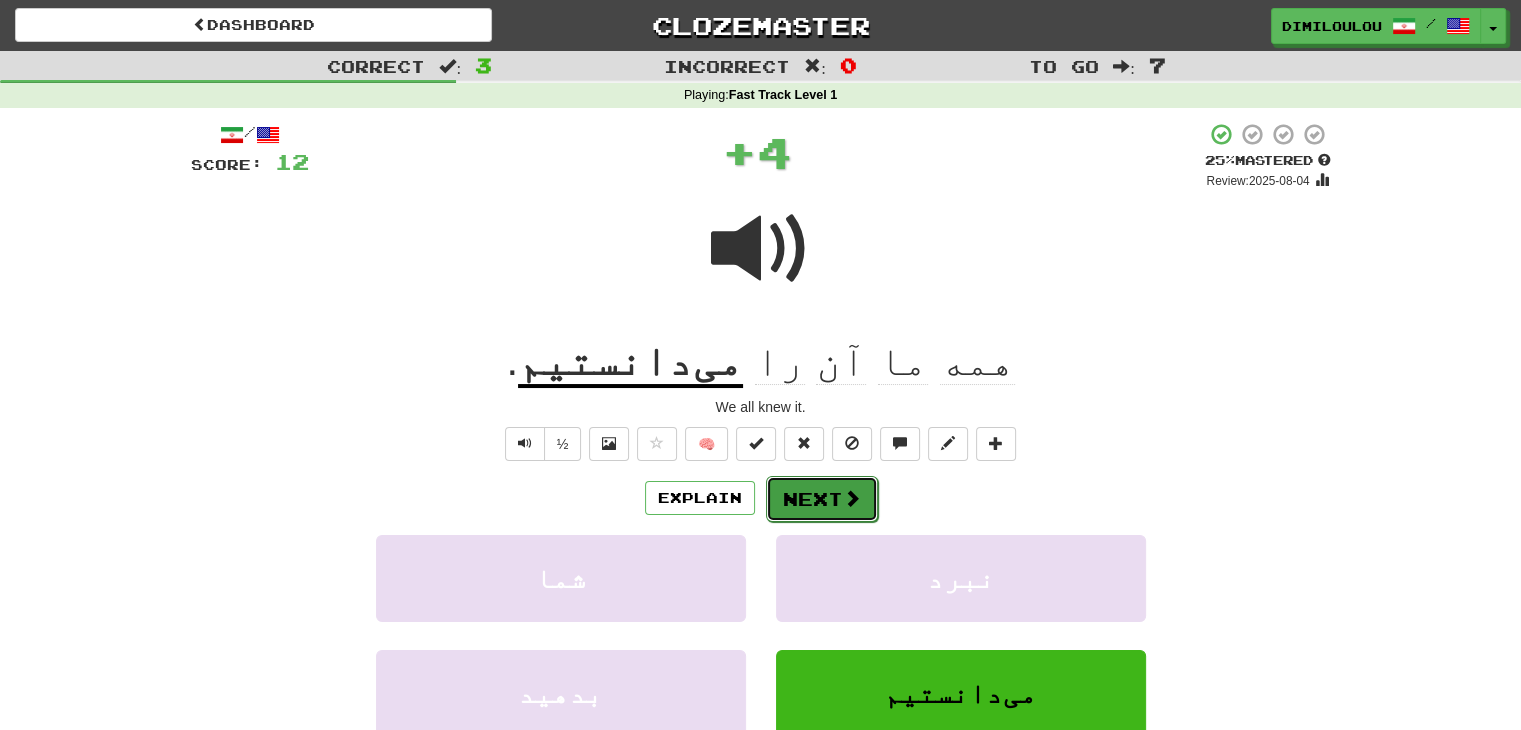 click at bounding box center (852, 498) 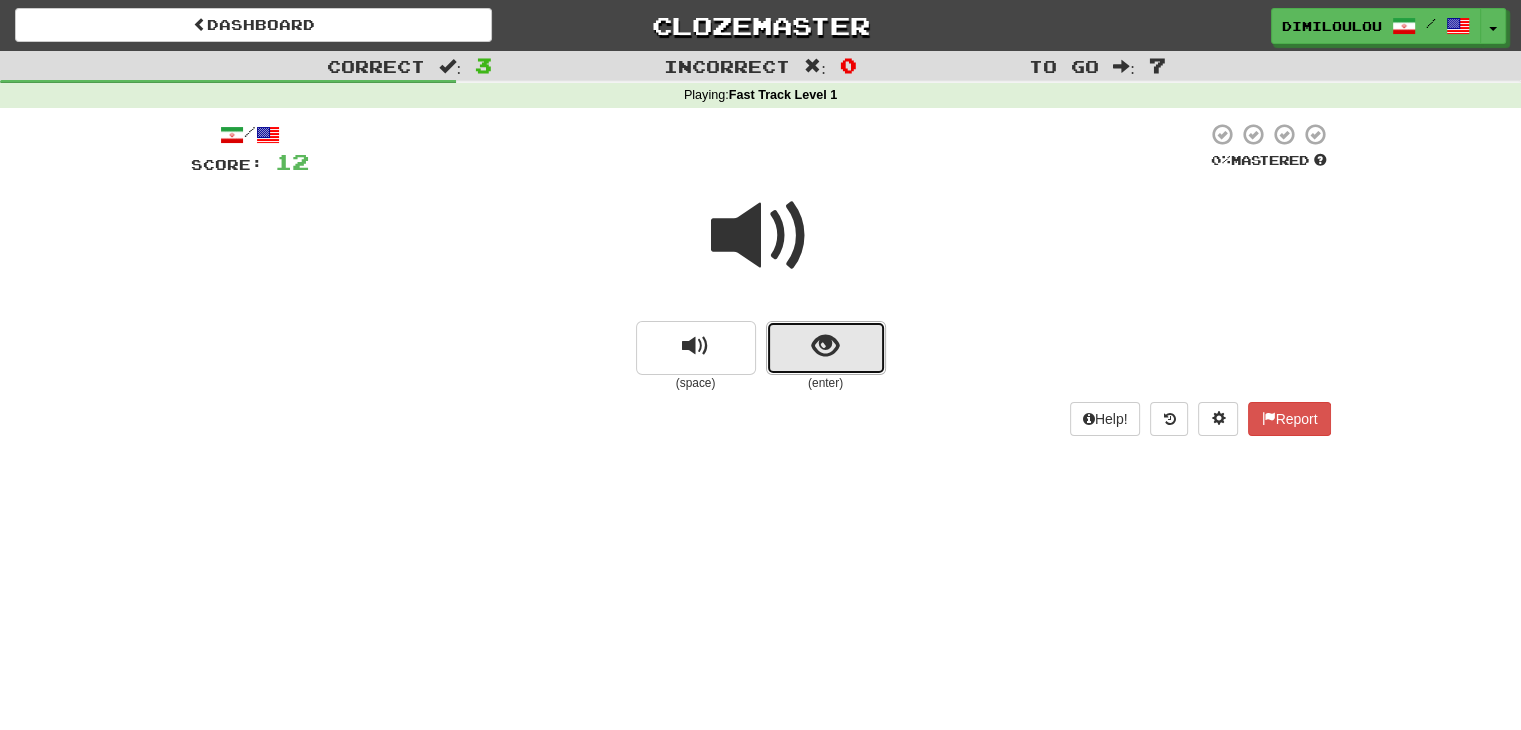 click at bounding box center [826, 348] 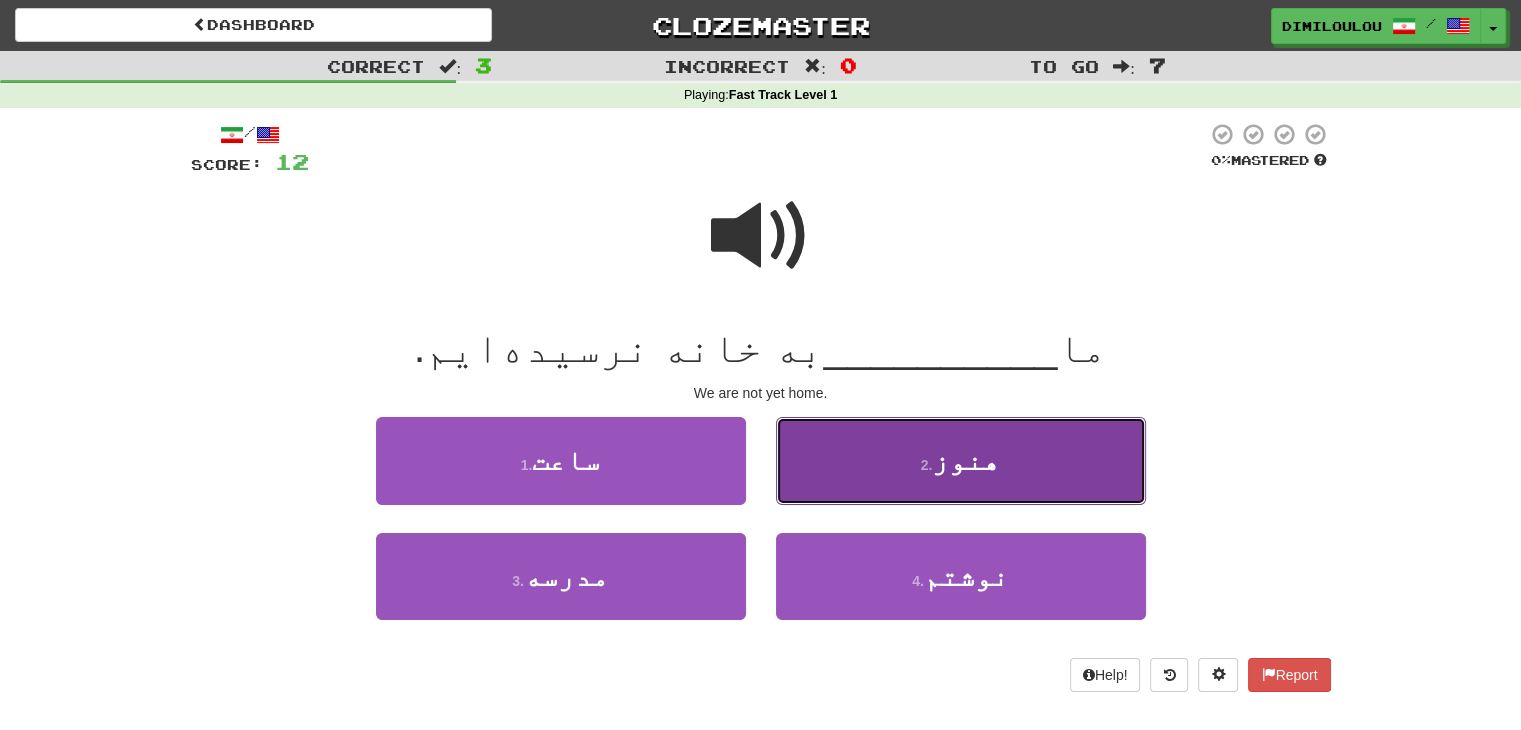 click on "2 .  هنوز" at bounding box center (961, 460) 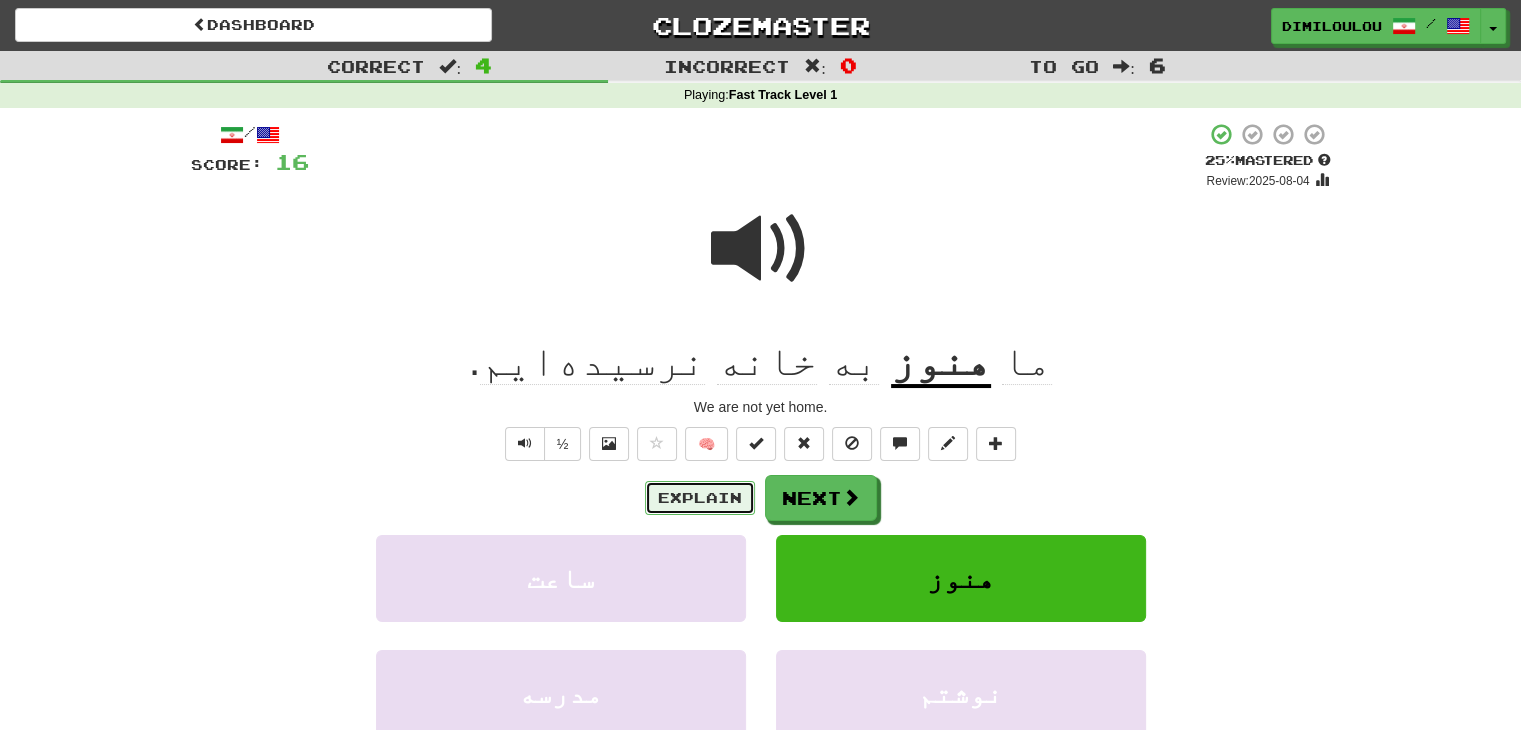 click on "Explain" at bounding box center [700, 498] 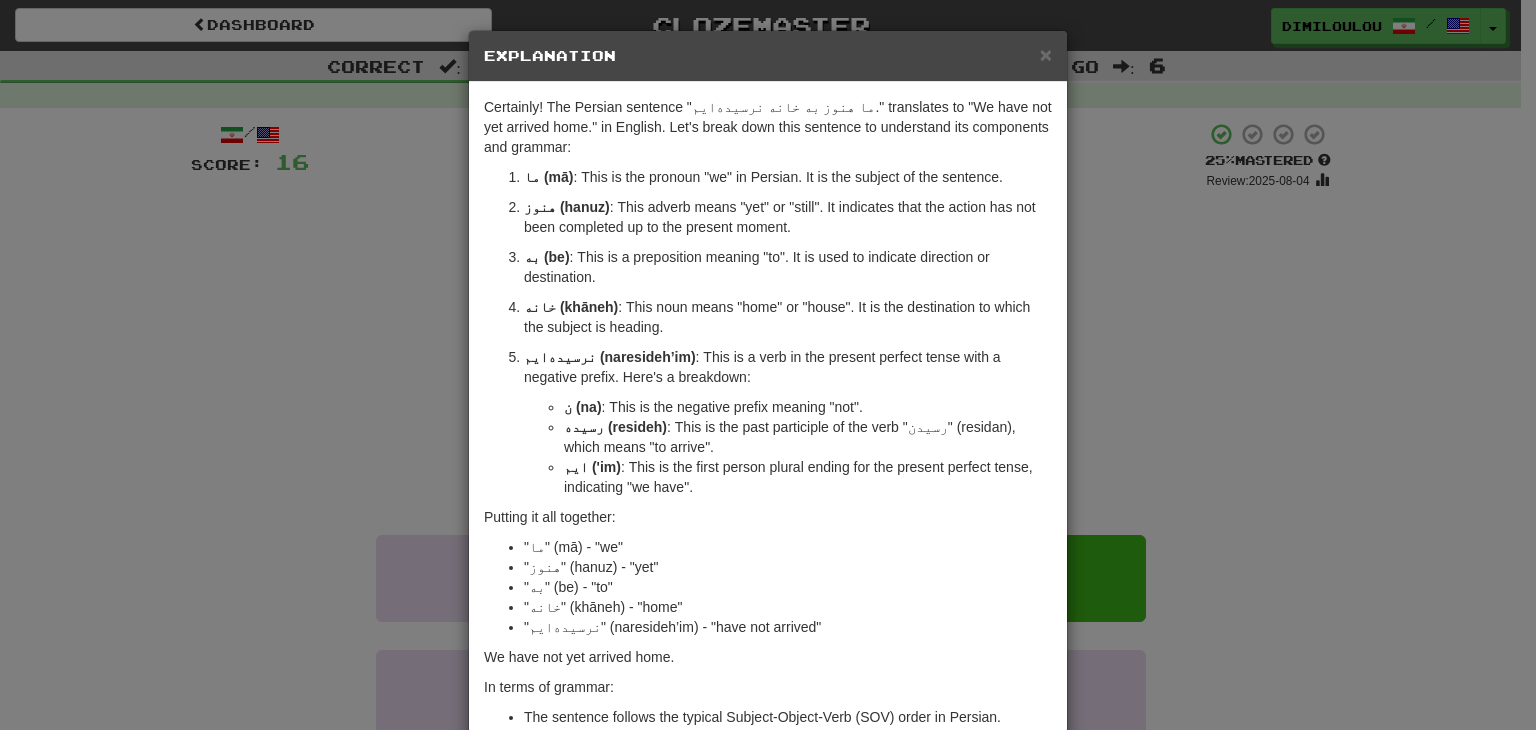click on "× Explanation Certainly! The Persian sentence "ما هنوز به خانه نرسیده‌ایم." translates to "We have not yet arrived home." in English. Let's break down this sentence to understand its components and grammar:
ما (mā) : This is the pronoun "we" in Persian. It is the subject of the sentence.
هنوز (hanuz) : This adverb means "yet" or "still". It indicates that the action has not been completed up to the present moment.
به (be) : This is a preposition meaning "to". It is used to indicate direction or destination.
خانه (khāneh) : This noun means "home" or "house". It is the destination to which the subject is heading.
نرسیده‌ایم (naresideh’im) : This is a verb in the present perfect tense with a negative prefix. Here's a breakdown:
ن (na) : This is the negative prefix meaning "not".
رسیده (resideh) : This is the past participle of the verb "رسیدن" (residan), which means "to arrive".
ایم ('im)" at bounding box center (768, 365) 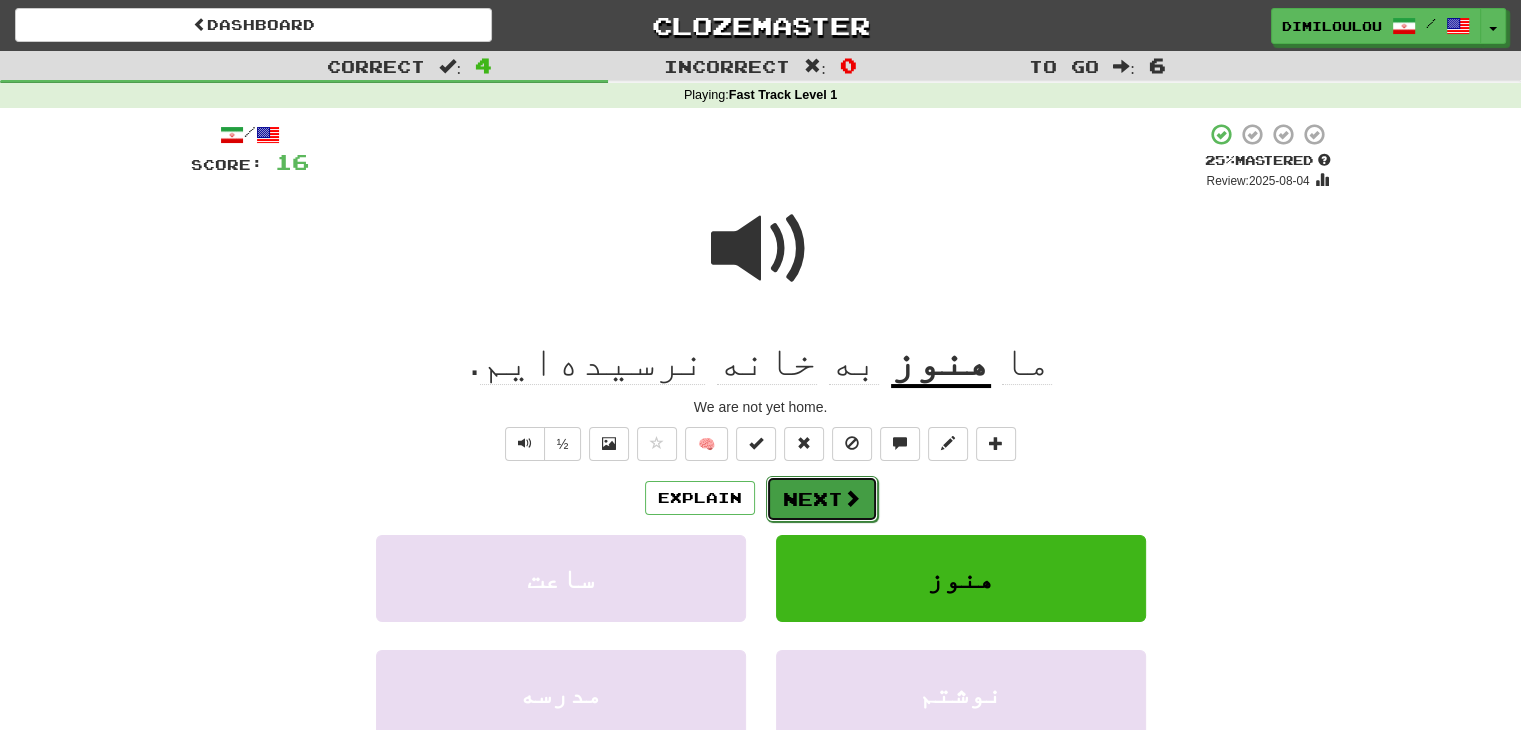 click on "Next" at bounding box center [822, 499] 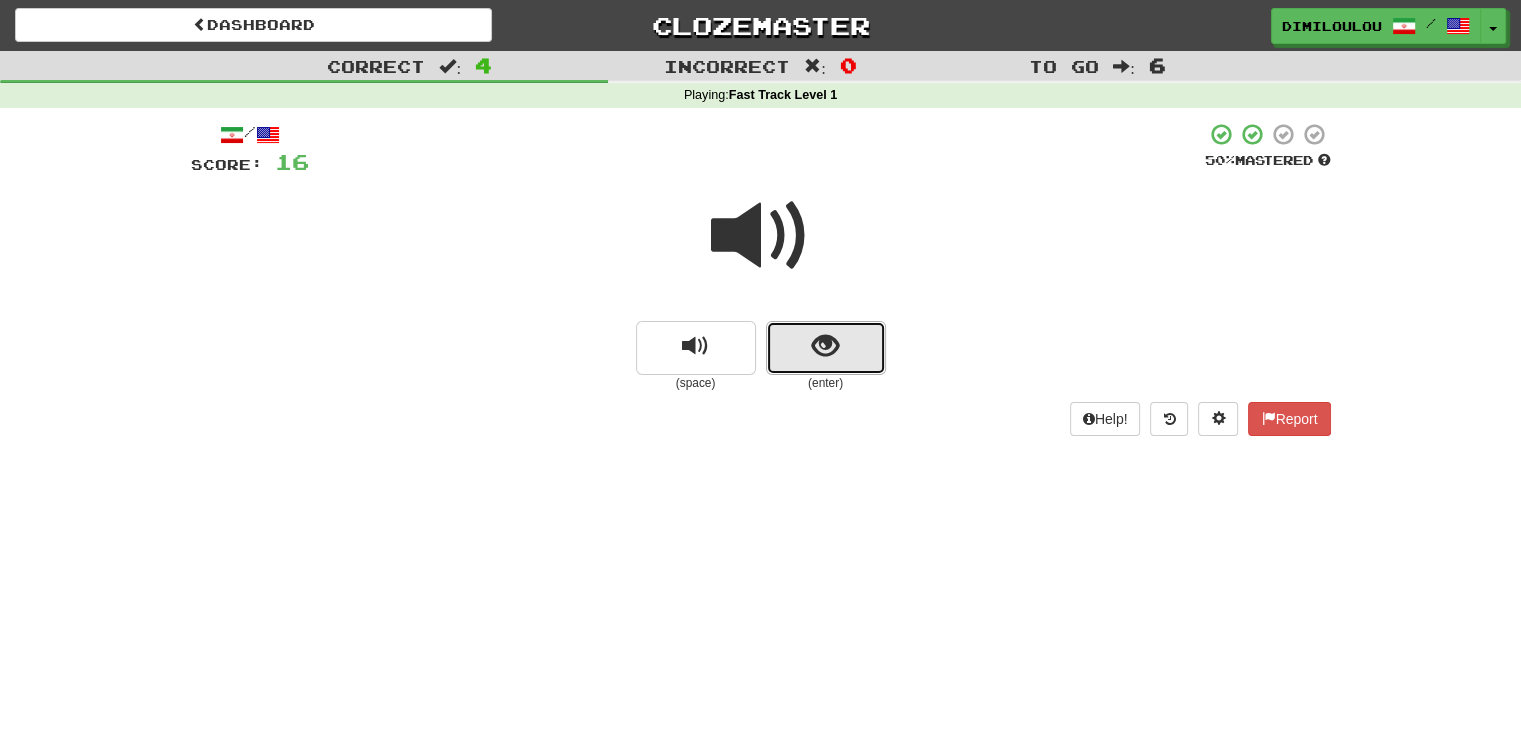 click at bounding box center (825, 346) 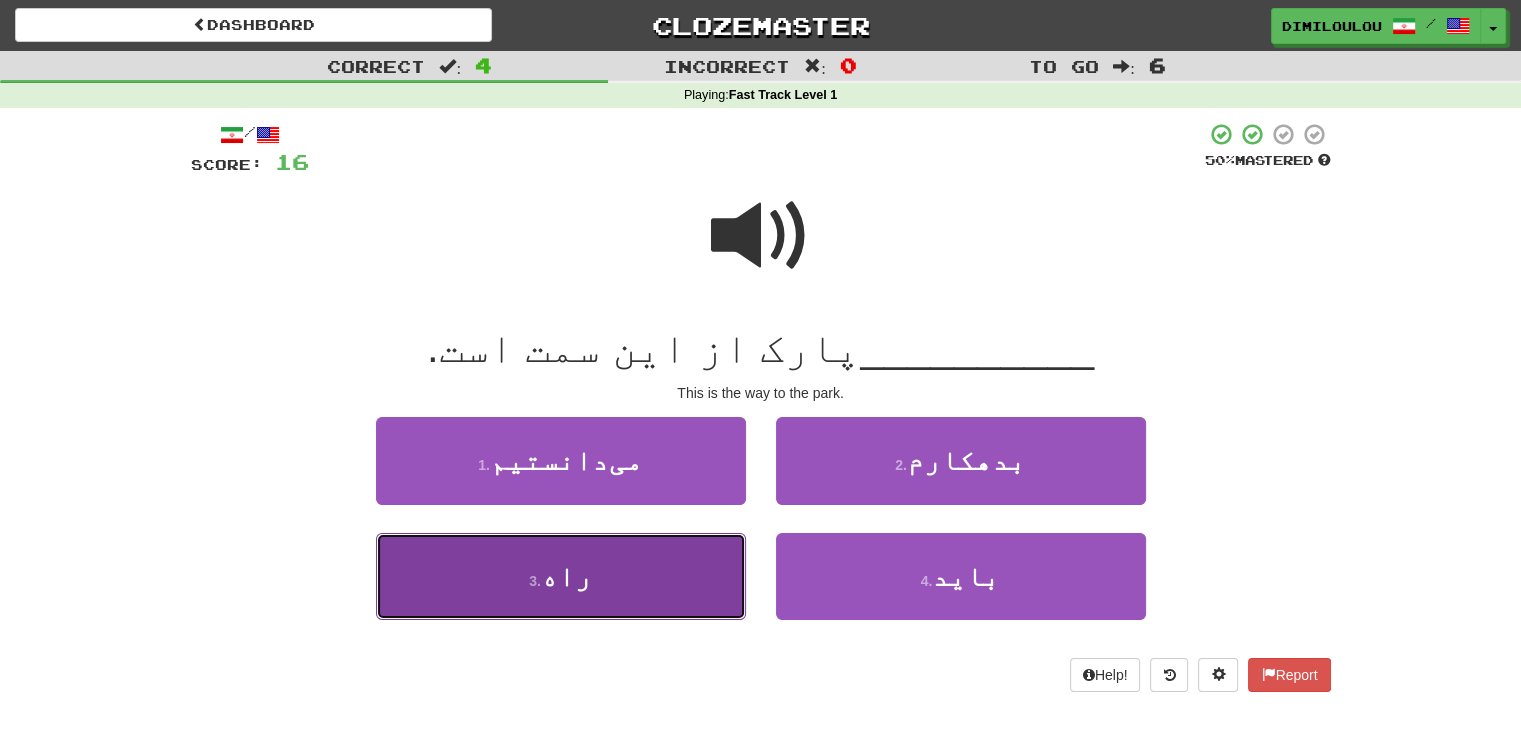 click on "3 .  راه" at bounding box center (561, 576) 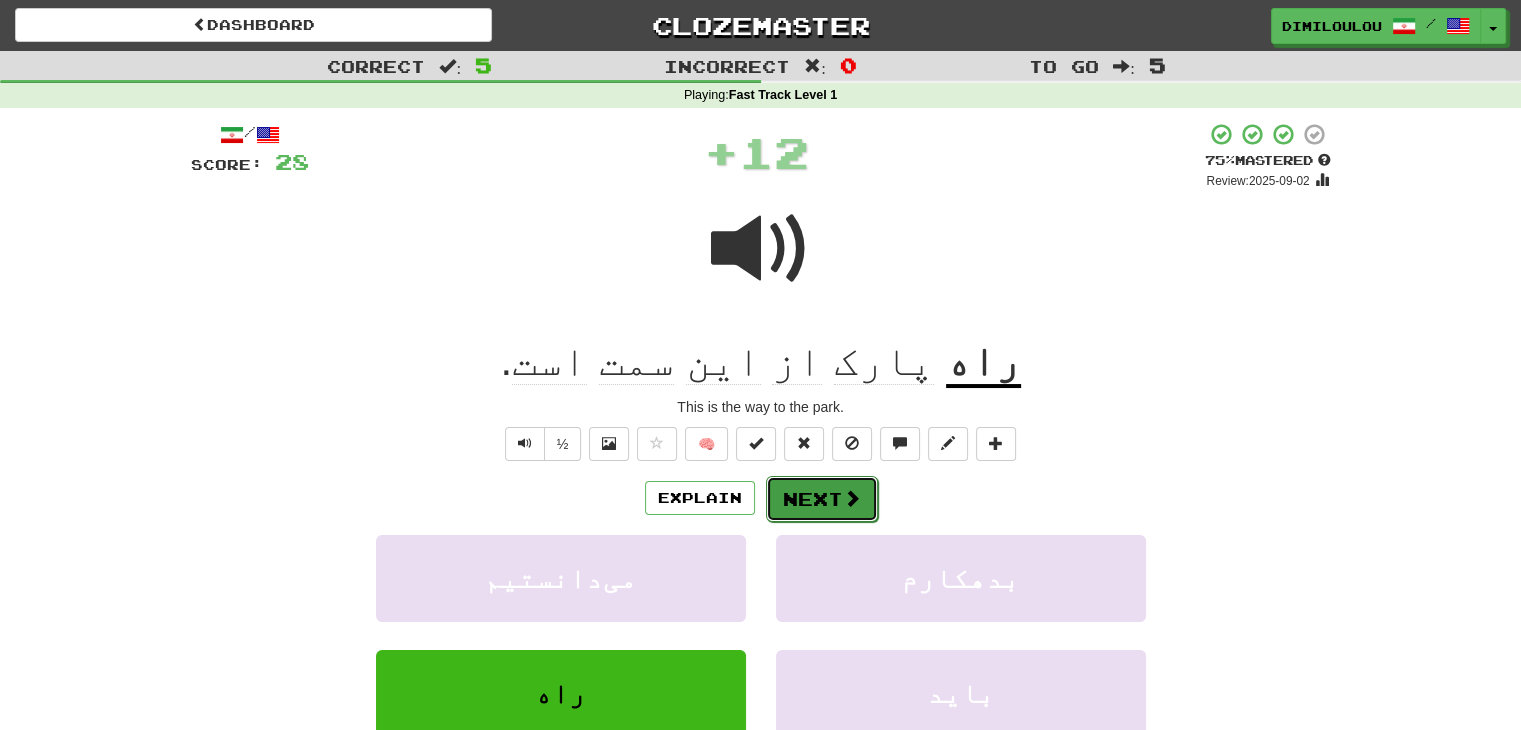 click on "Next" at bounding box center (822, 499) 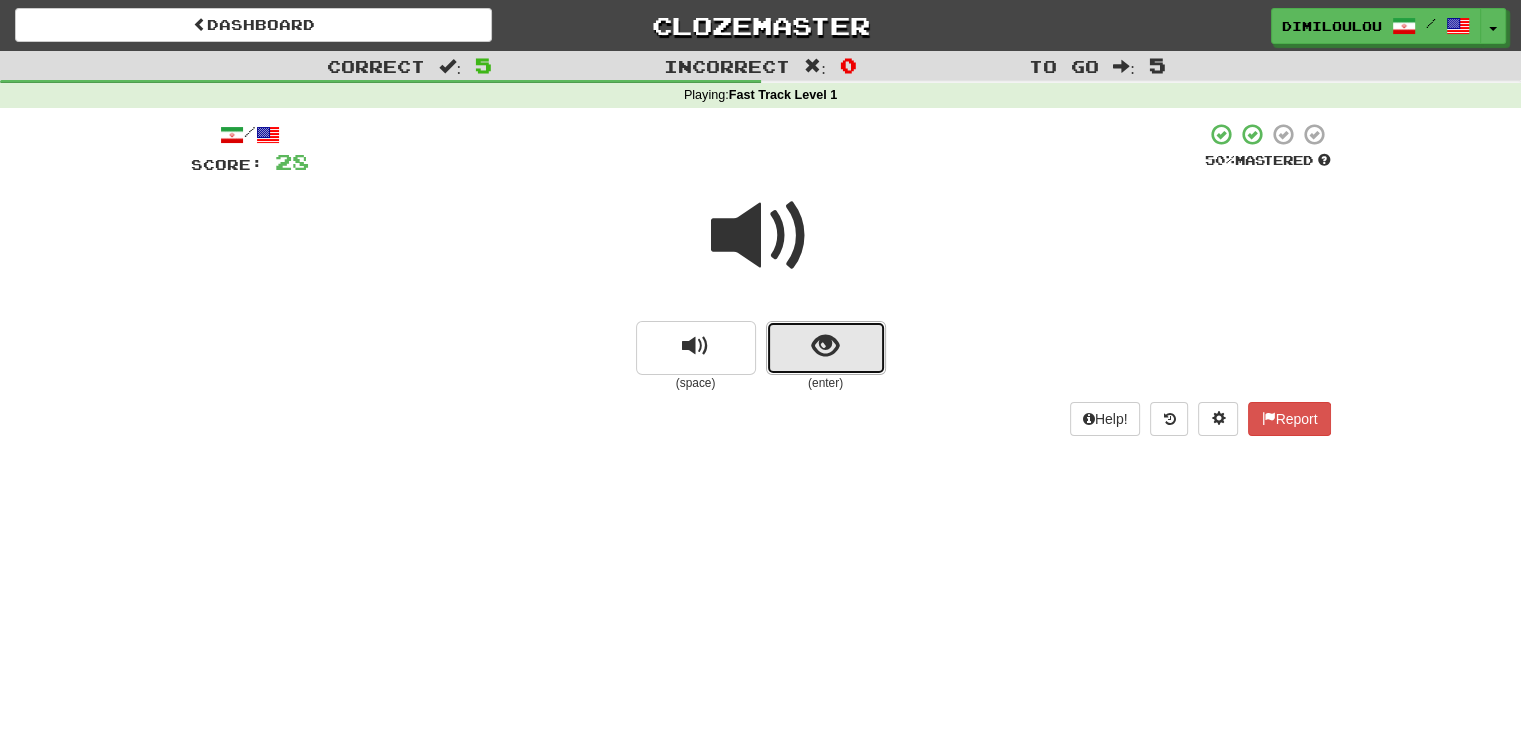 click at bounding box center [825, 346] 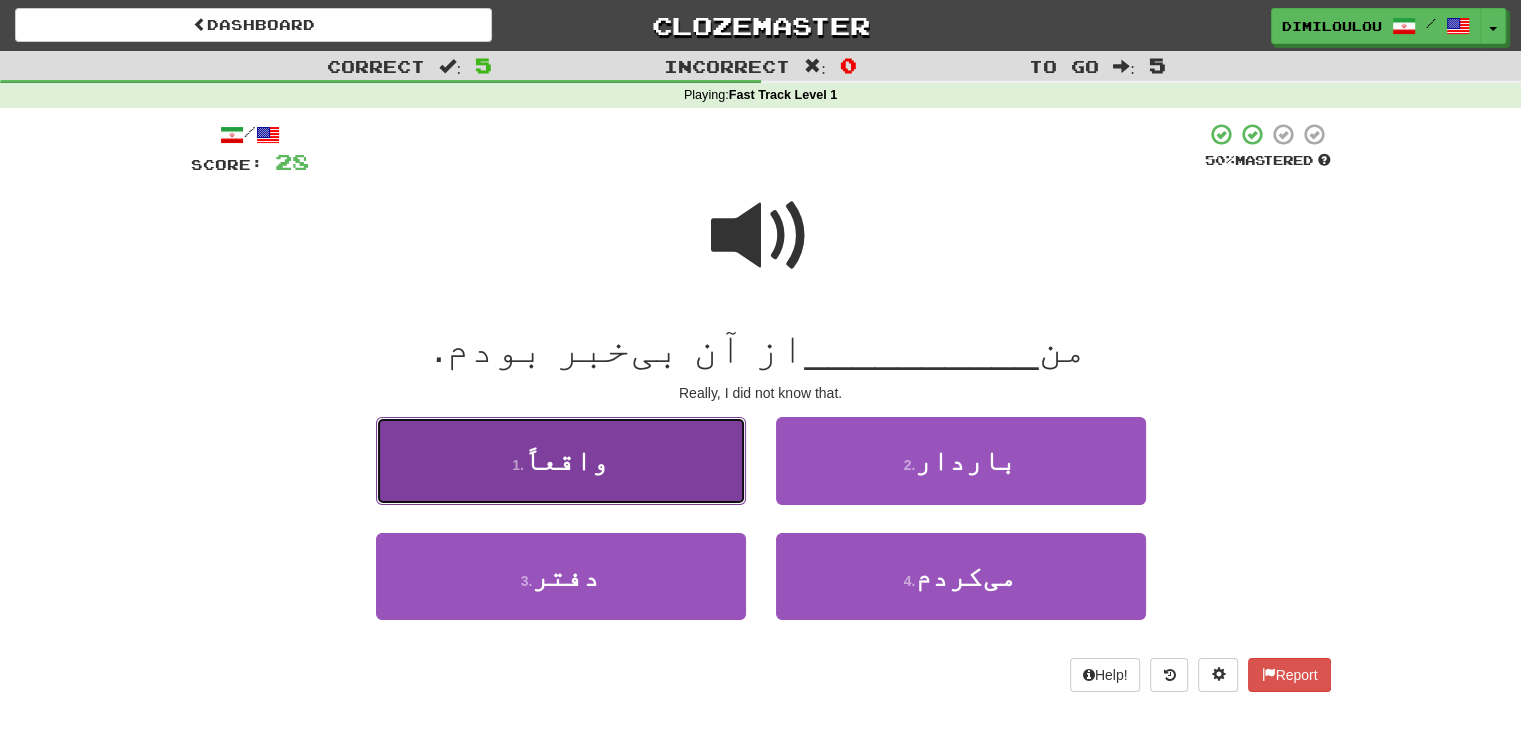 click on "1 .  واقعاً" at bounding box center (561, 460) 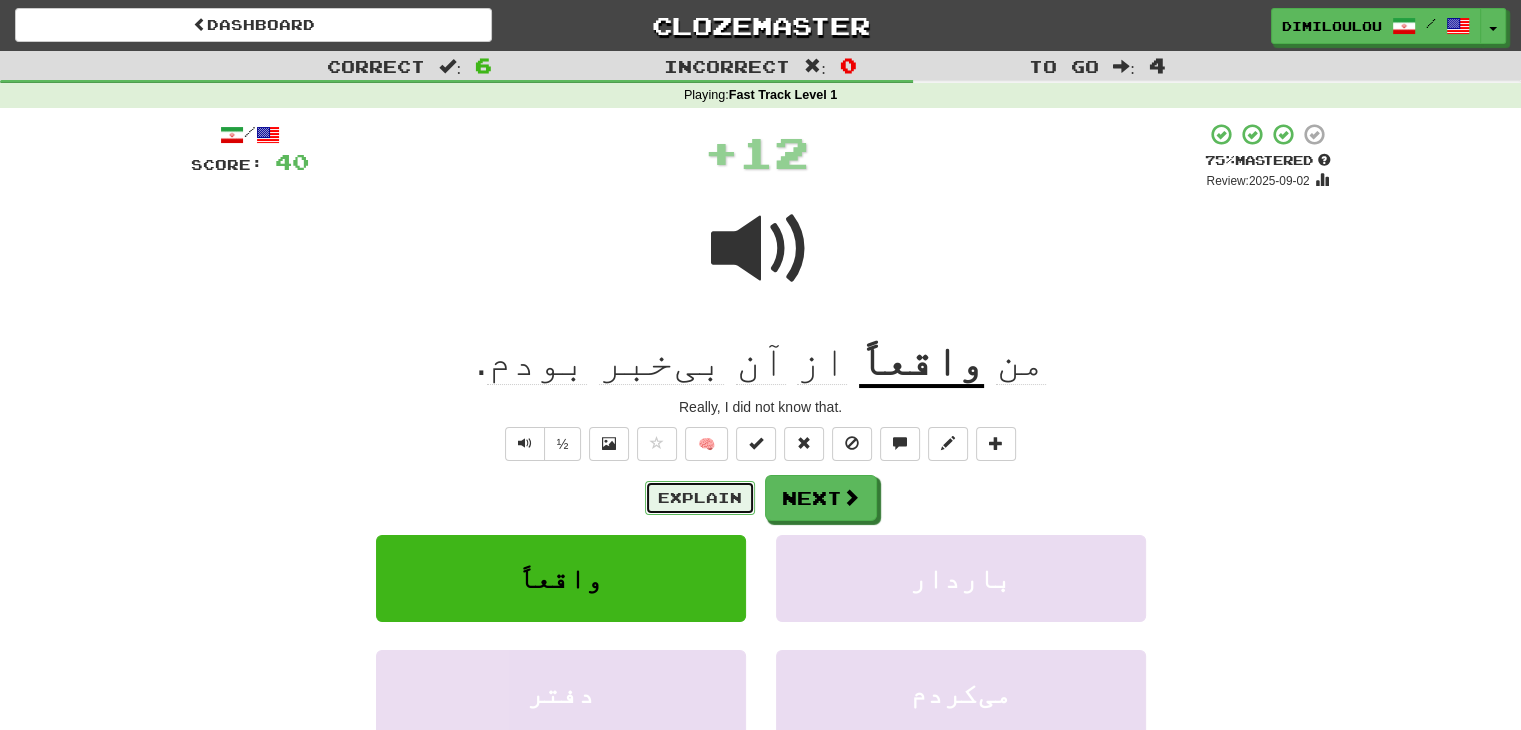 click on "Explain" at bounding box center (700, 498) 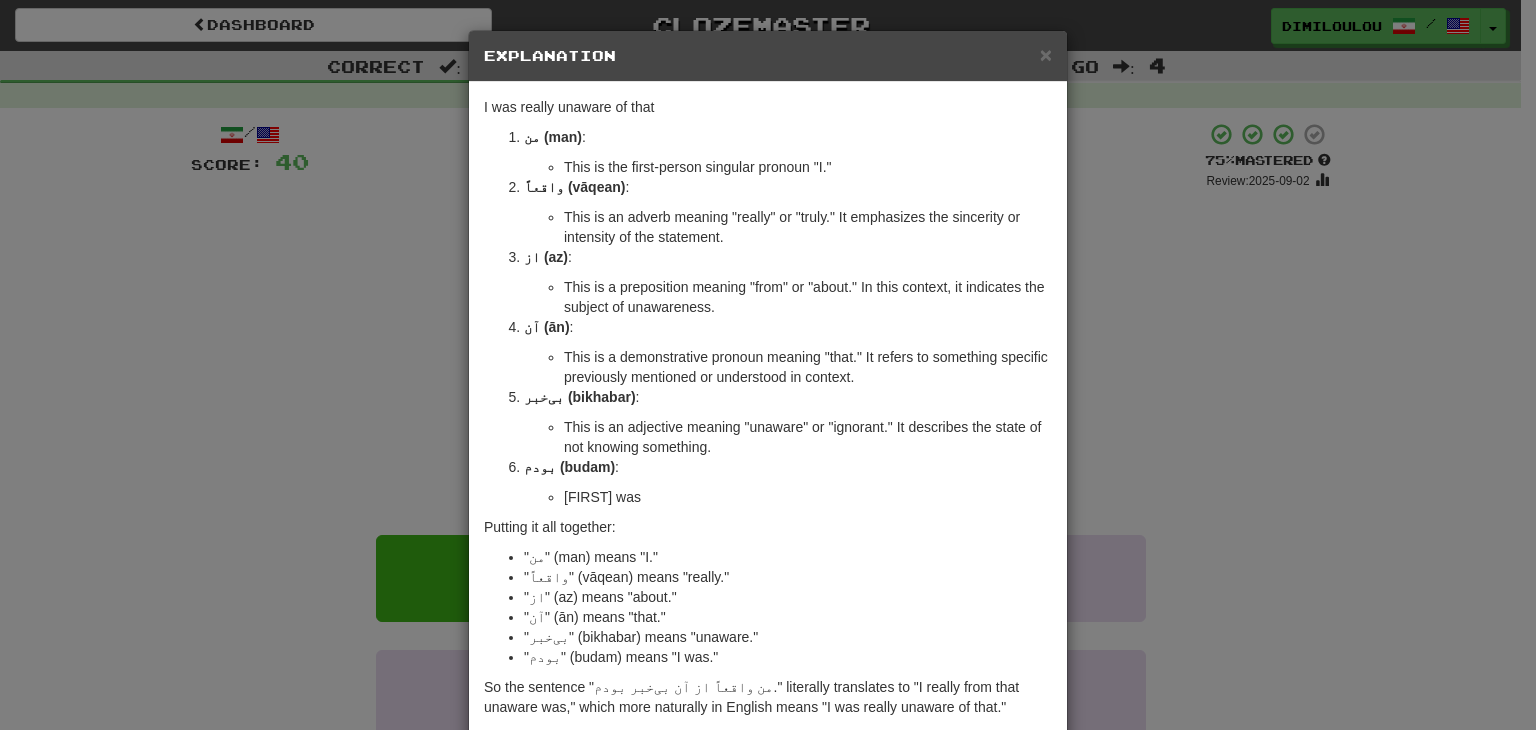 click on "× Explanation Sure! Let's break down the Persian (Farsi) sentence "من واقعاً از آن بی‌خبر بودم." It translates to "I was really unaware of that" in English. We'll analyze it word by word and explain the grammar:
من (man) :
This is the first-person singular pronoun "I."
واقعاً (vāqean) :
This is an adverb meaning "really" or "truly." It emphasizes the sincerity or intensity of the statement.
از (az) :
This is a preposition meaning "from" or "about." In this context, it indicates the subject of unawareness.
آن (ān) :
This is a demonstrative pronoun meaning "that." It refers to something specific previously mentioned or understood in context.
بی‌خبر (bikhabar) :
This is an adjective meaning "unaware" or "ignorant." It describes the state of not knowing something.
بودم (budam) :
Putting it all together:
"من" (man) means "I."
"واقعاً" (vāqean) means "really."" at bounding box center [768, 365] 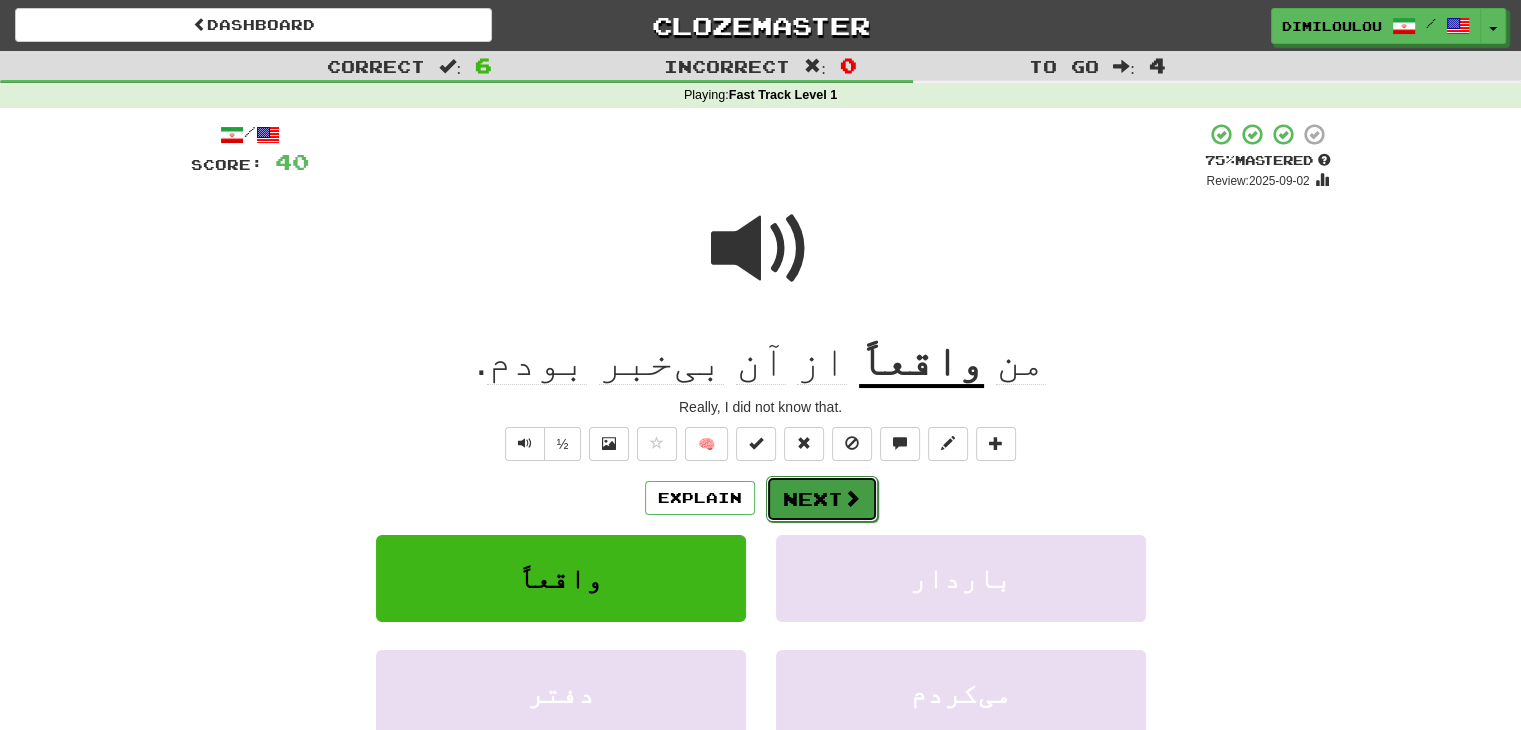 click on "Next" at bounding box center (822, 499) 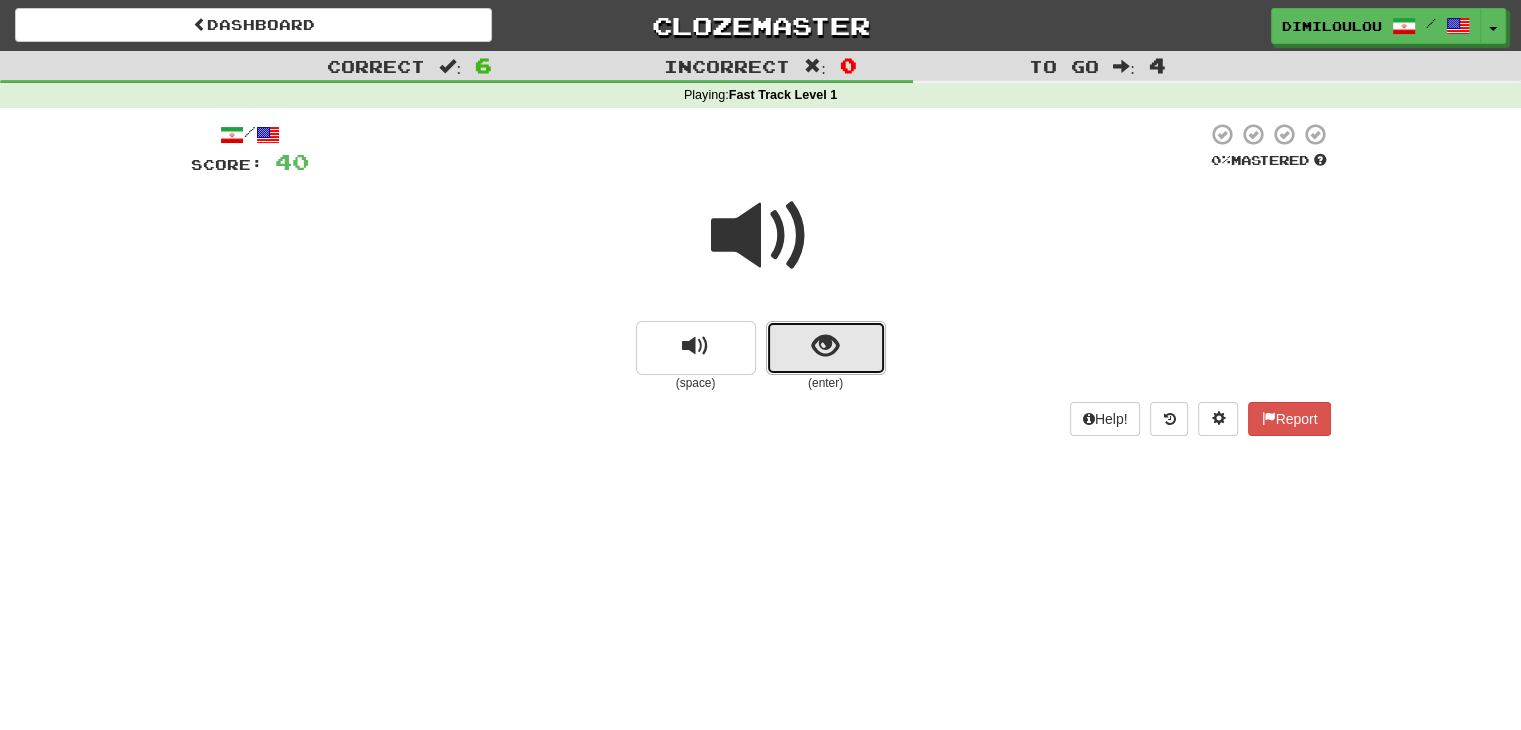 click at bounding box center (826, 348) 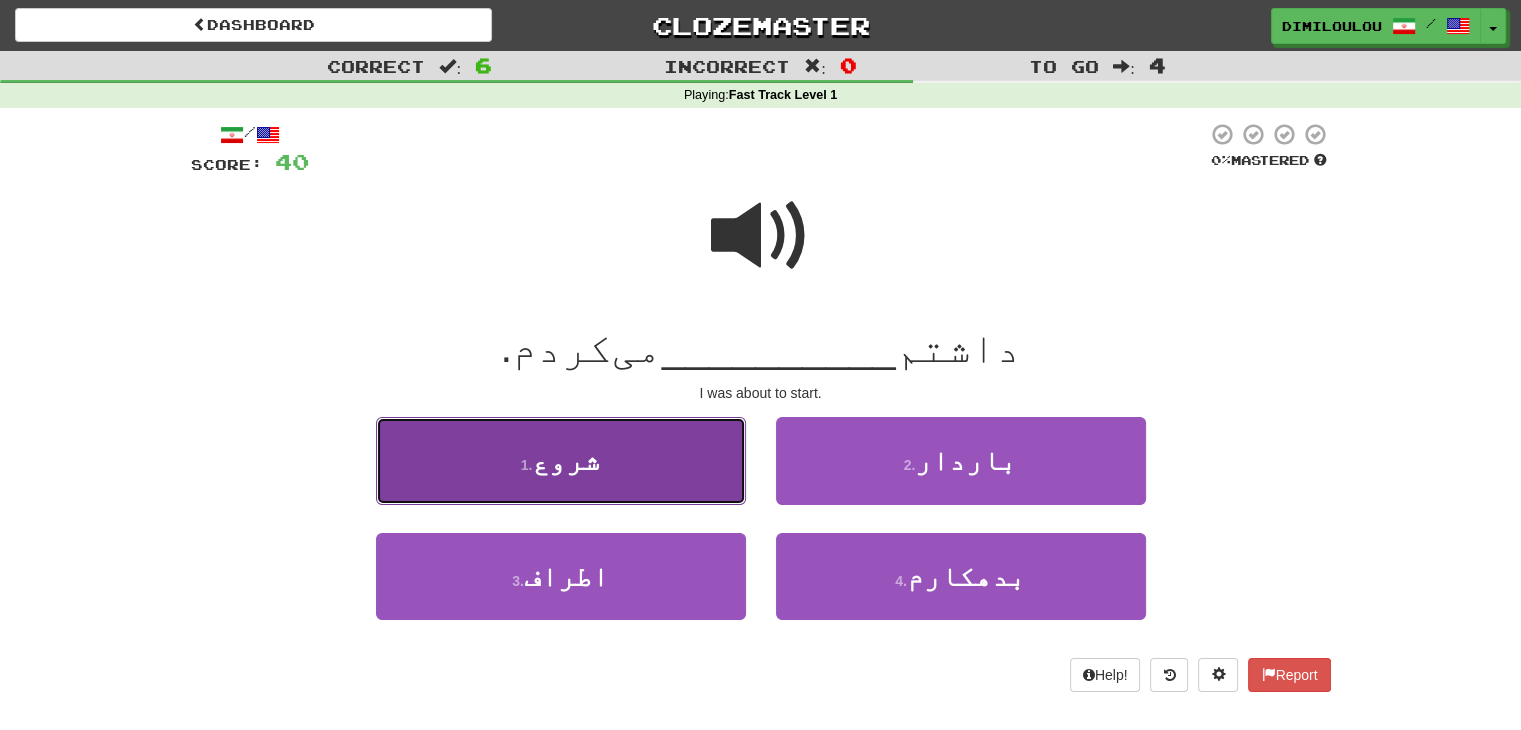 click on "1 .  شروع" at bounding box center [561, 460] 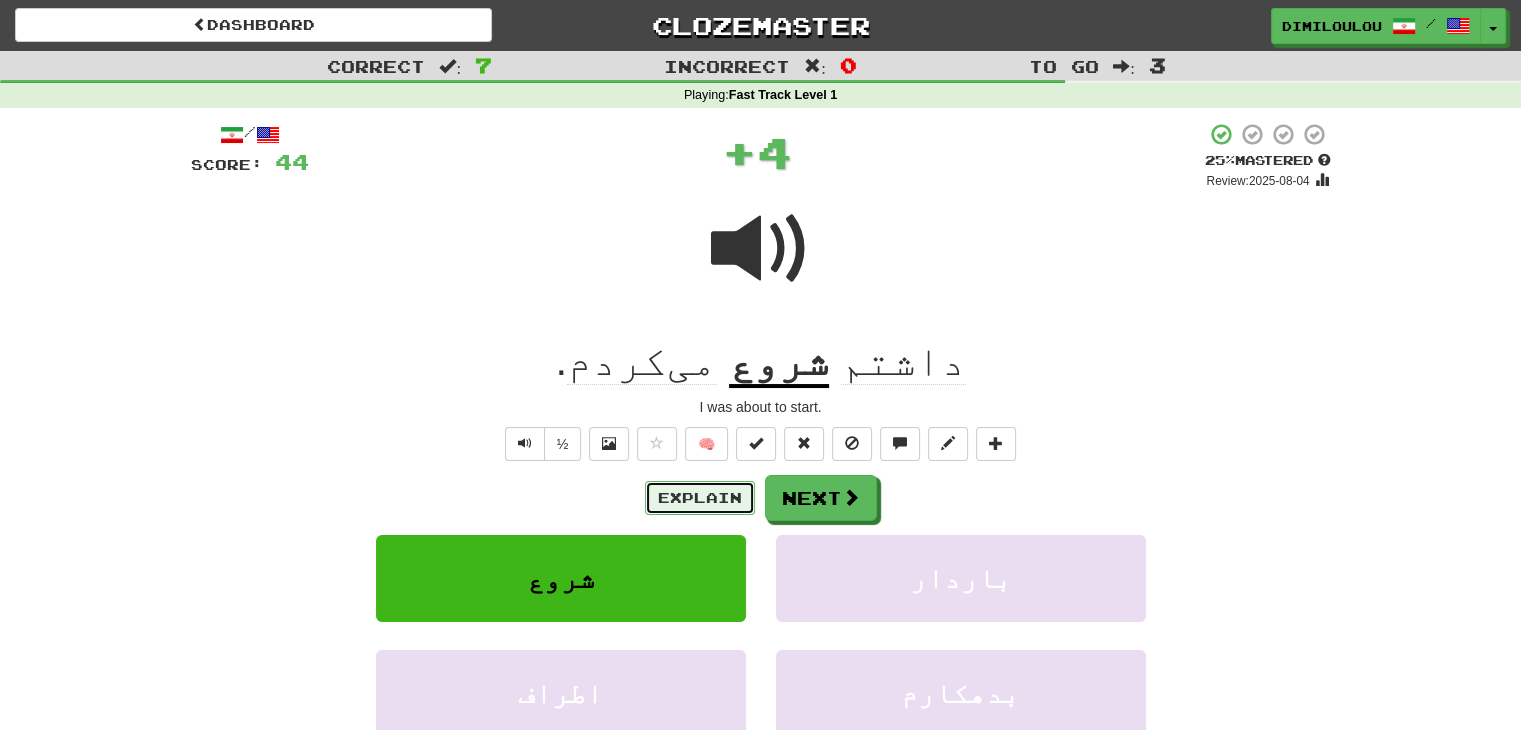 click on "Explain" at bounding box center [700, 498] 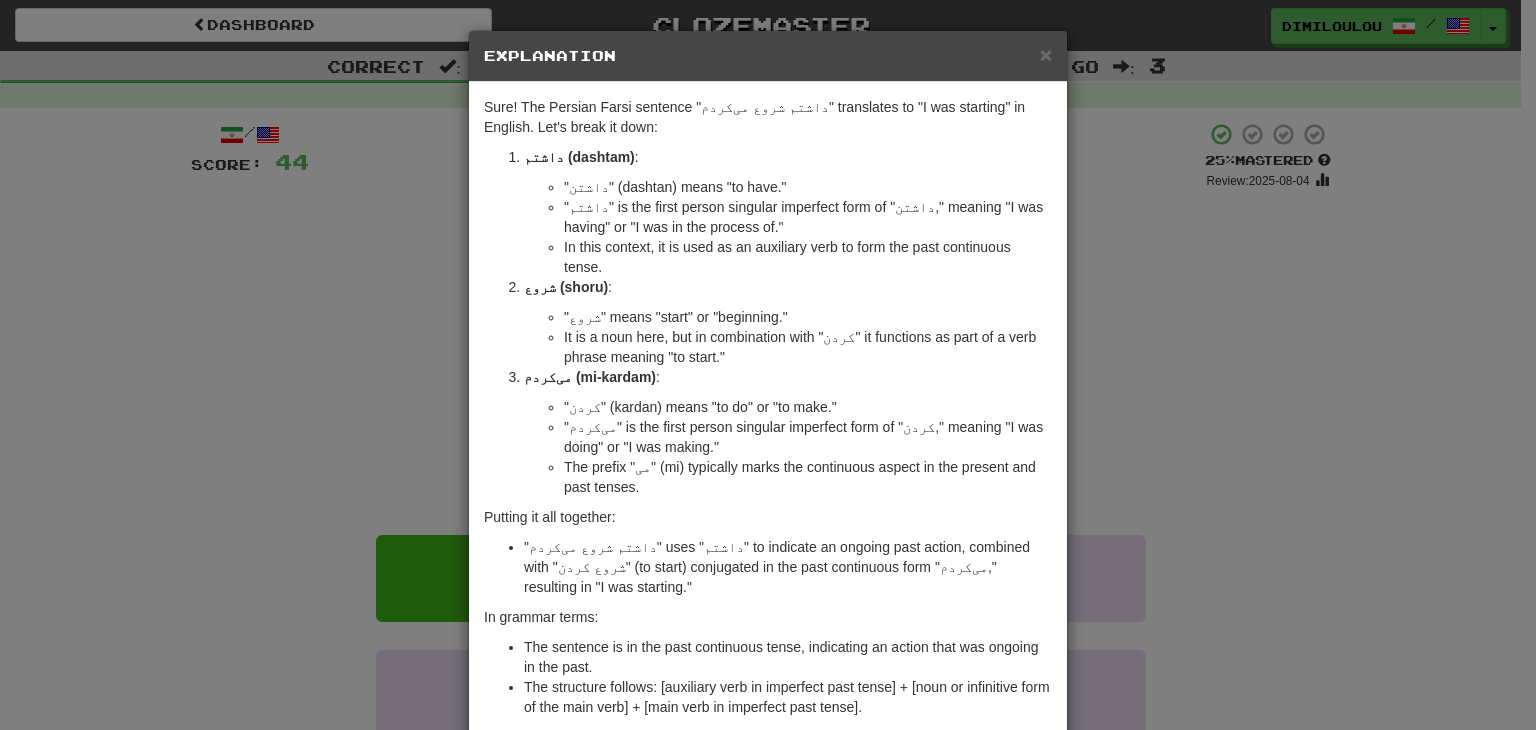 click on "× Explanation Sure! The Persian Farsi sentence "داشتم شروع می‌کردم" translates to "I was starting" in English. Let's break it down:
داشتم (dashtam) :
"داشتن" (dashtan) means "to have."
"داشتم" is the first person singular imperfect form of "داشتن," meaning "I was having" or "I was in the process of."
In this context, it is used as an auxiliary verb to form the past continuous tense.
شروع (shoru) :
"شروع" means "start" or "beginning."
It is a noun here, but in combination with "کردن" it functions as part of a verb phrase meaning "to start."
می‌کردم (mi-kardam) :
"کردن" (kardan) means "to do" or "to make."
"می‌کردم" is the first person singular imperfect form of "کردن," meaning "I was doing" or "I was making."
The prefix "می" (mi) typically marks the continuous aspect in the present and past tenses.
Putting it all together:
In grammar terms:
Let us know ! Close" at bounding box center (768, 365) 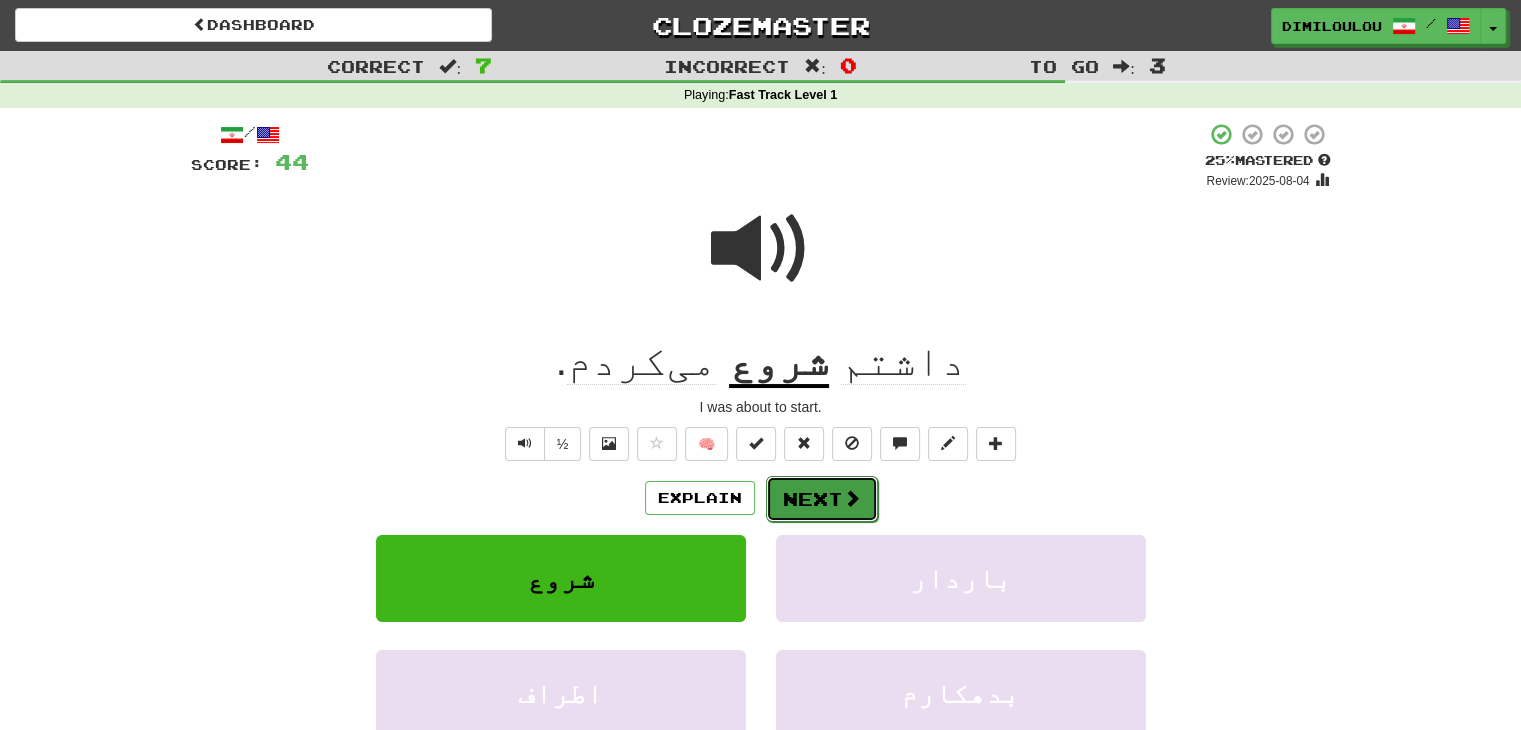 click on "Next" at bounding box center [822, 499] 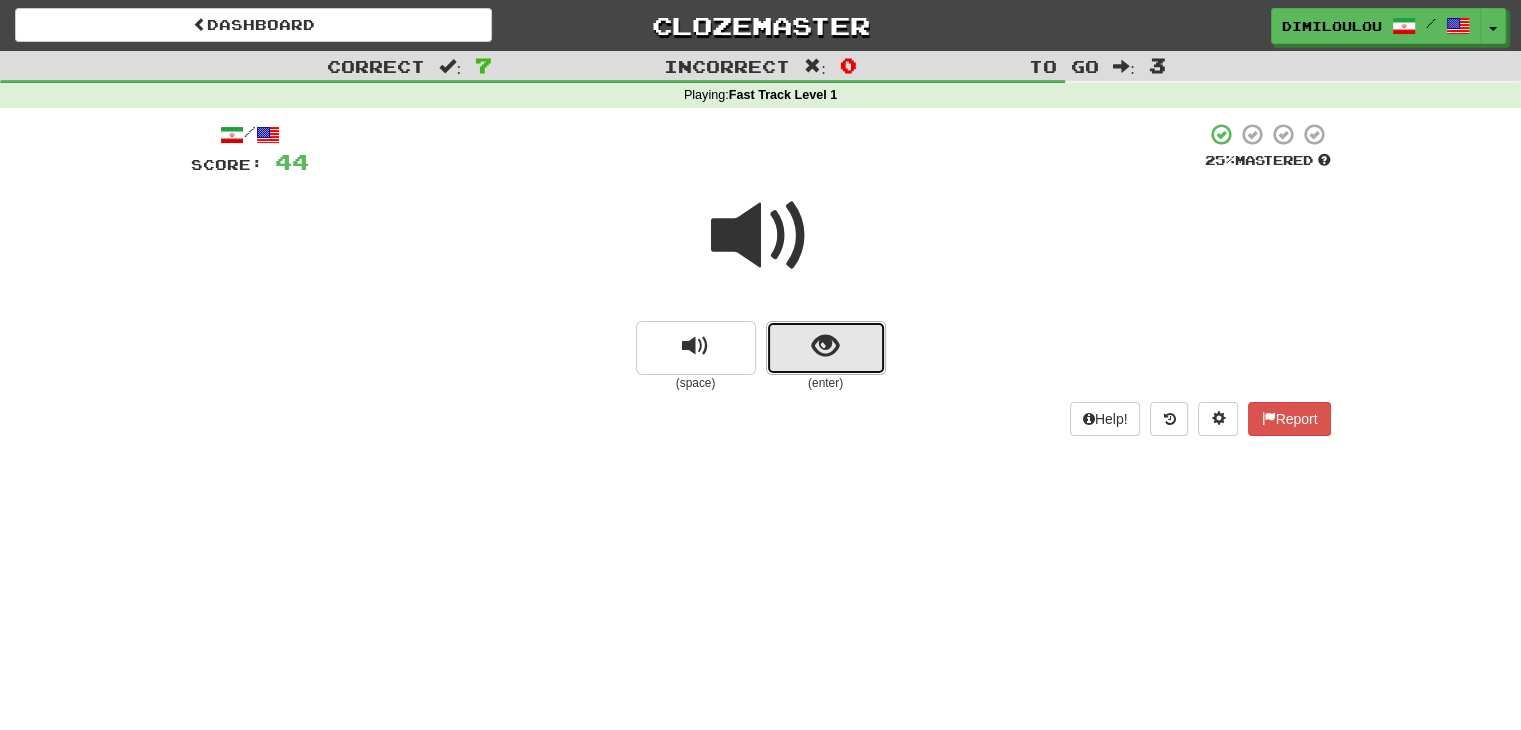 click at bounding box center (826, 348) 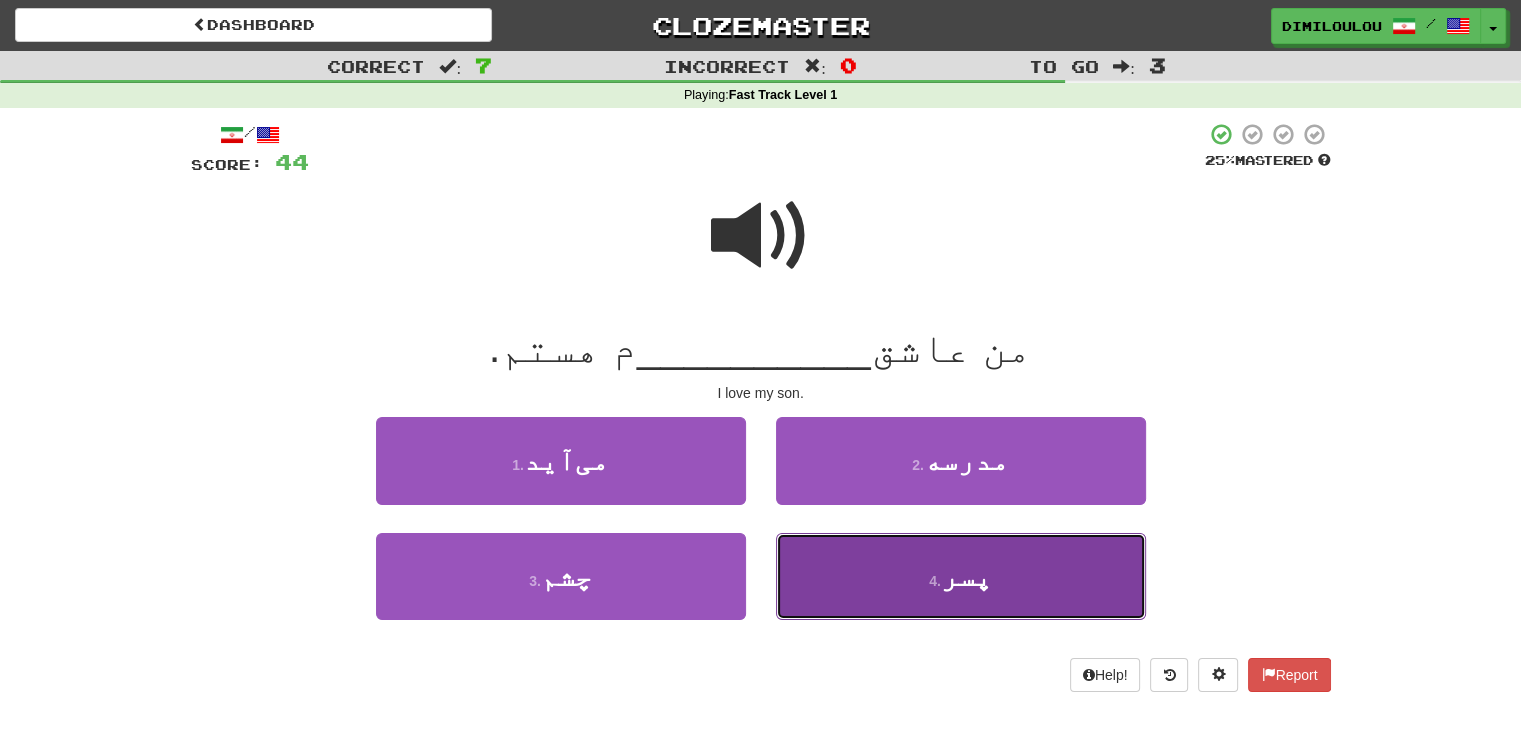 click on "4 .  پسر" at bounding box center (961, 576) 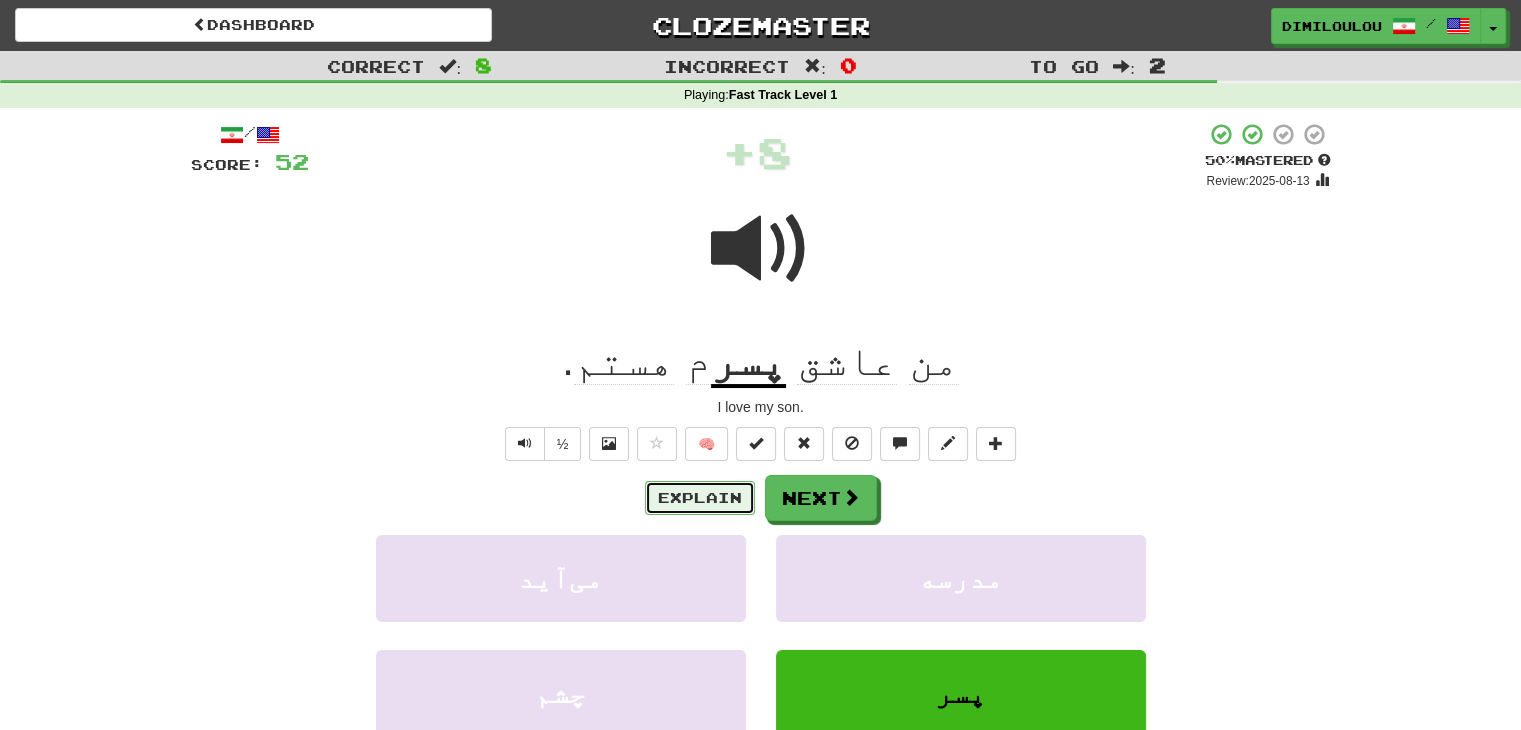 click on "Explain" at bounding box center [700, 498] 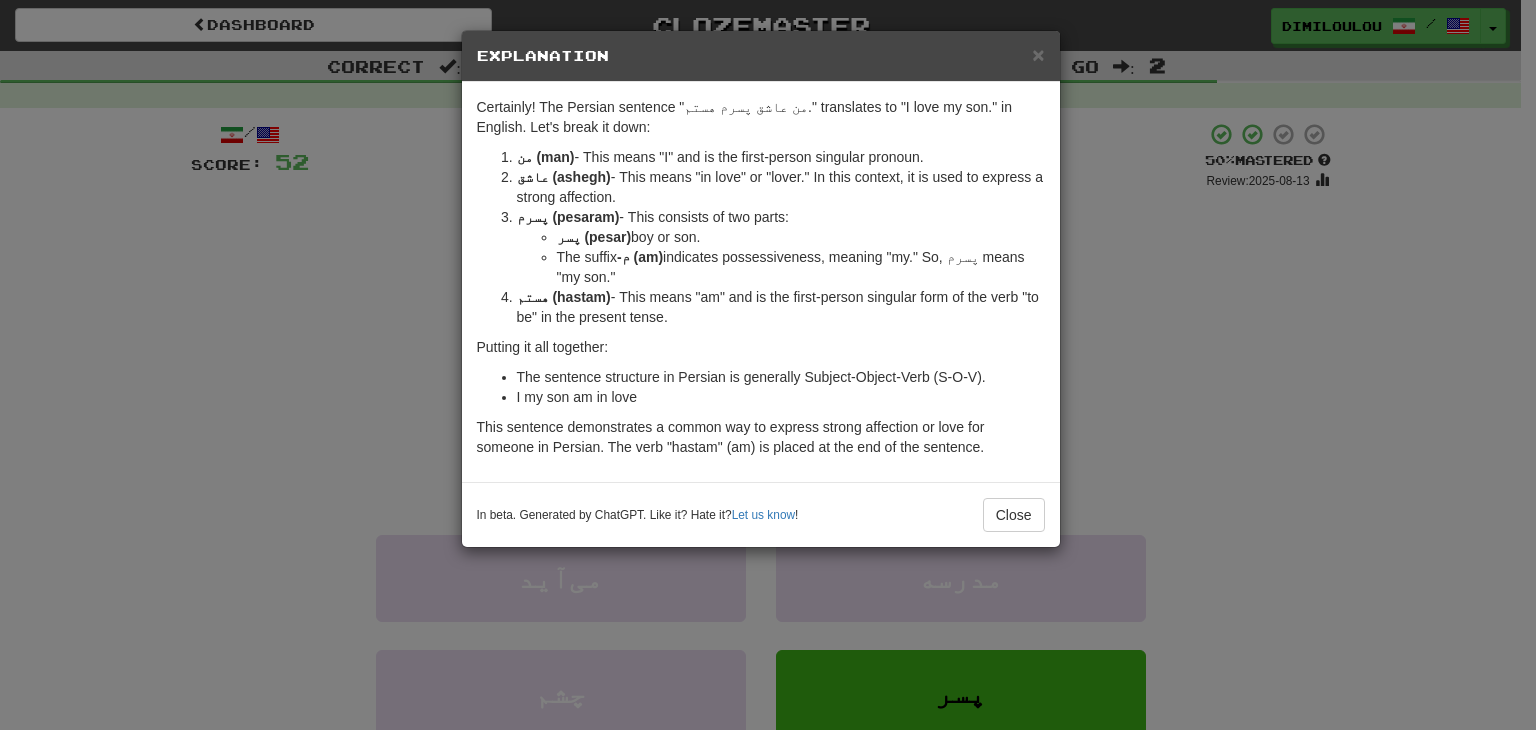 click on "× Explanation Certainly! The Persian sentence "من عاشق پسرم هستم." translates to "I love my son." in English. Let's break it down:
من (man)  - This means "I" and is the first-person singular pronoun.
عاشق (ashegh)  - This means "in love" or "lover." In this context, it is used to express a strong affection.
پسرم (pesaram)  - This consists of two parts:
پسر (pesar)  which means "boy" or "son."
The suffix  -م (am)  indicates possessiveness, meaning "my." So, پسرم means "my son."
هستم (hastam)  - This means "am" and is the first-person singular form of the verb "to be" in the present tense.
Putting it all together:
The sentence structure in Persian is generally Subject-Object-Verb (S-O-V).
Here, "من" is the subject, "عاشق پسرم" is the phrase describing the state or object, and "هستم" is the verb. So it literally translates to "I my son am in love" but in English, we say "I love my son."
Let us know ! Close" at bounding box center (768, 365) 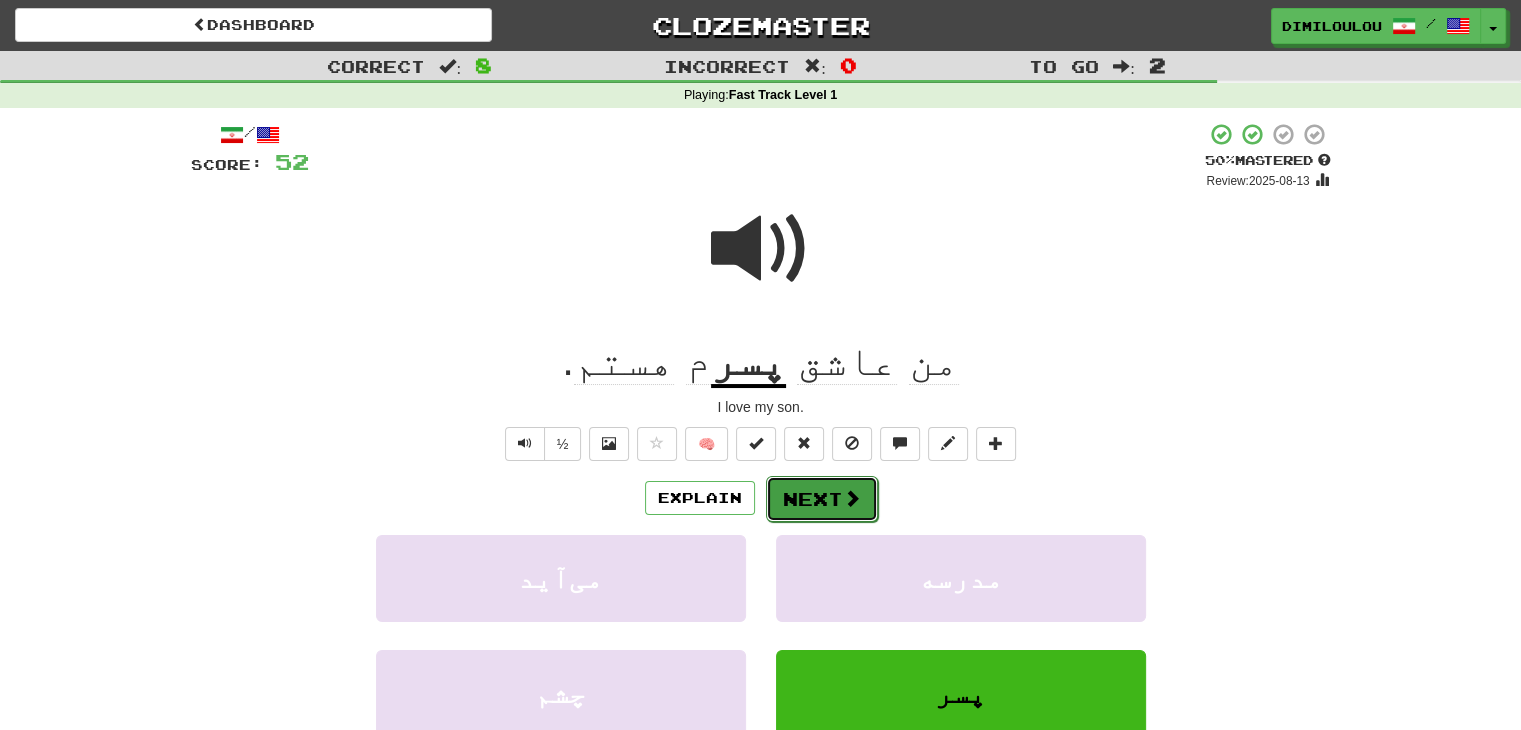 click on "Next" at bounding box center [822, 499] 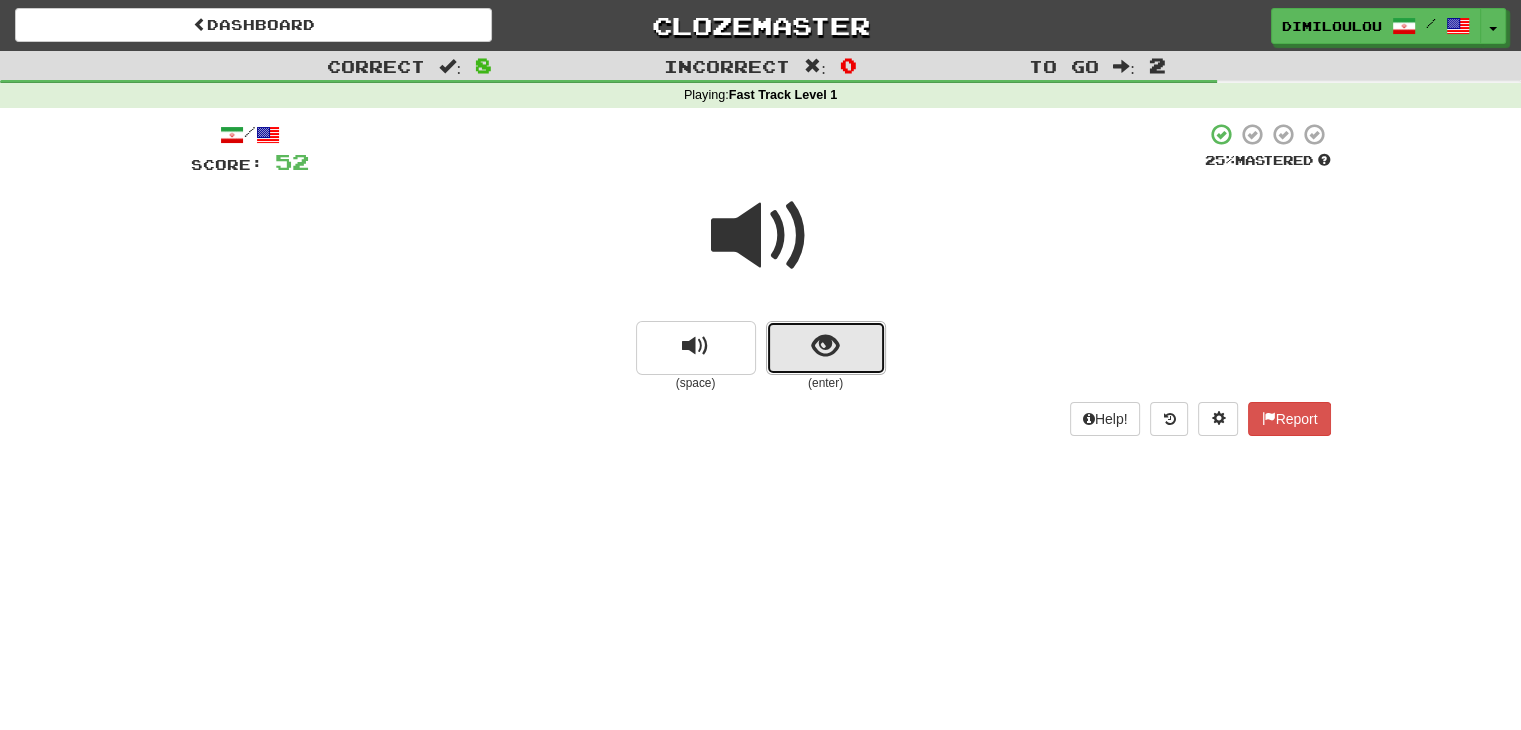 click at bounding box center [826, 348] 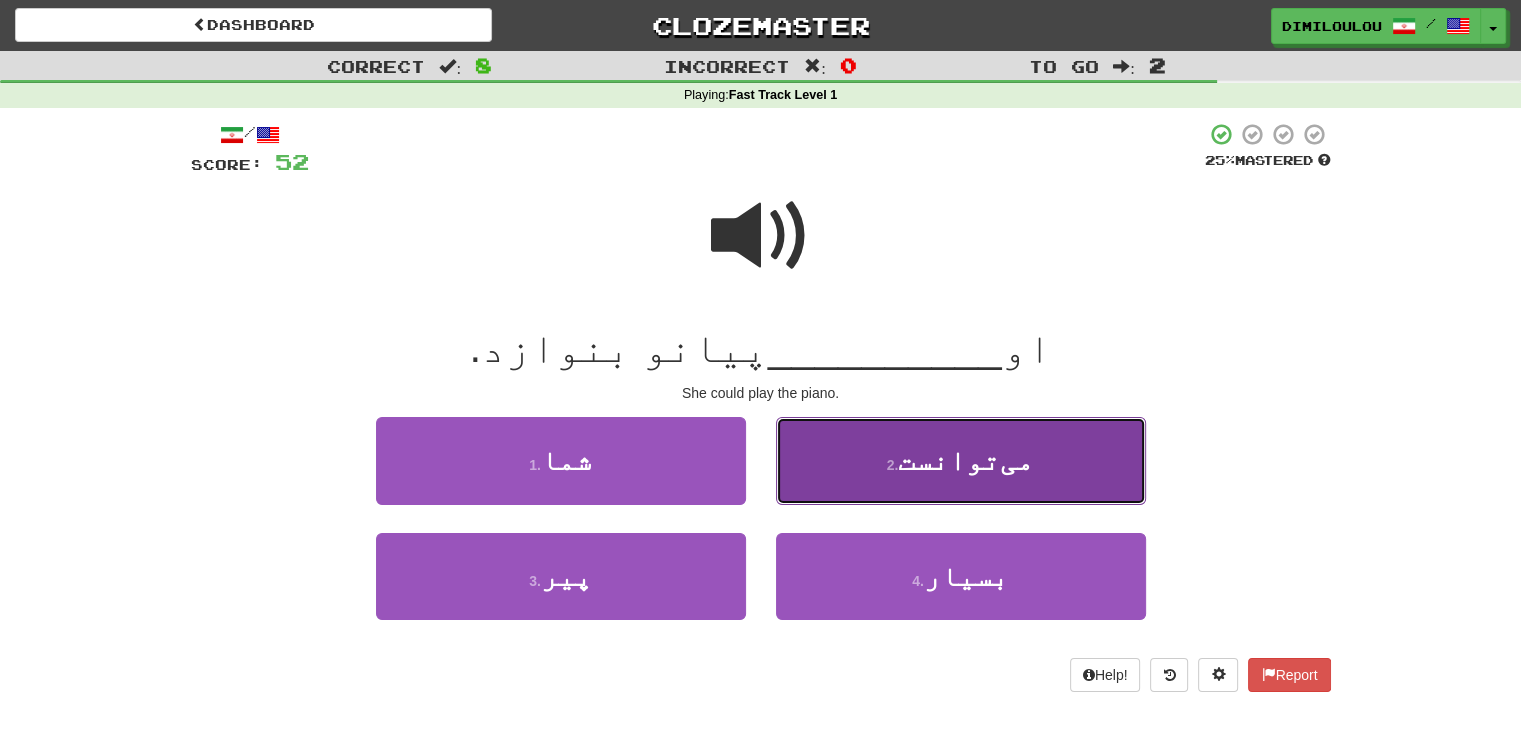 click on "2 .  می‌توانست" at bounding box center [961, 460] 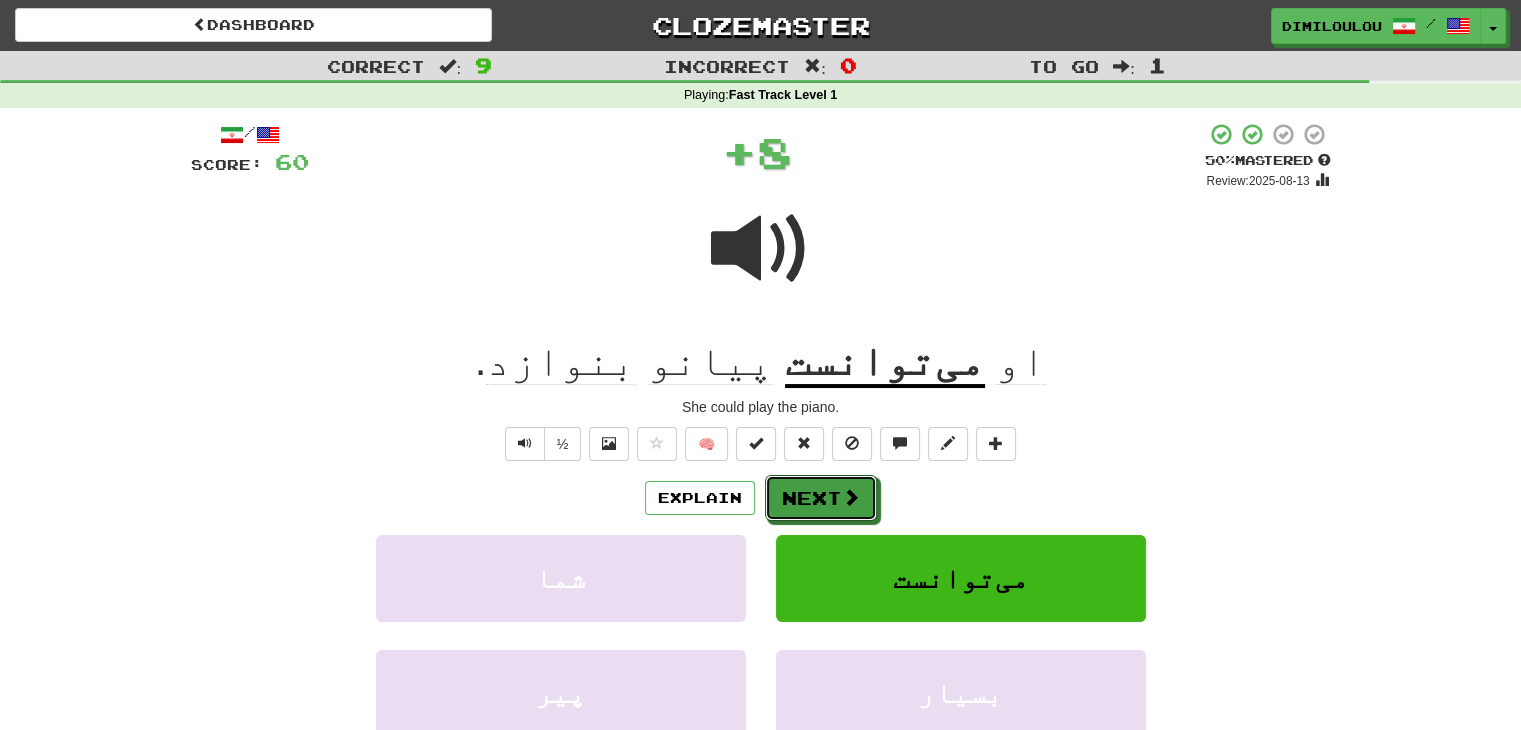 click on "Next" at bounding box center [821, 498] 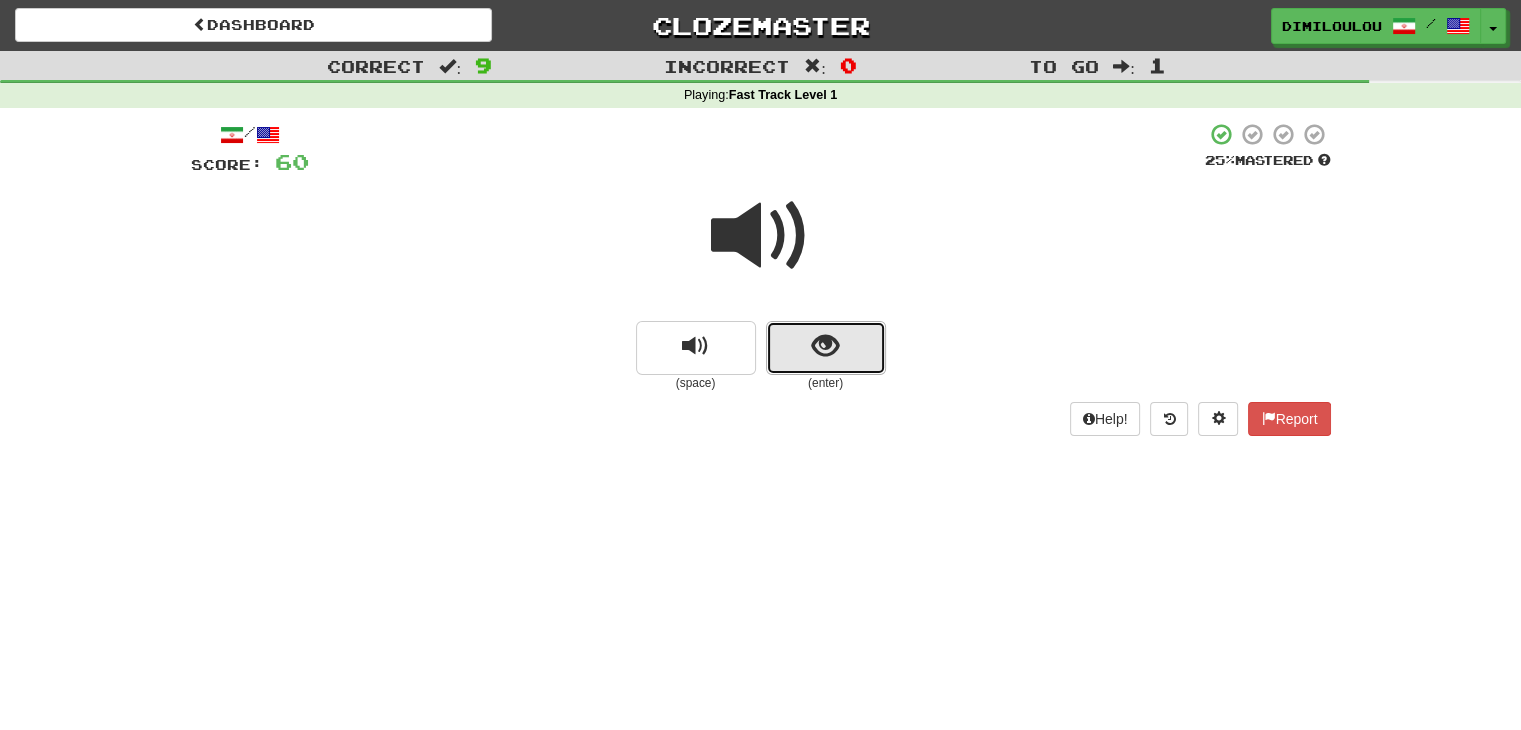 click at bounding box center [826, 348] 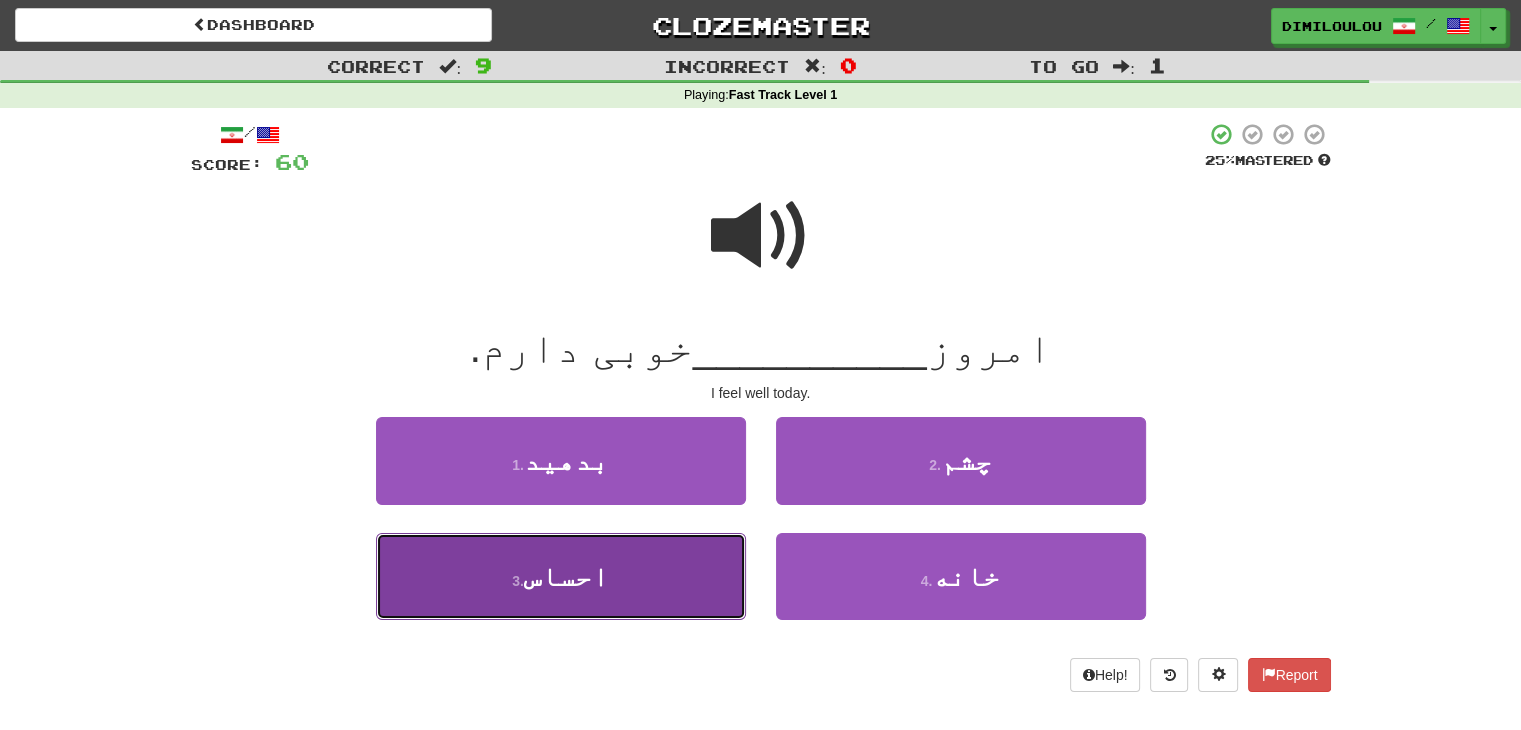 click on "3 .  احساس" at bounding box center [561, 576] 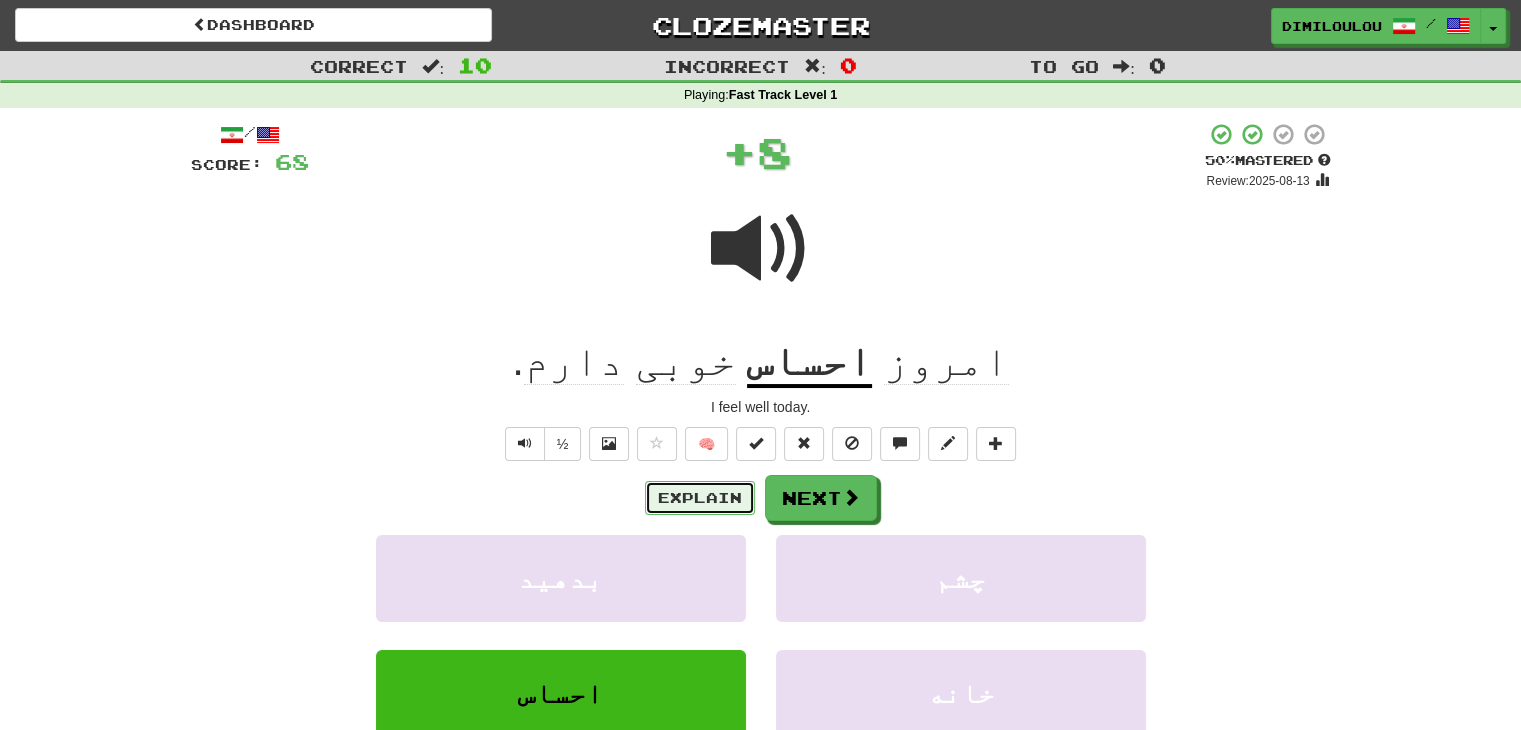 click on "Explain" at bounding box center [700, 498] 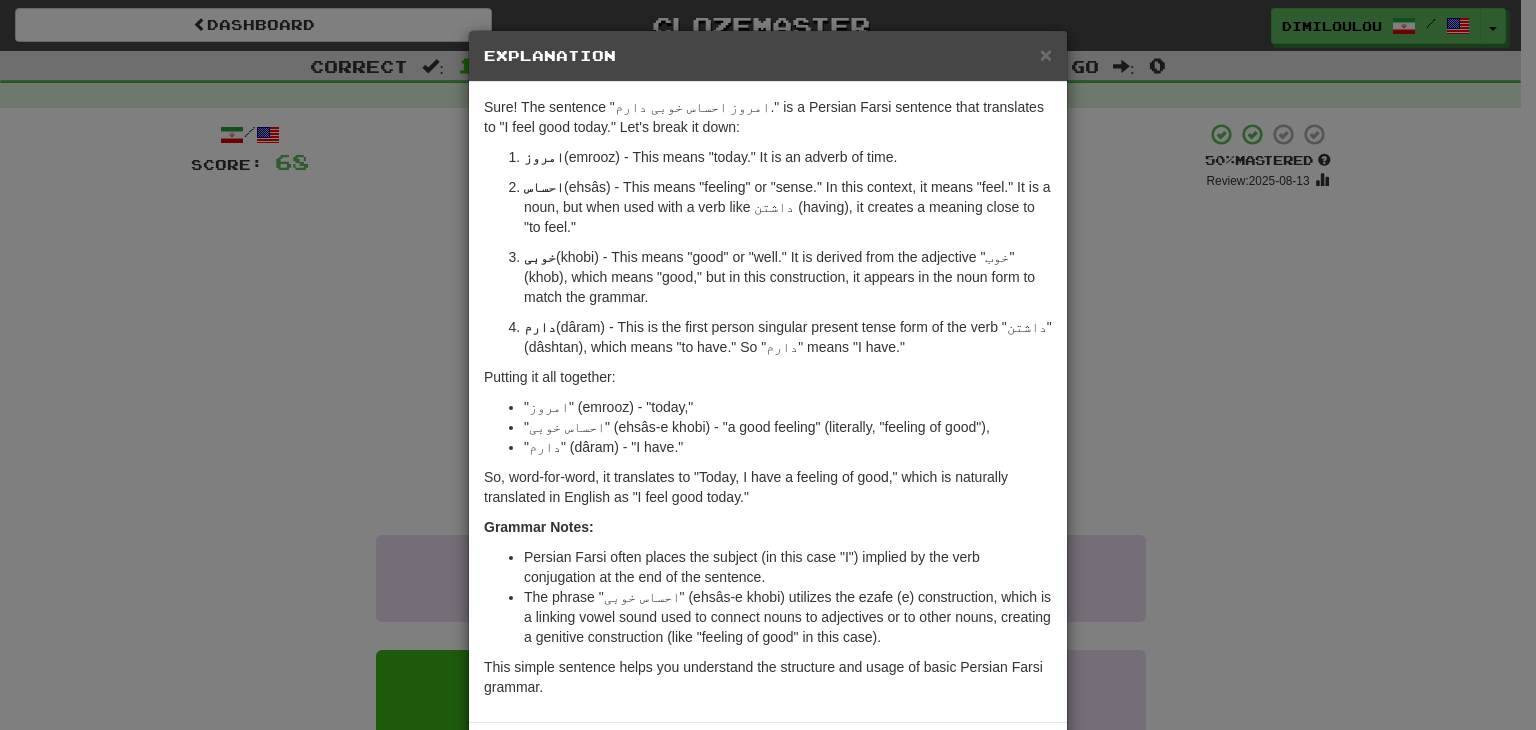 click on "× Explanation Sure! The sentence "امروز احساس خوبی دارم." is a Persian Farsi sentence that translates to "I feel good today." Let's break it down:
امروز  (emrooz) - This means "today." It is an adverb of time.
احساس  (ehsâs) - This means "feeling" or "sense." In this context, it means "feel." It is a noun, but when used with a verb like داشتن (having), it creates a meaning close to "to feel."
خوبی  (khobi) - This means "good" or "well." It is derived from the adjective "خوب" (khob), which means "good," but in this construction, it appears in the noun form to match the grammar.
دارم  (dâram) - This is the first person singular present tense form of the verb "داشتن" (dâshtan), which means "to have." So "دارم" means "I have."
Putting it all together:
"امروز" (emrooz) - "today,"
"احساس خوبی" (ehsâs-e khobi) - "a good feeling" (literally, "feeling of good"),
"دارم" (dâram) - "I have."" at bounding box center [768, 365] 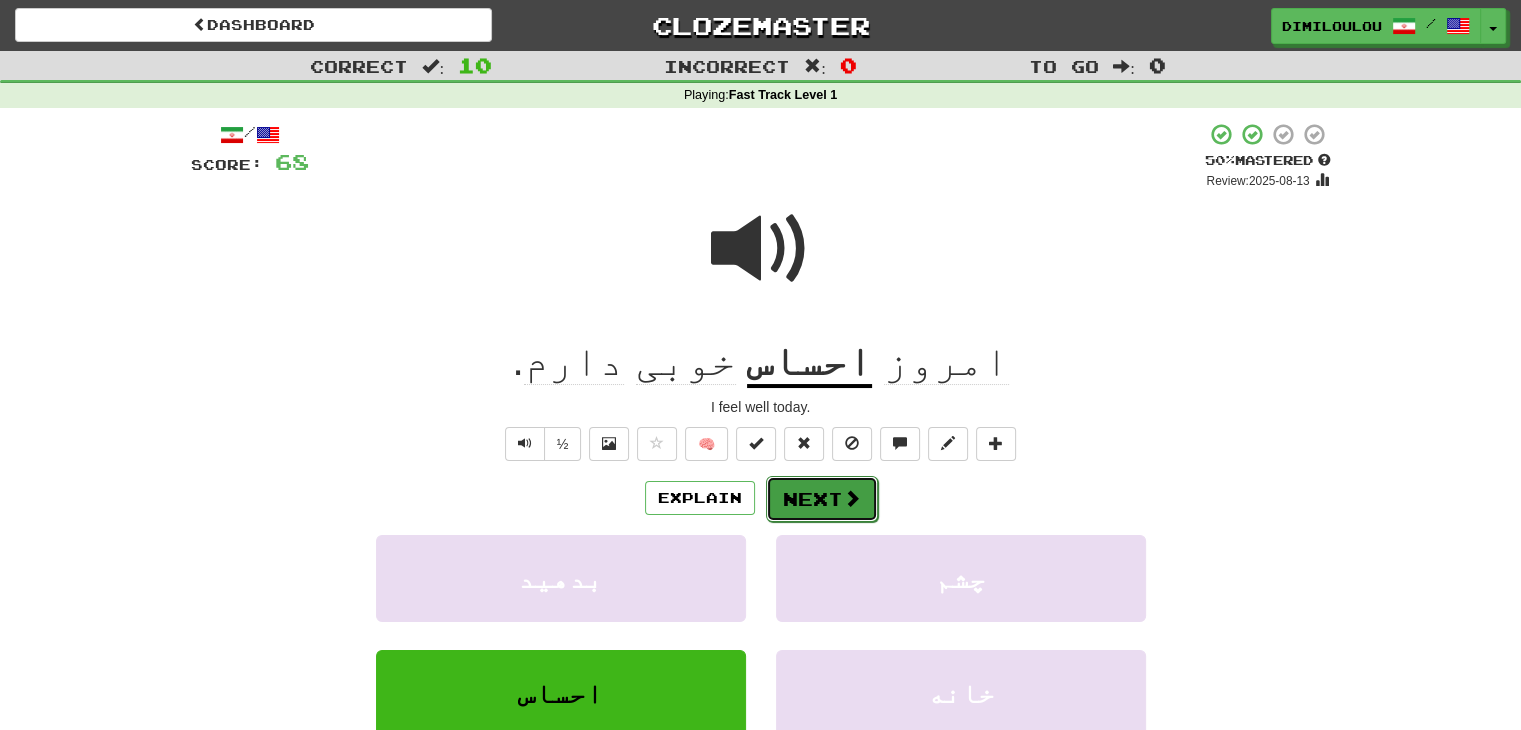 click on "Next" at bounding box center [822, 499] 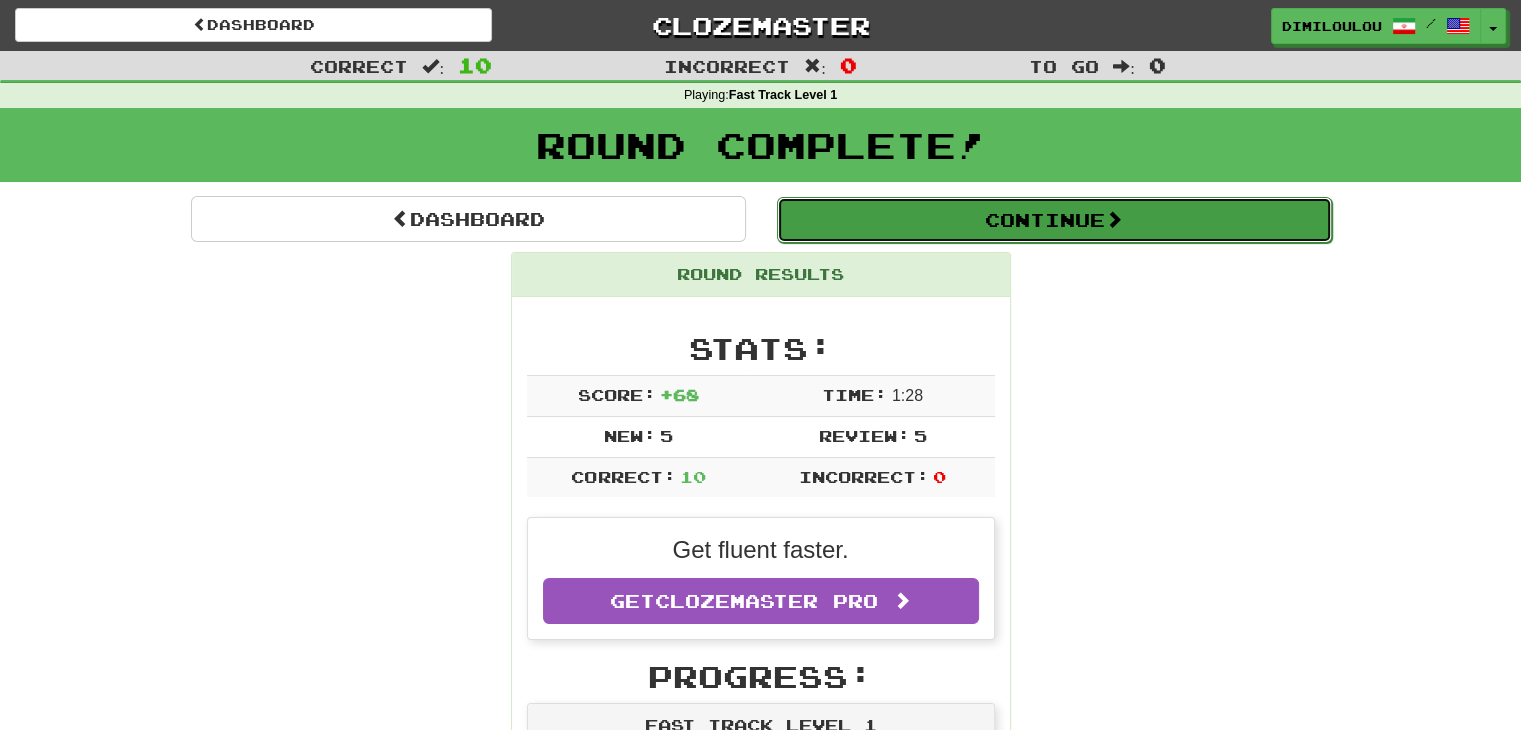 click on "Continue" at bounding box center (1054, 220) 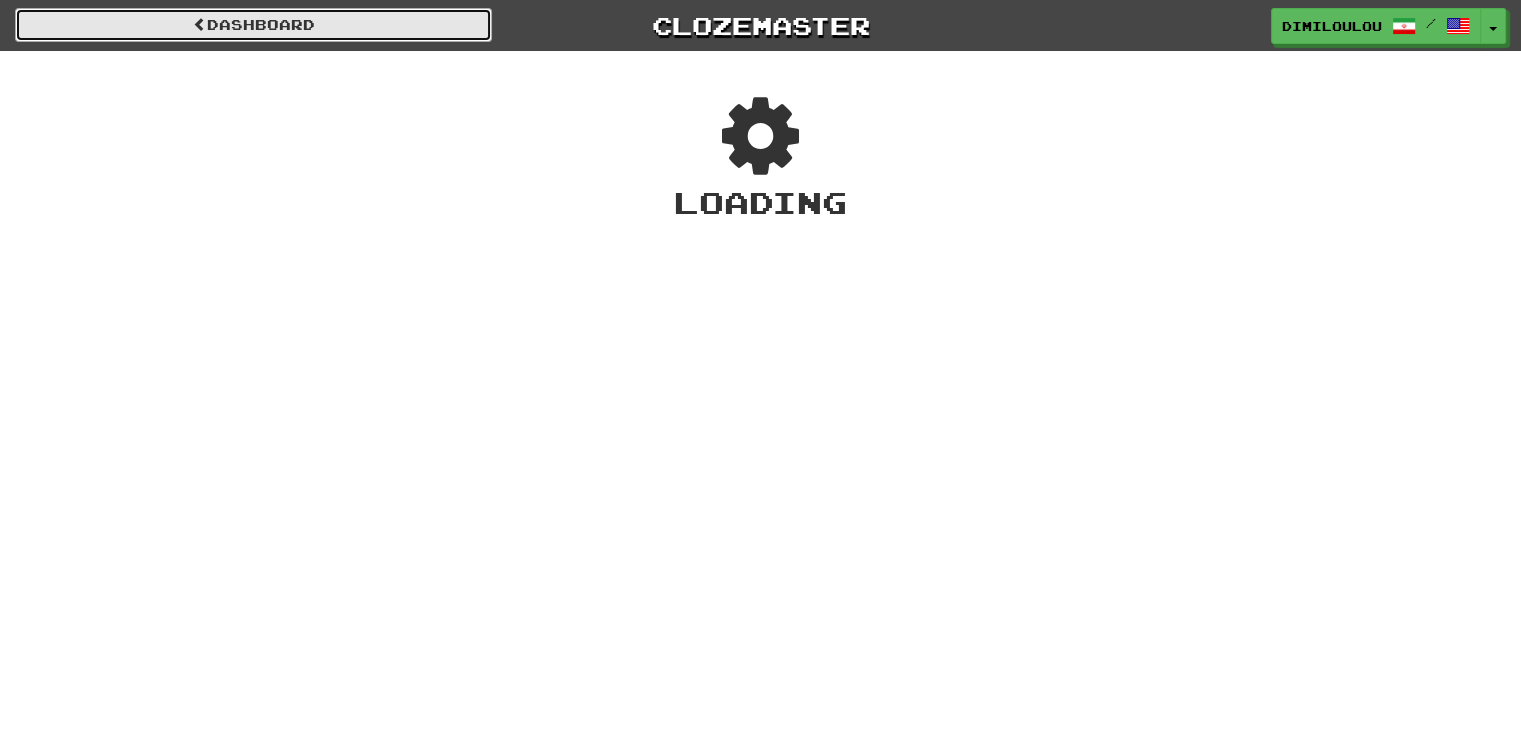 click on "Dashboard" at bounding box center (253, 25) 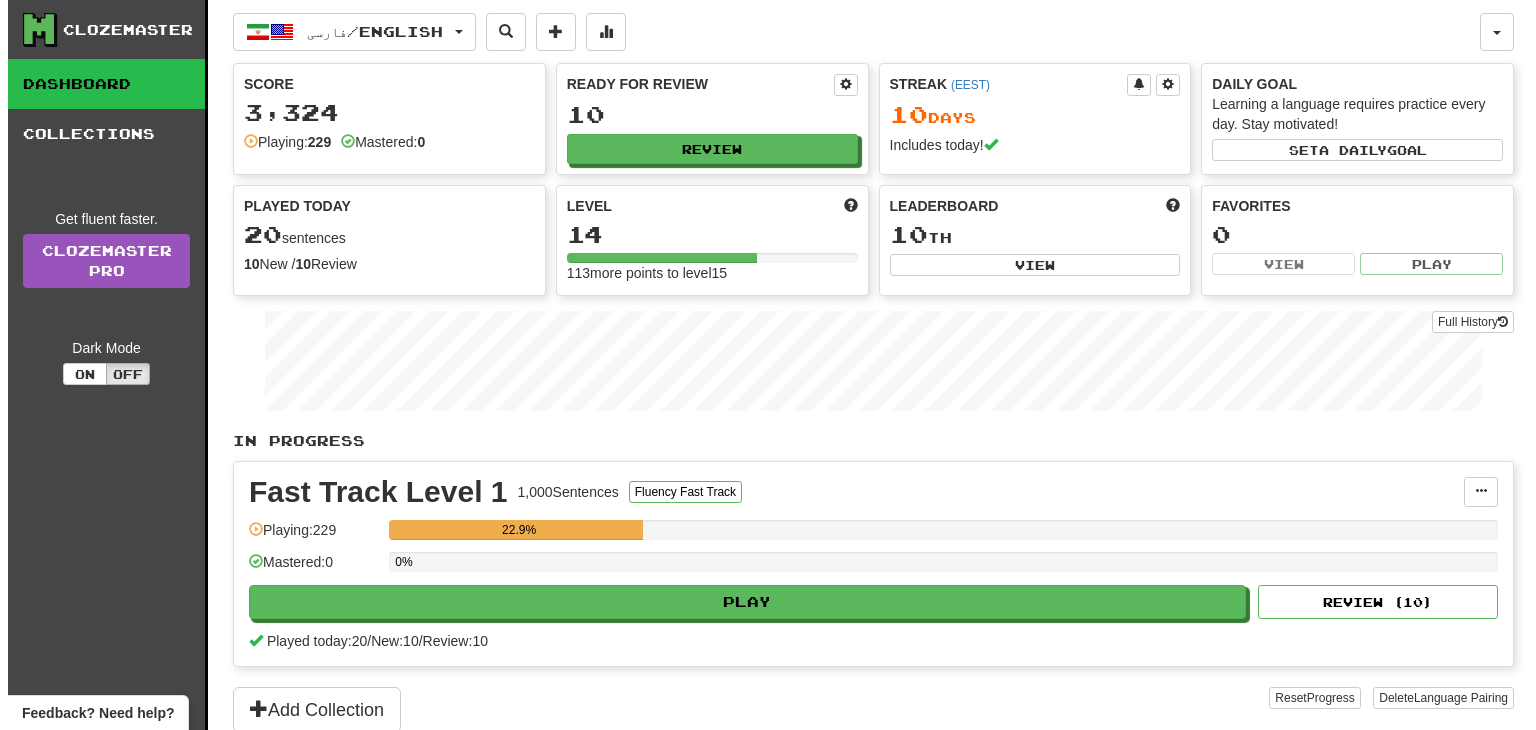 scroll, scrollTop: 0, scrollLeft: 0, axis: both 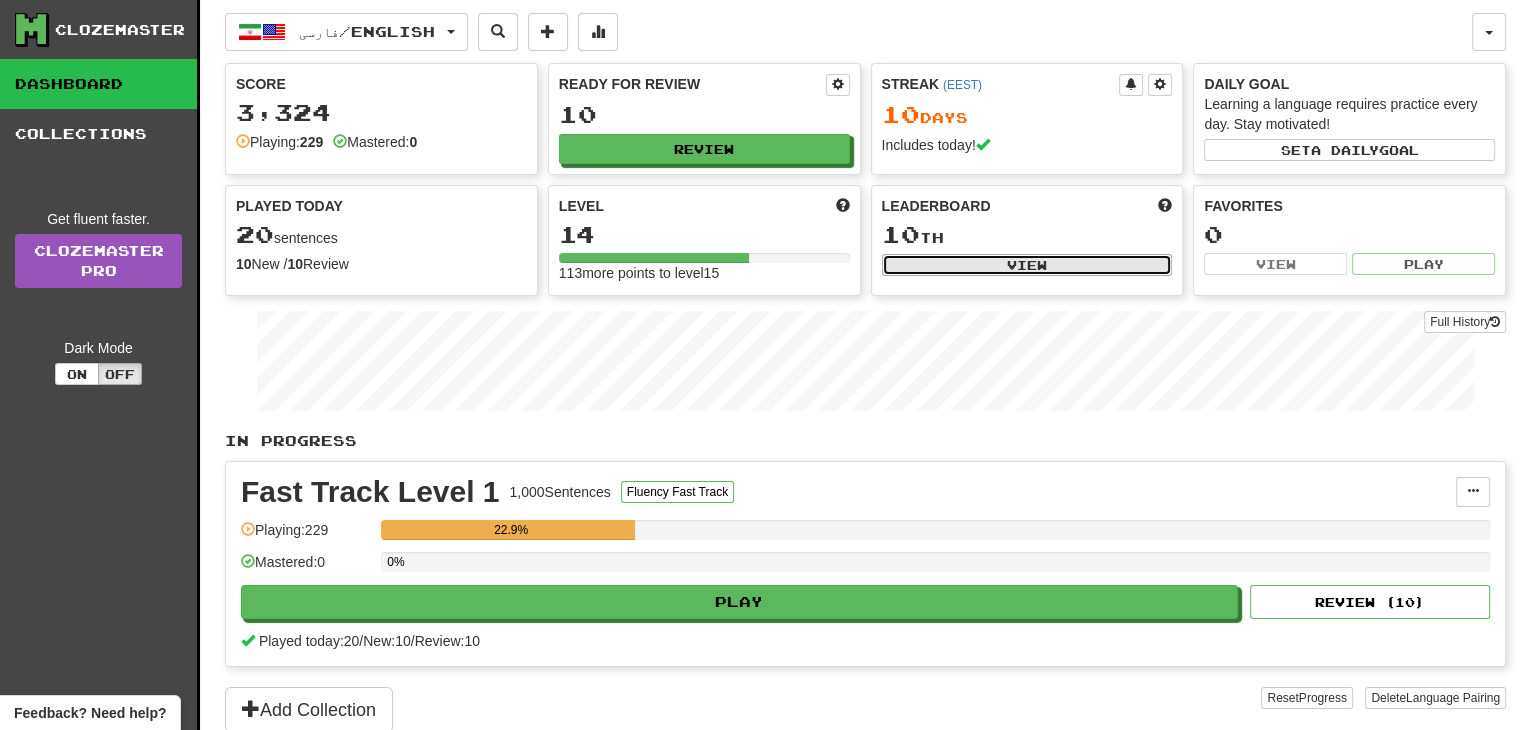 click on "View" at bounding box center [1027, 265] 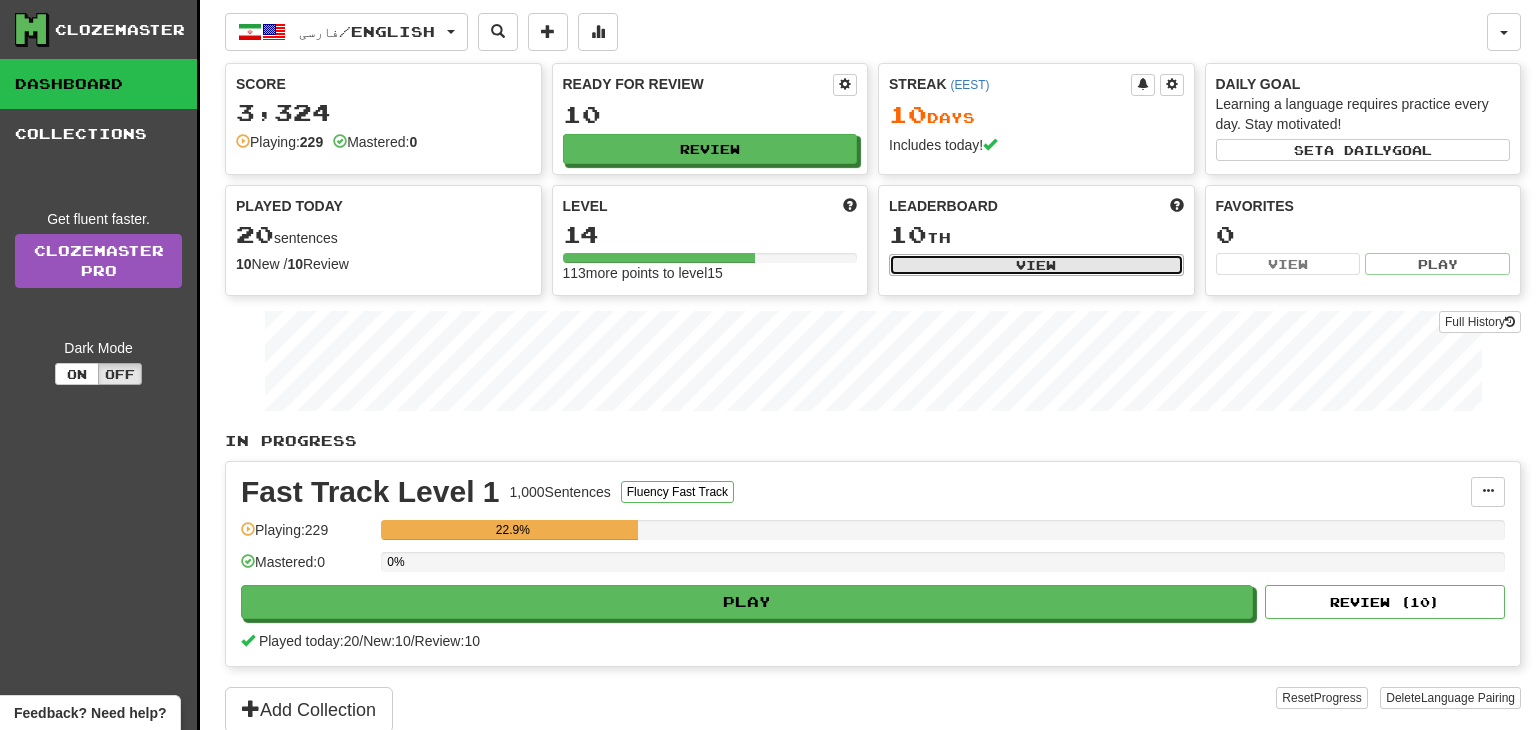 select on "**********" 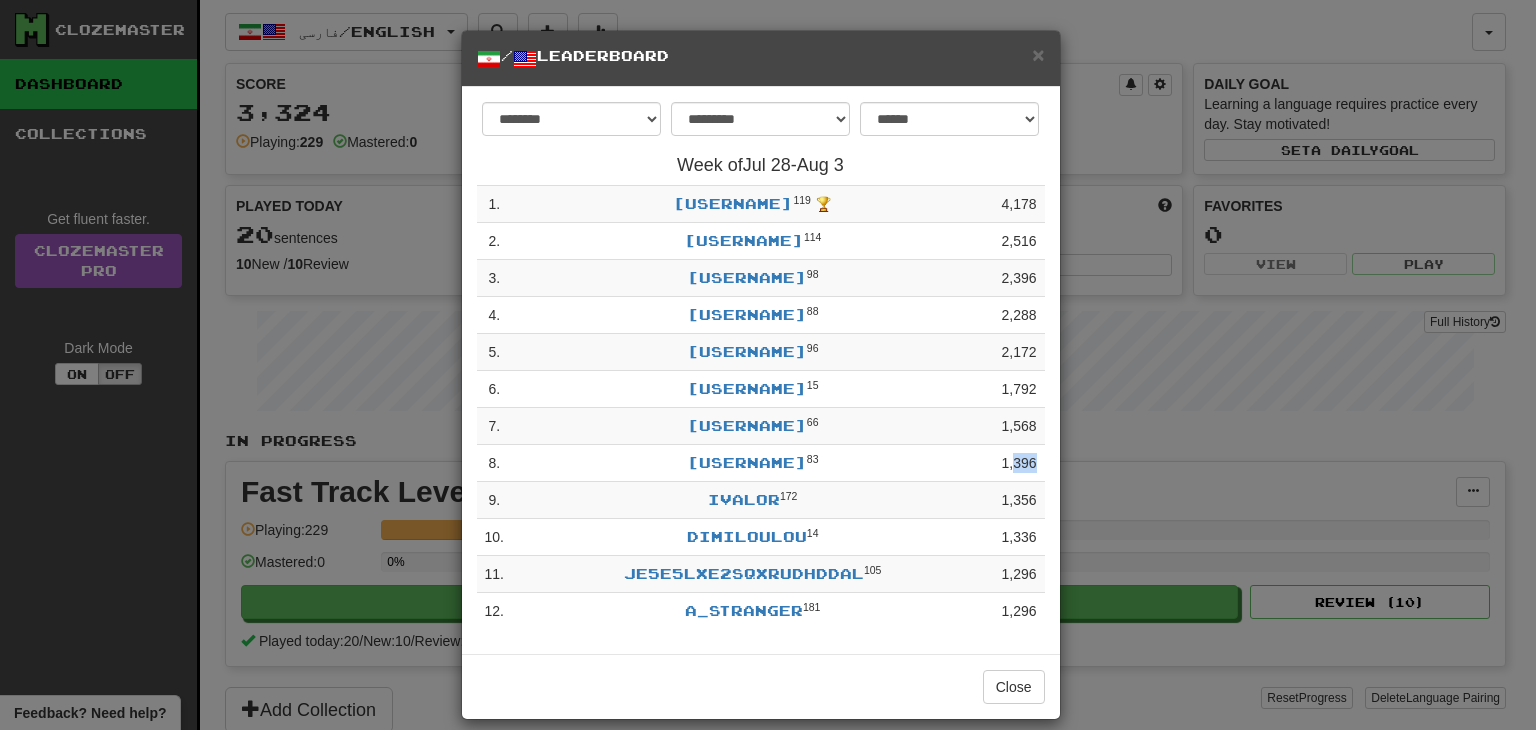 drag, startPoint x: 1004, startPoint y: 463, endPoint x: 1033, endPoint y: 464, distance: 29.017237 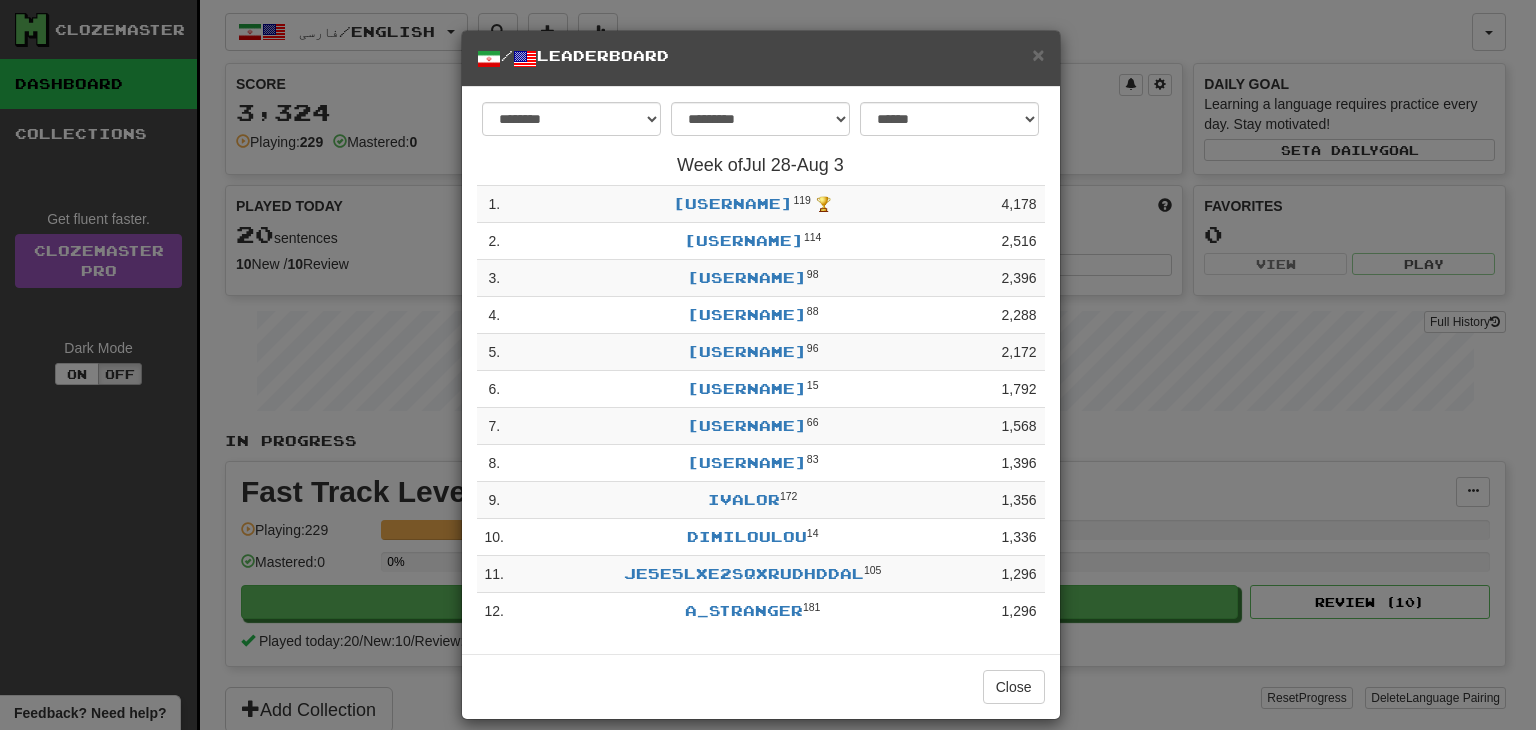 click on "**********" at bounding box center (768, 365) 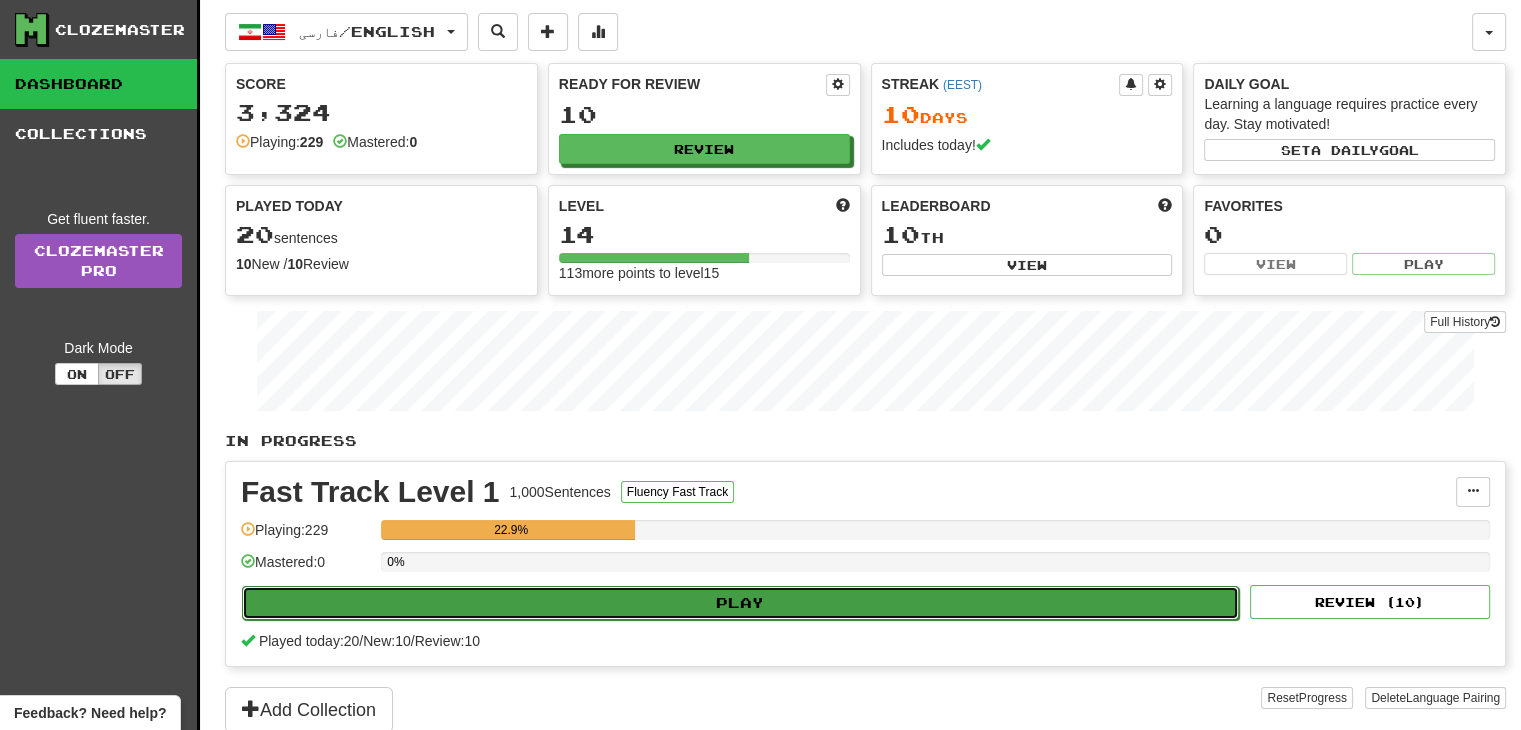 click on "Play" at bounding box center [740, 603] 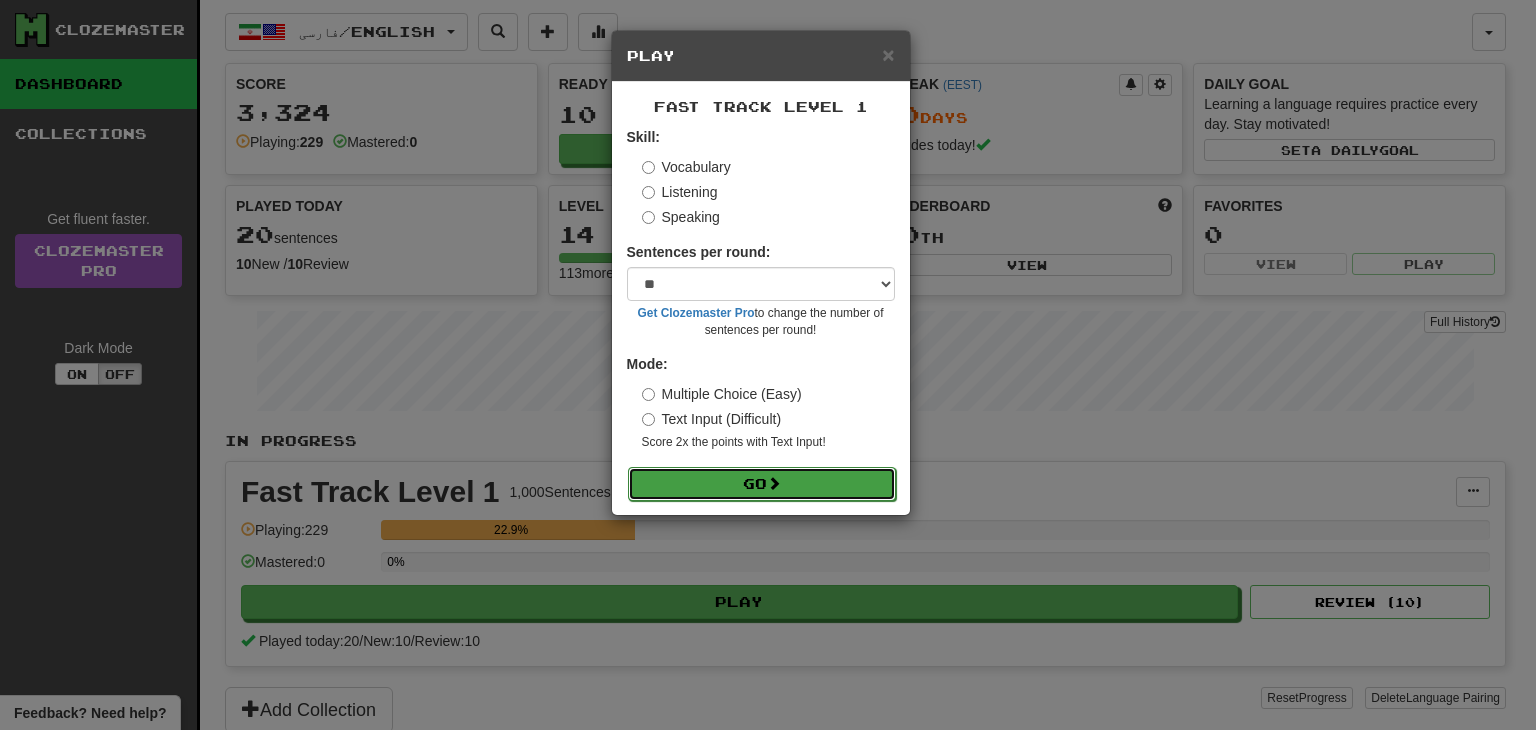 click on "Go" at bounding box center [762, 484] 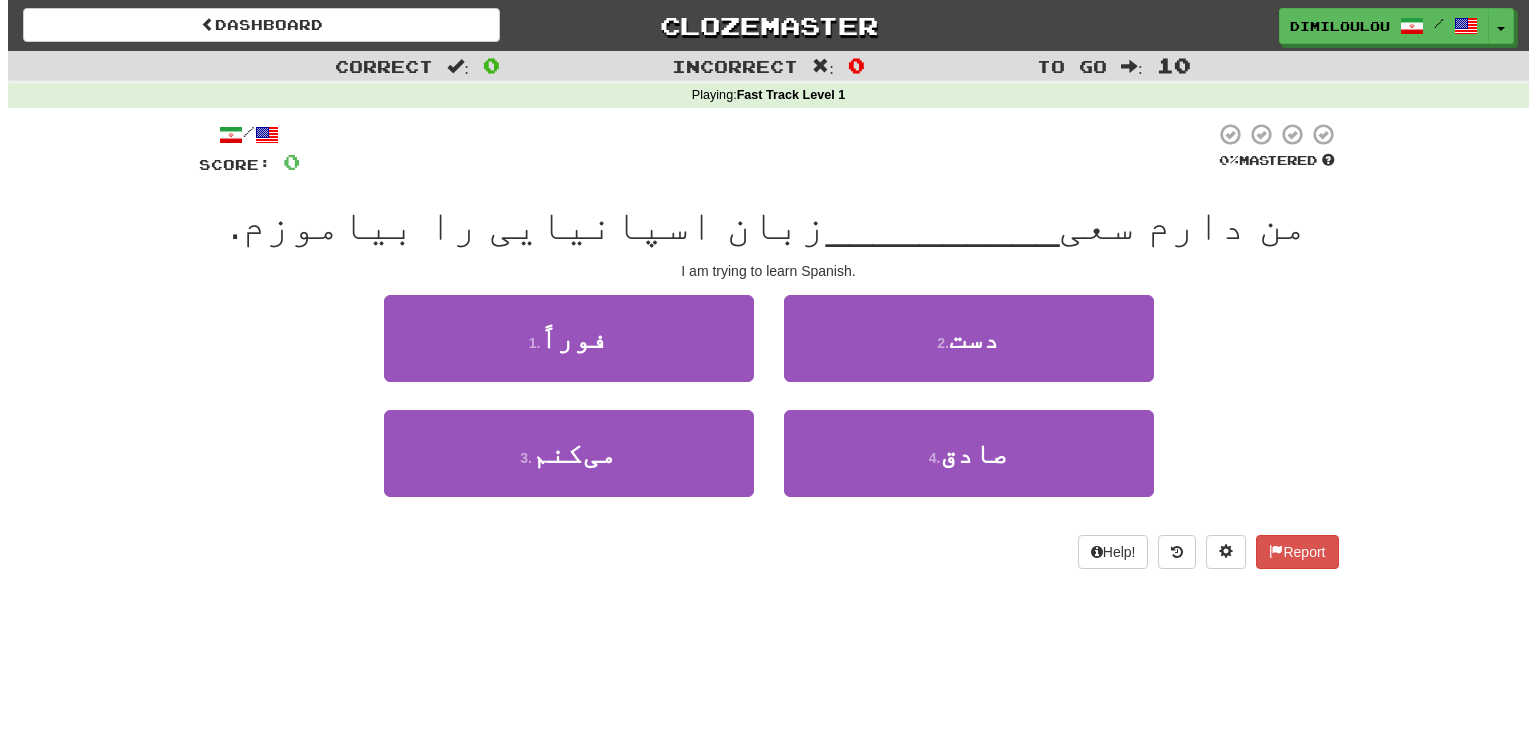 scroll, scrollTop: 0, scrollLeft: 0, axis: both 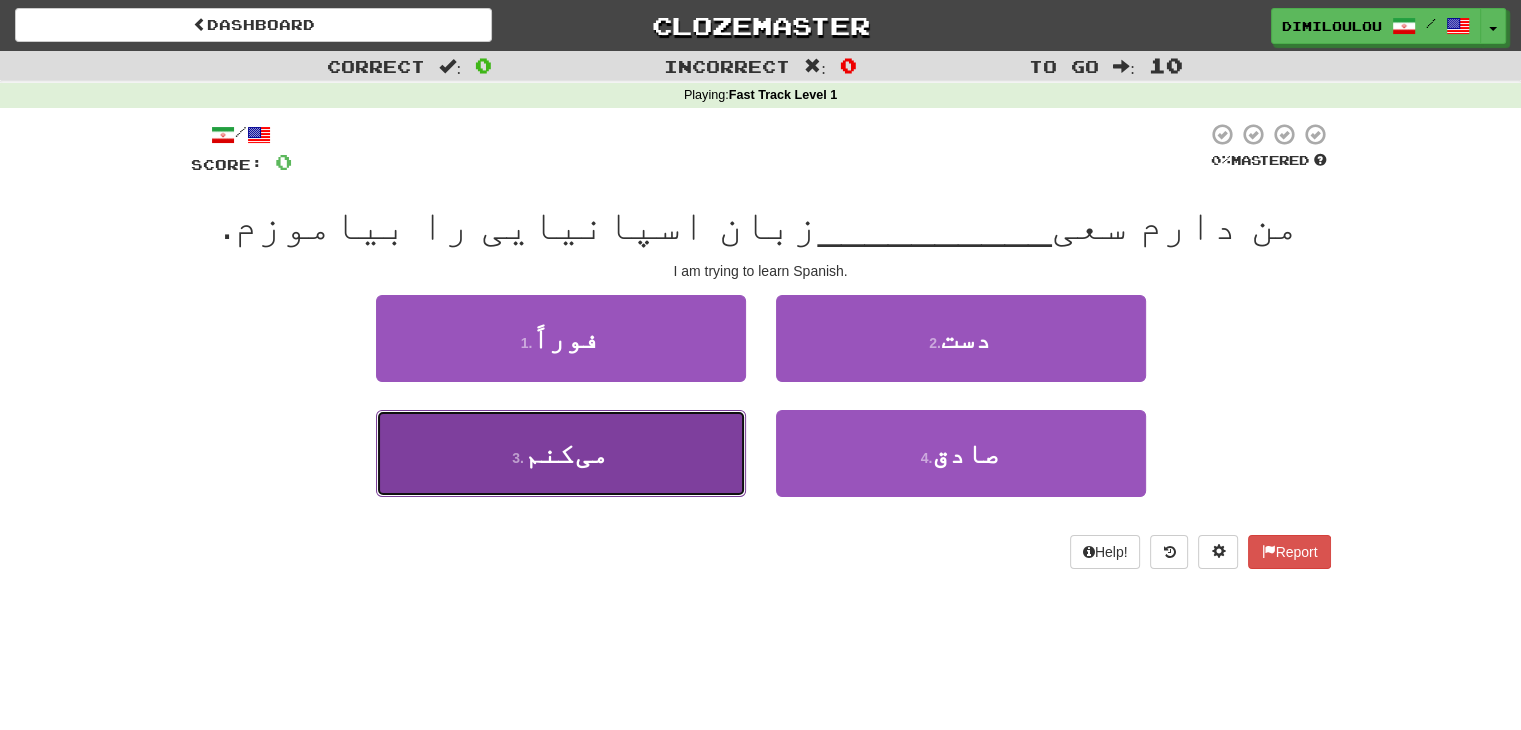 click on "می‌کنم" at bounding box center (566, 453) 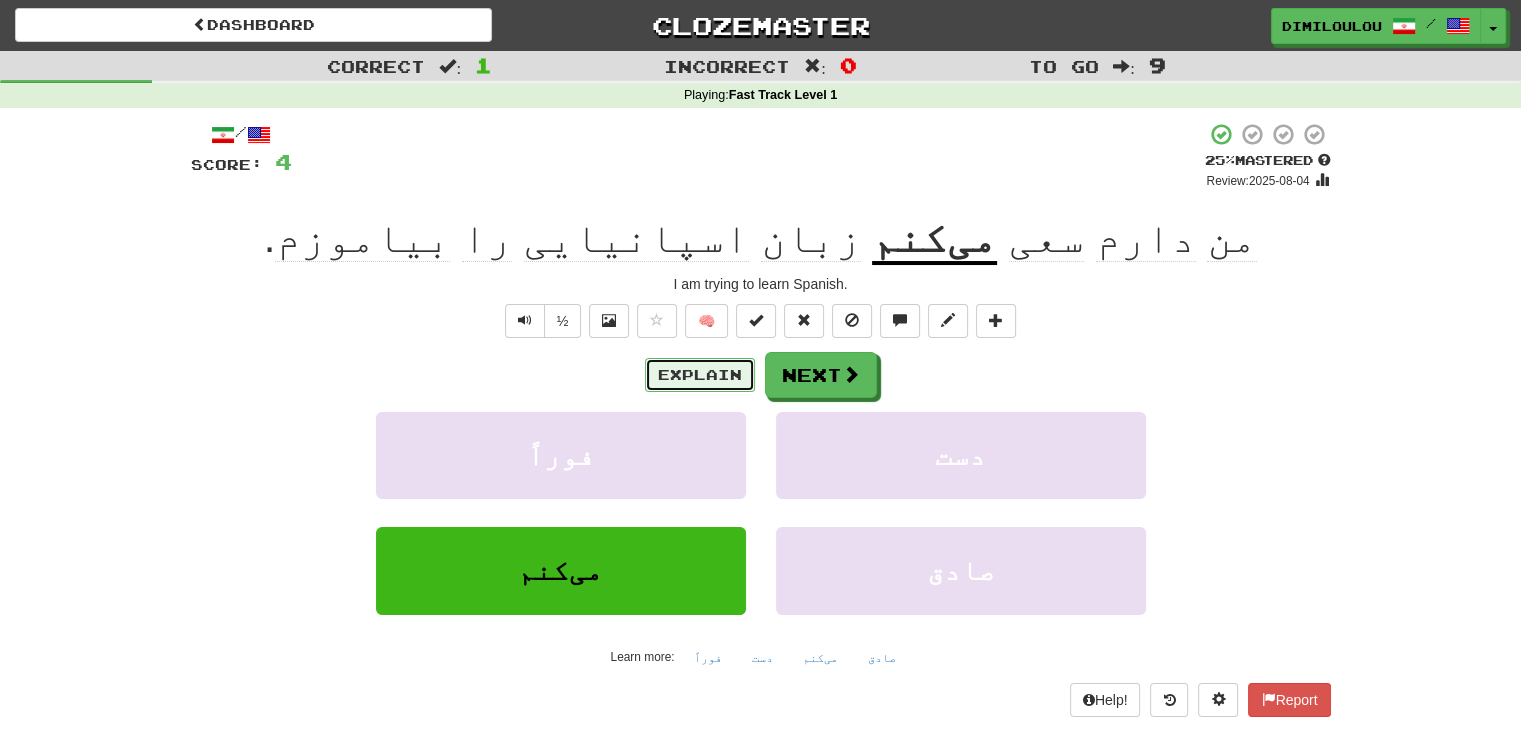 click on "Explain" at bounding box center (700, 375) 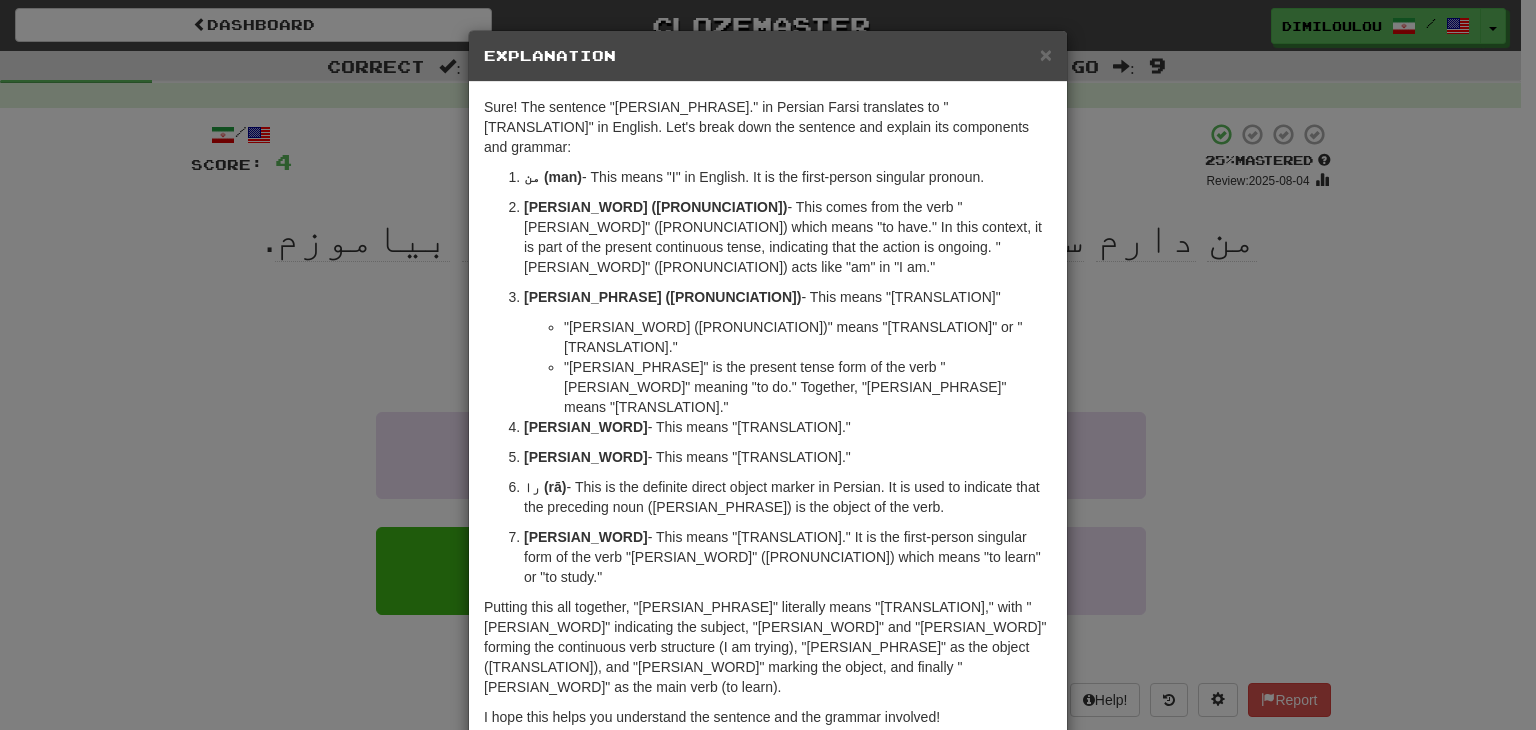 click on "Close" at bounding box center (1021, 785) 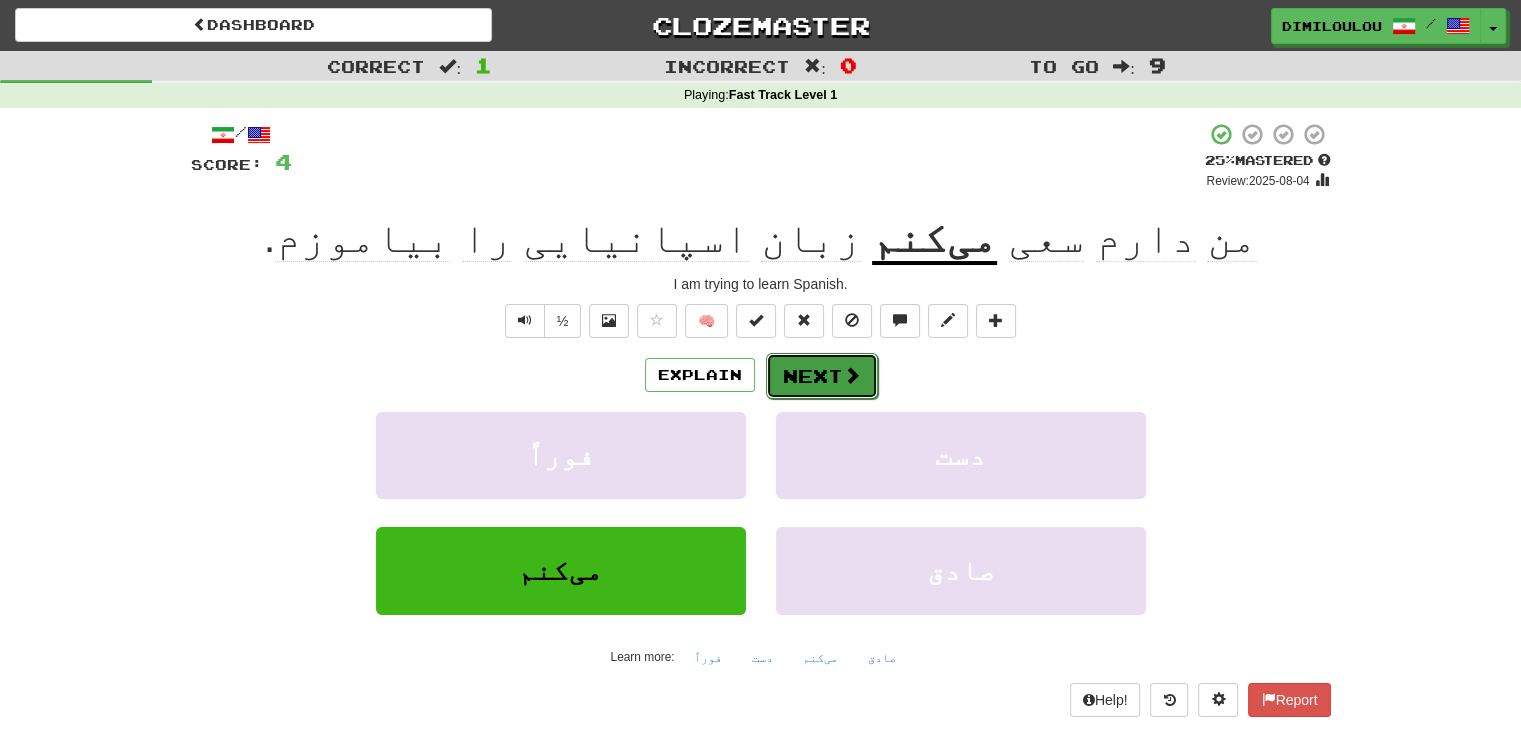 click on "Next" at bounding box center (822, 376) 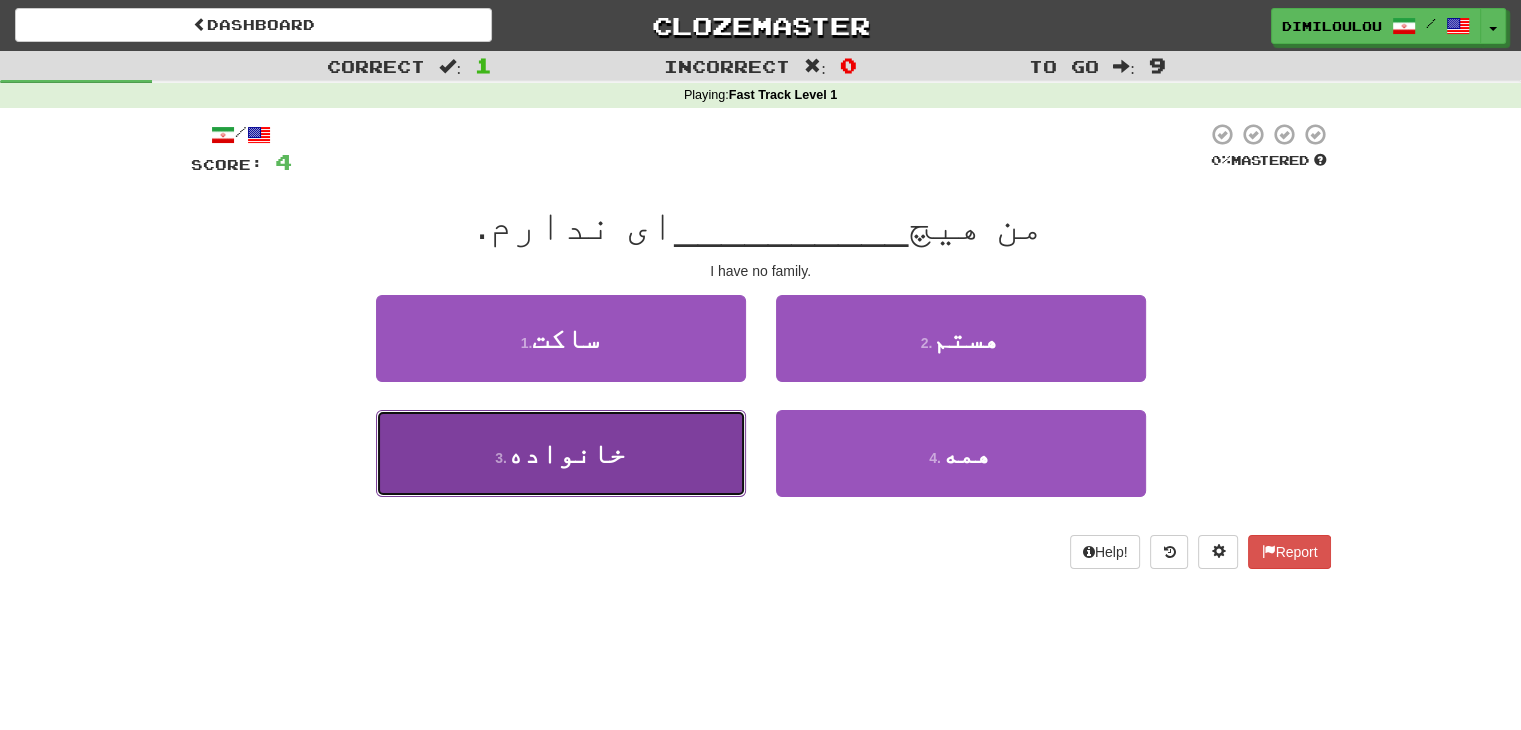 click on "[NUMBER] .  [PERSIAN_WORD]" at bounding box center (561, 453) 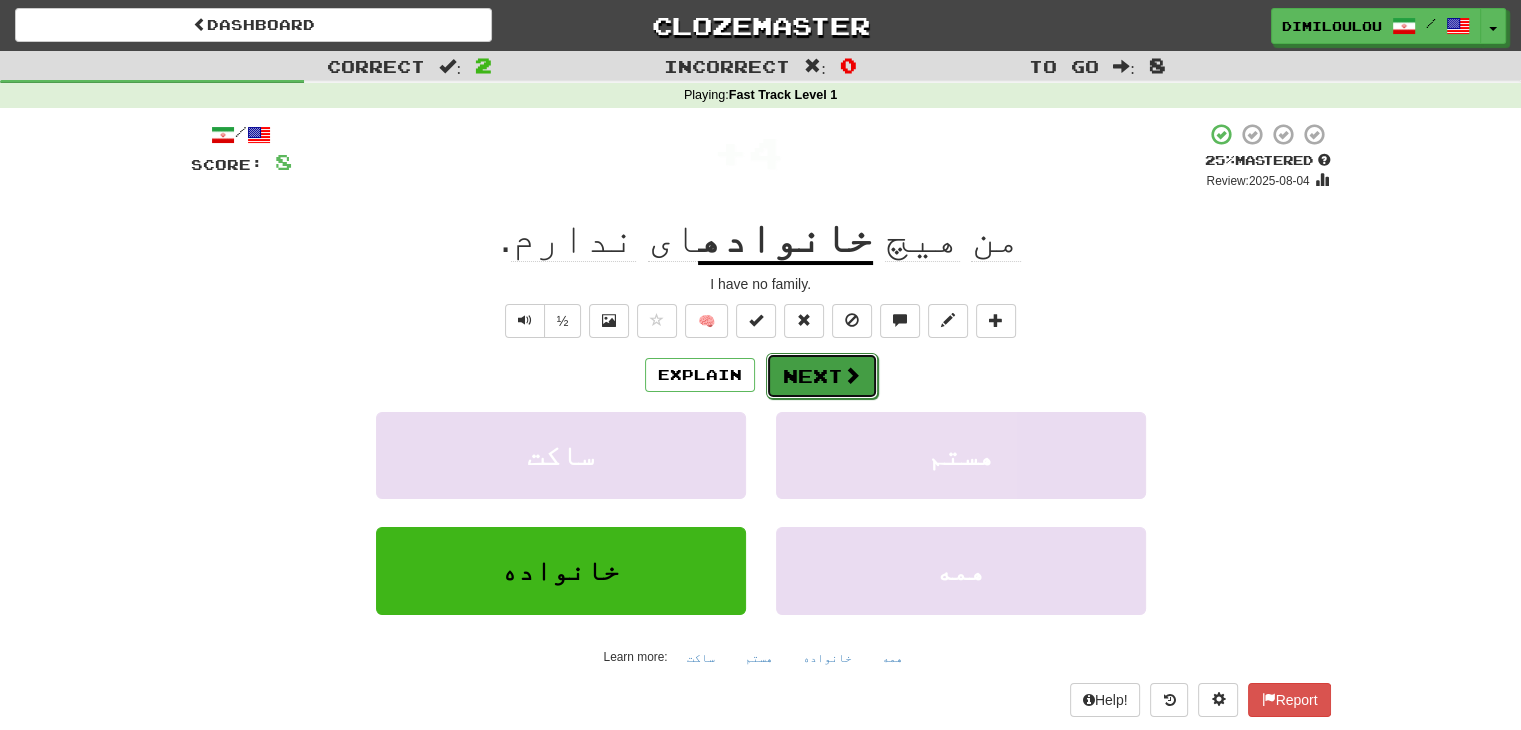 click on "Next" at bounding box center (822, 376) 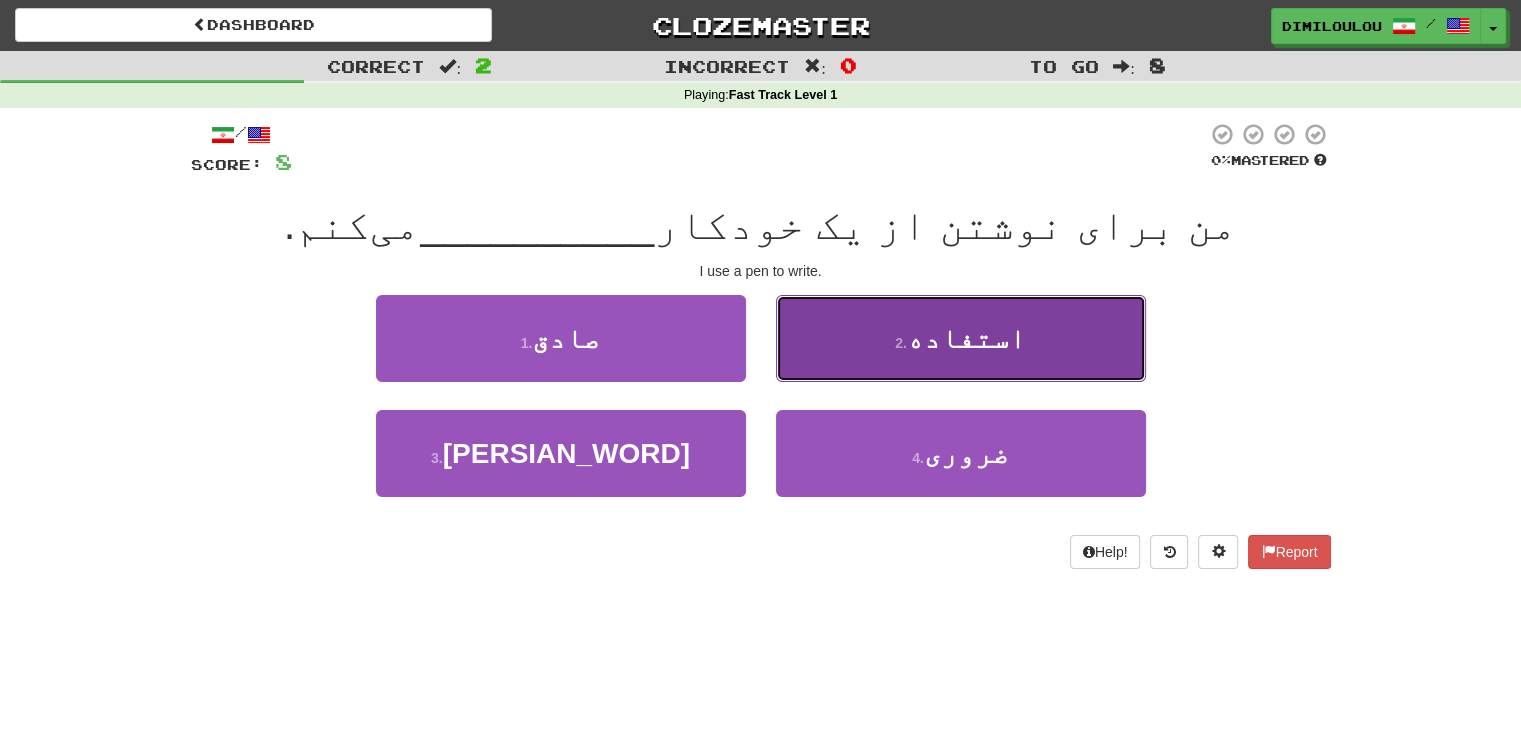 click on "[NUMBER] .  [PERSIAN_WORD]" at bounding box center [961, 338] 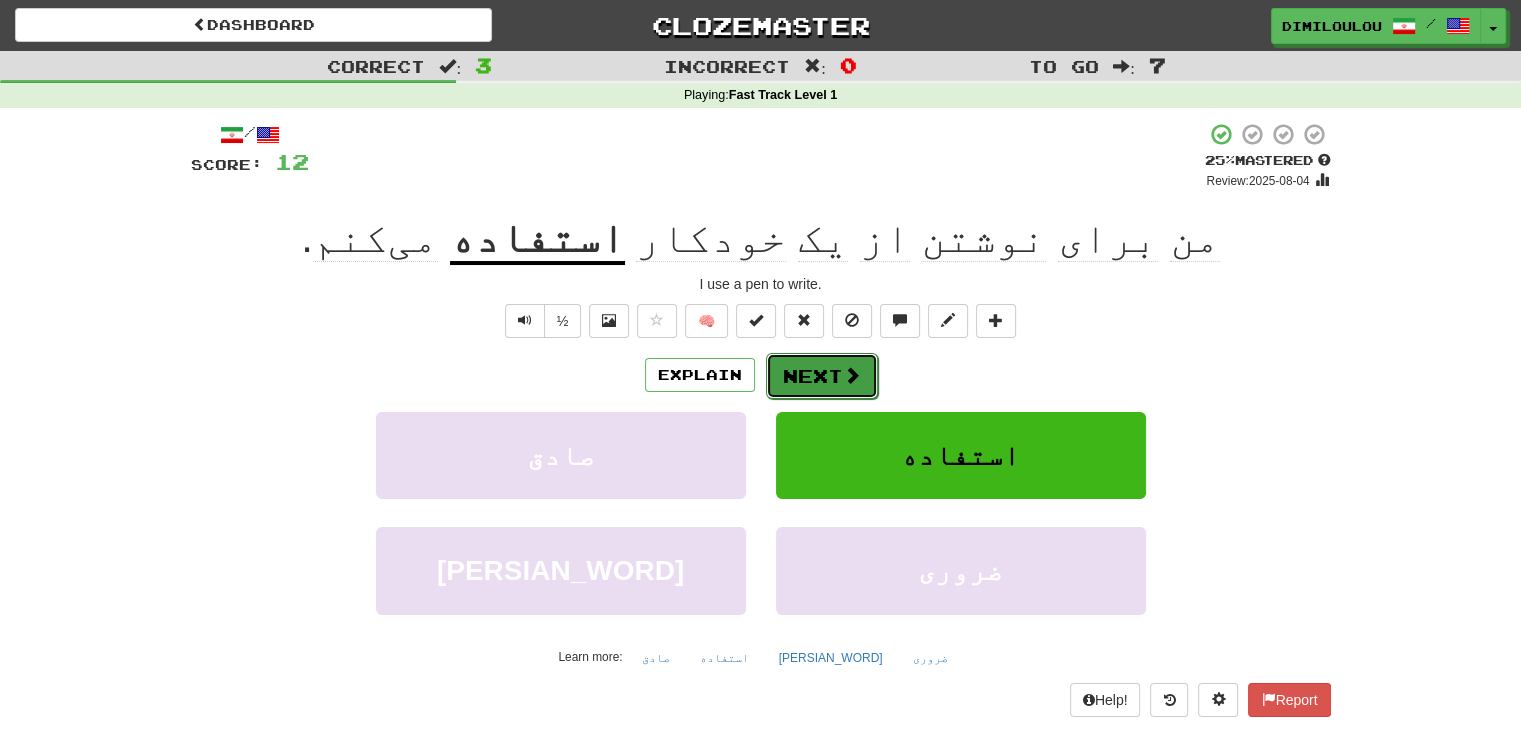 click on "Next" at bounding box center [822, 376] 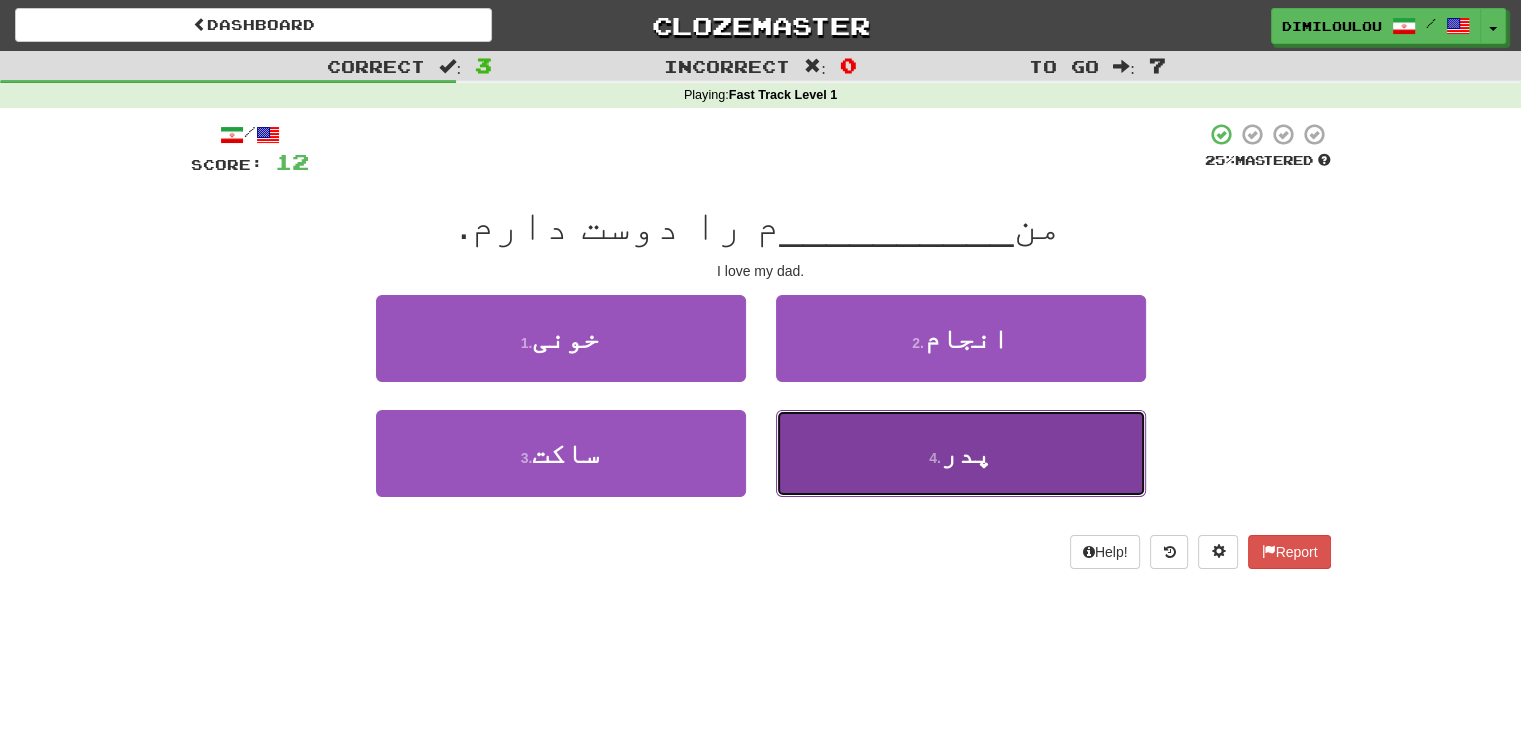 click on "4 .  پدر" at bounding box center (961, 453) 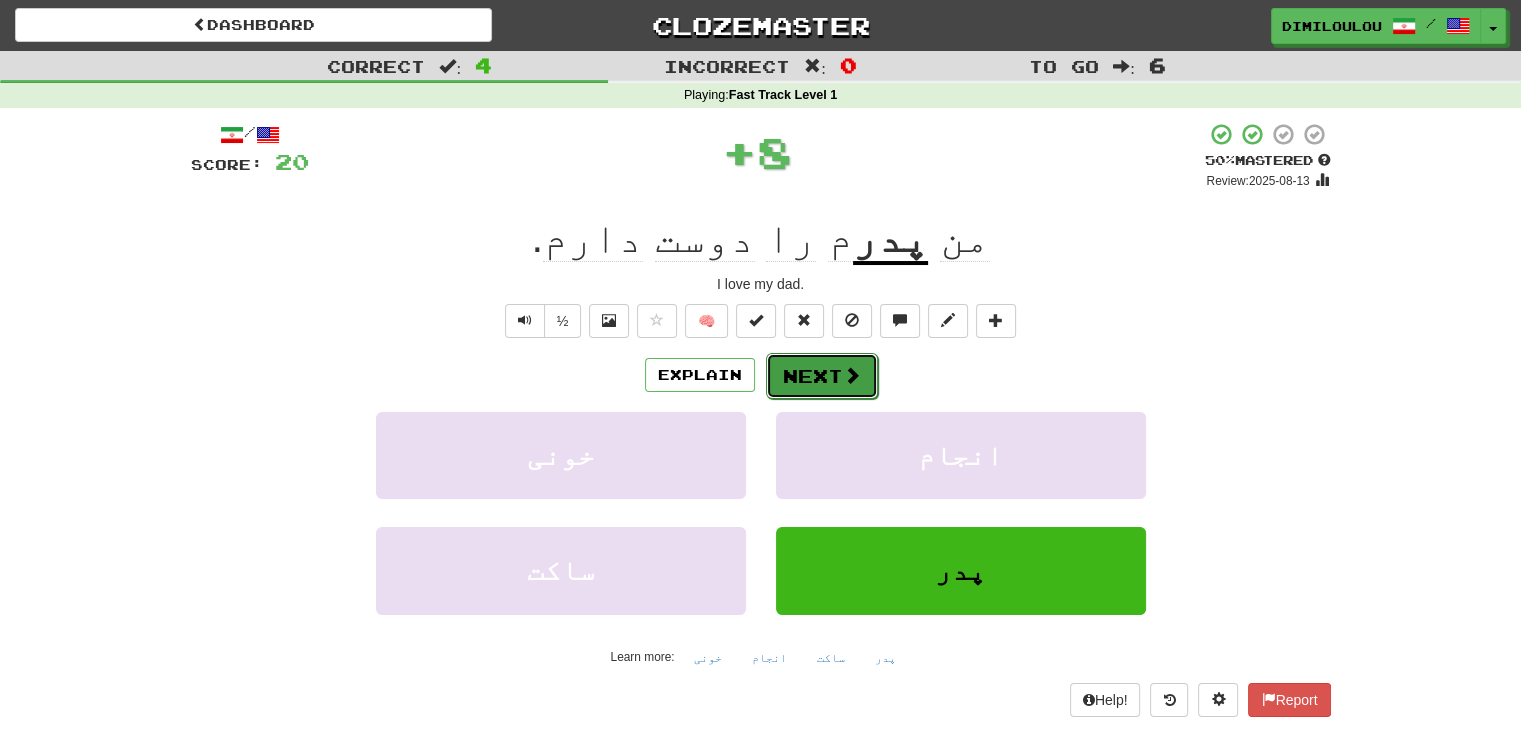click on "Next" at bounding box center [822, 376] 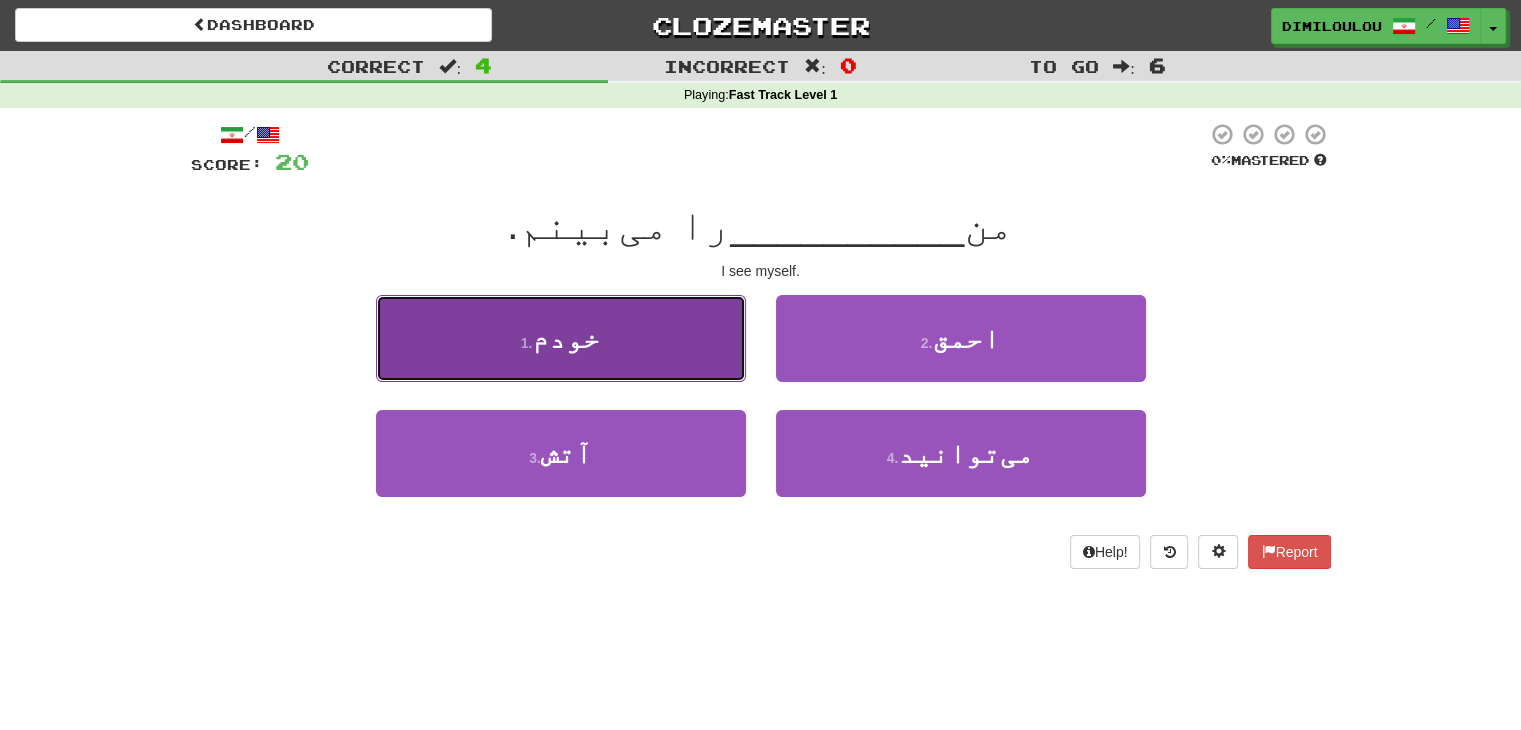 click on "خودم" at bounding box center [566, 338] 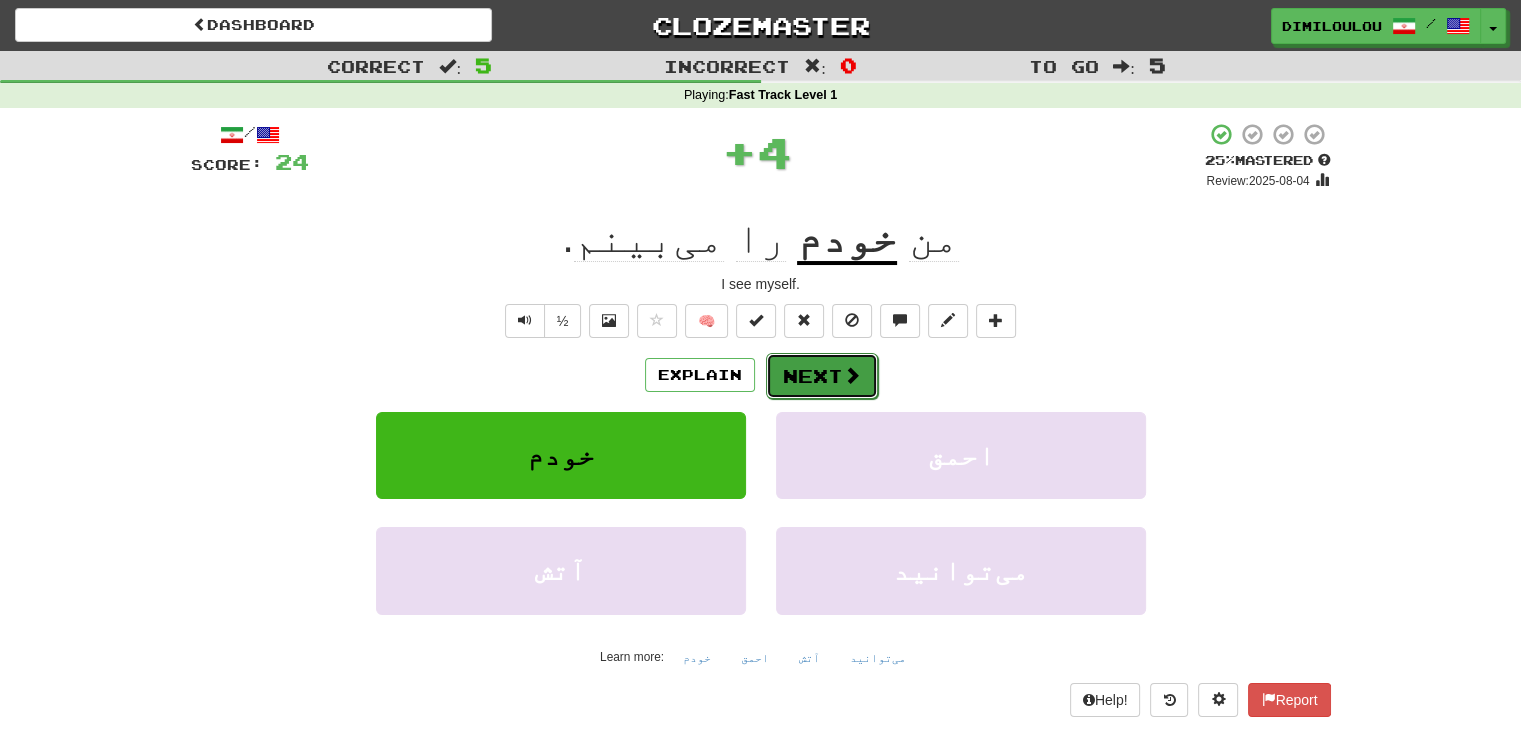 click at bounding box center [852, 375] 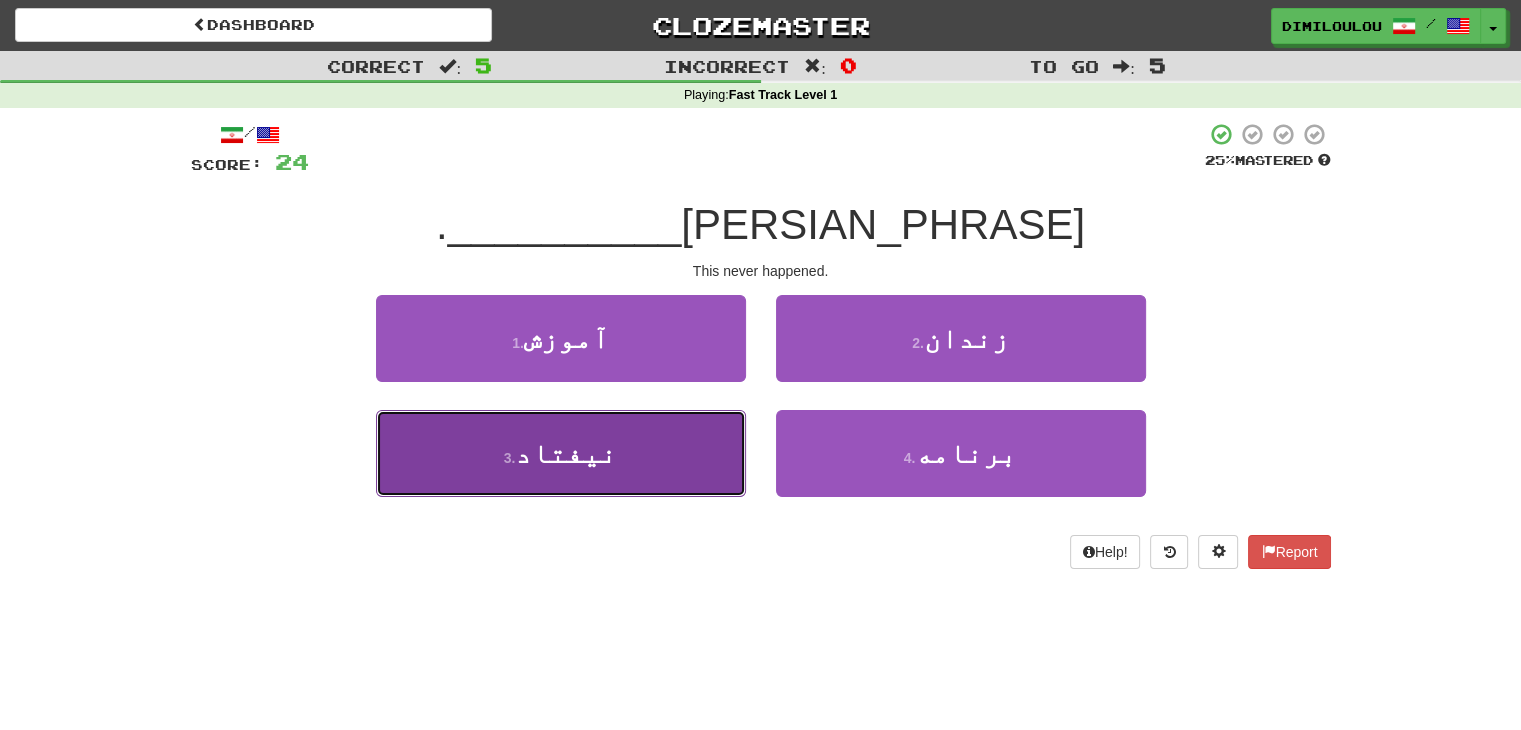 click on "[NUMBER] .  [PERSIAN_WORD]" at bounding box center [561, 453] 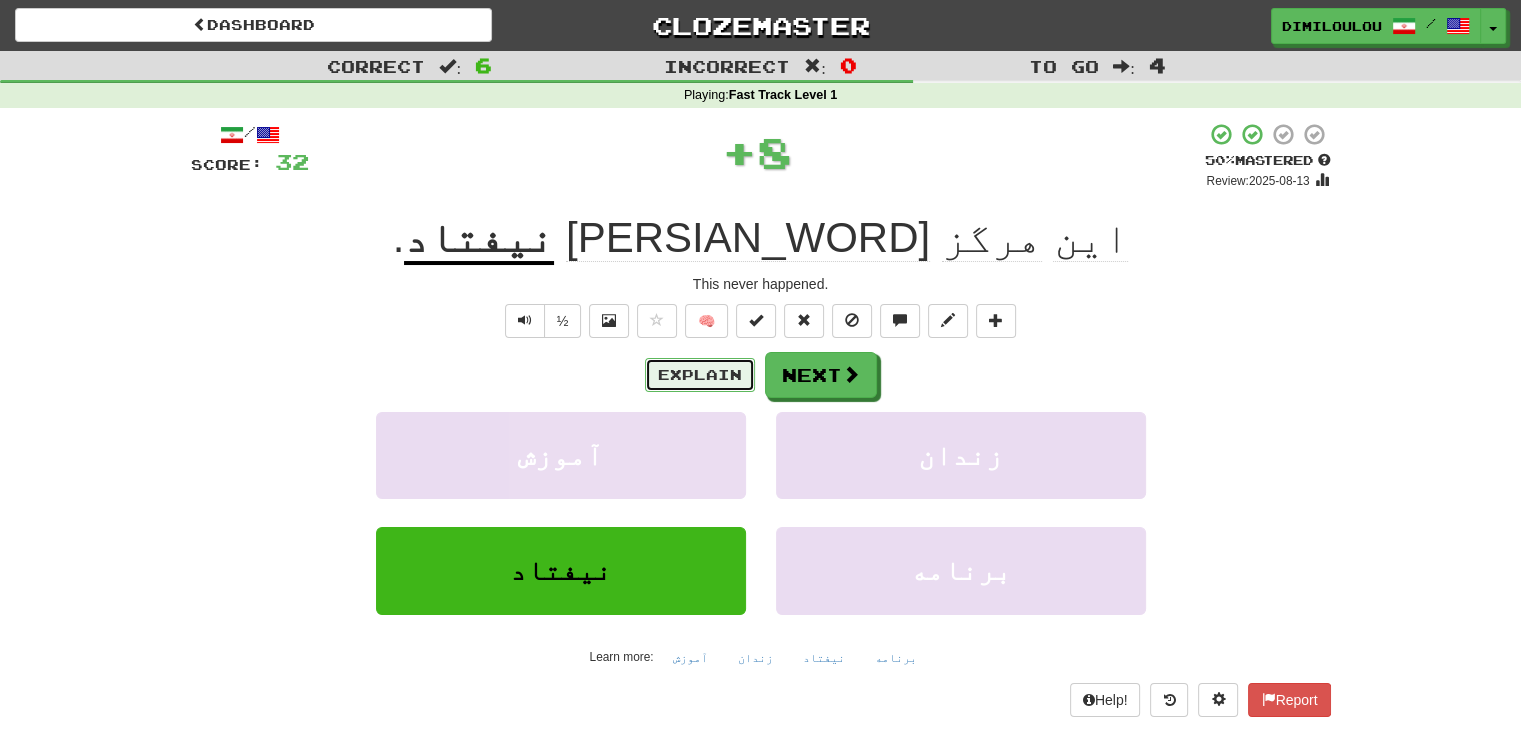 click on "Explain" at bounding box center (700, 375) 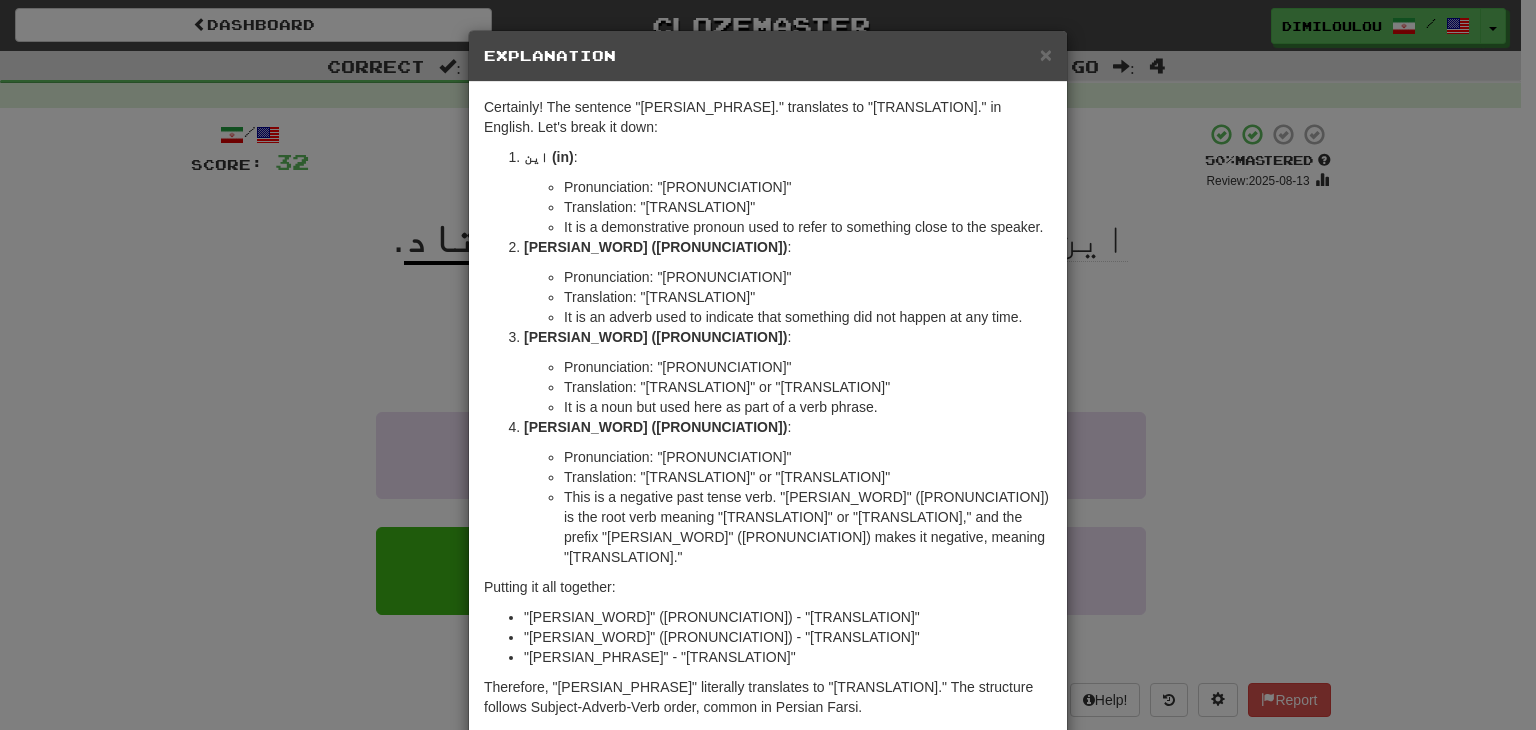 click on "× Explanation Certainly! The sentence "این هرگز اتفاق نیفتاد." translates to "This never happened." in English. Let's break it down:
این (in) :
Pronunciation: "een"
Translation: "This"
It is a demonstrative pronoun used to refer to something close to the speaker.
هرگز (hargoz) :
Pronunciation: "har-gohz"
Translation: "never"
It is an adverb used to indicate that something did not happen at any time.
اتفاق (ettefāq) :
Pronunciation: "et-te-fāq"
Translation: "happened" or "occurred"
It is a noun but used here as part of a verb phrase.
نیفتاد (naoftād) :
Pronunciation: "na-of-tād"
Translation: "did not happen" or "did not occur"
This is a negative past tense verb. "افتاد" (oftād) is the root verb meaning "happened" or "occurred," and the prefix "ن" (na) makes it negative, meaning "did not happen."
Putting it all together:
"این" (in) - "this"
"هرگز" (hargoz) - "never"
! Close" at bounding box center [768, 365] 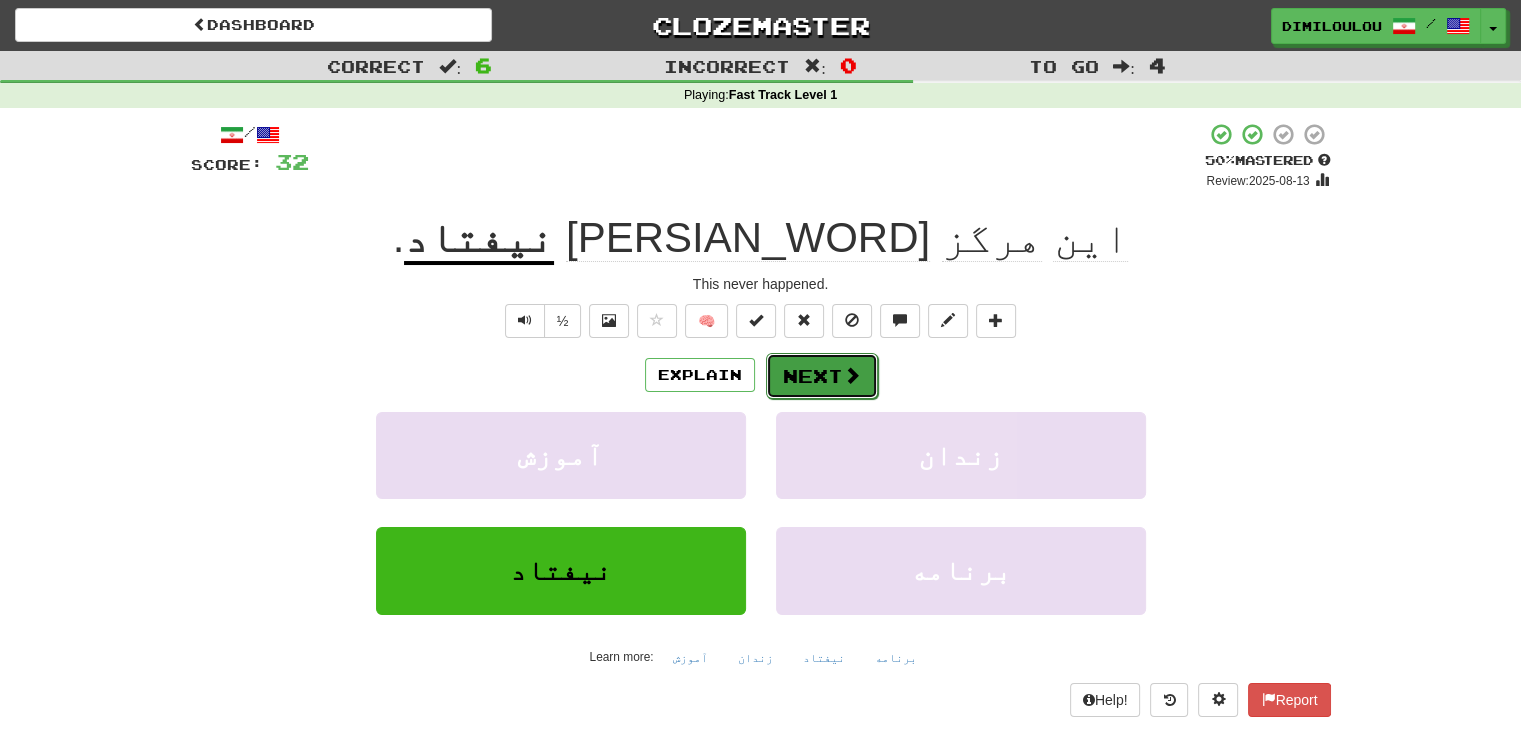 click on "Next" at bounding box center [822, 376] 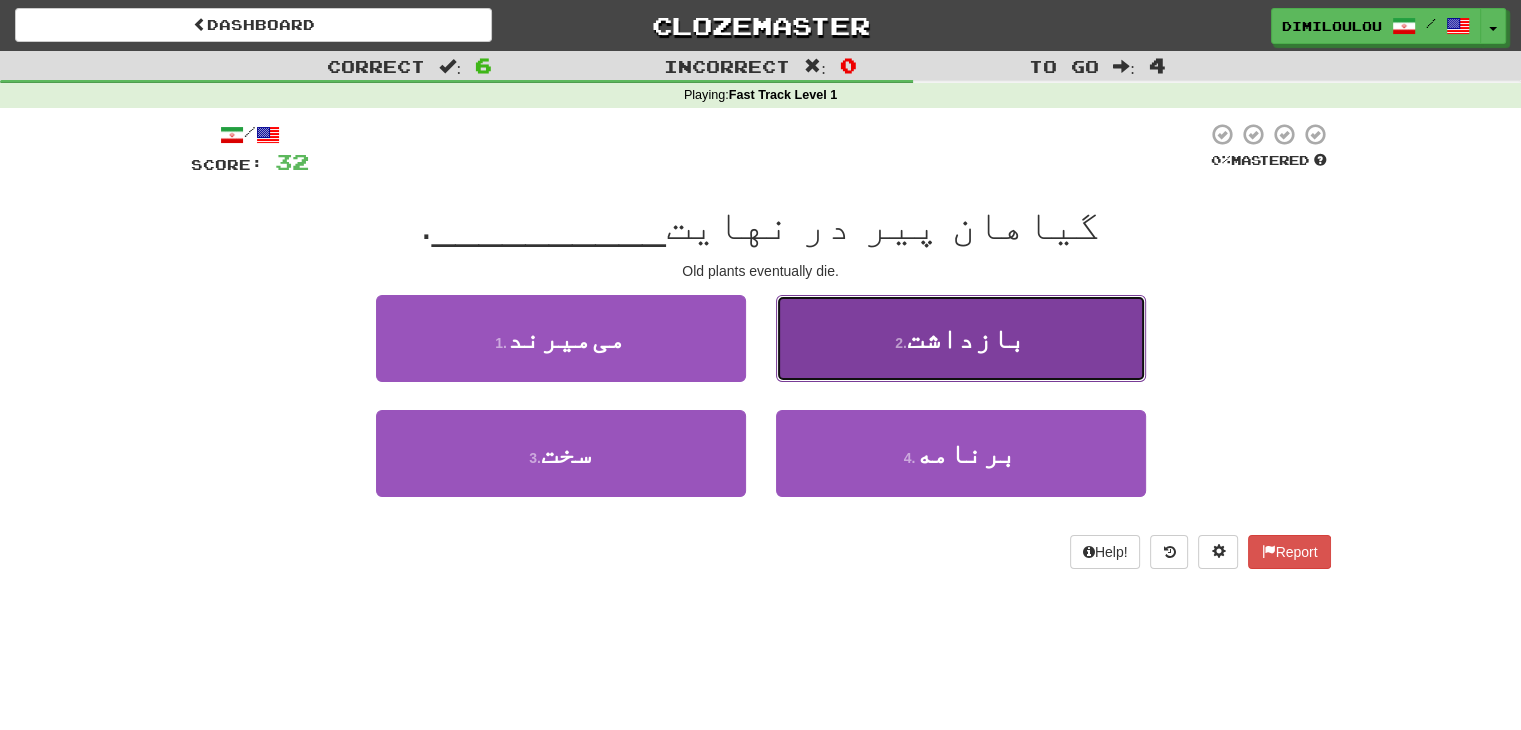 click on "2 .  بازداشت" at bounding box center (961, 338) 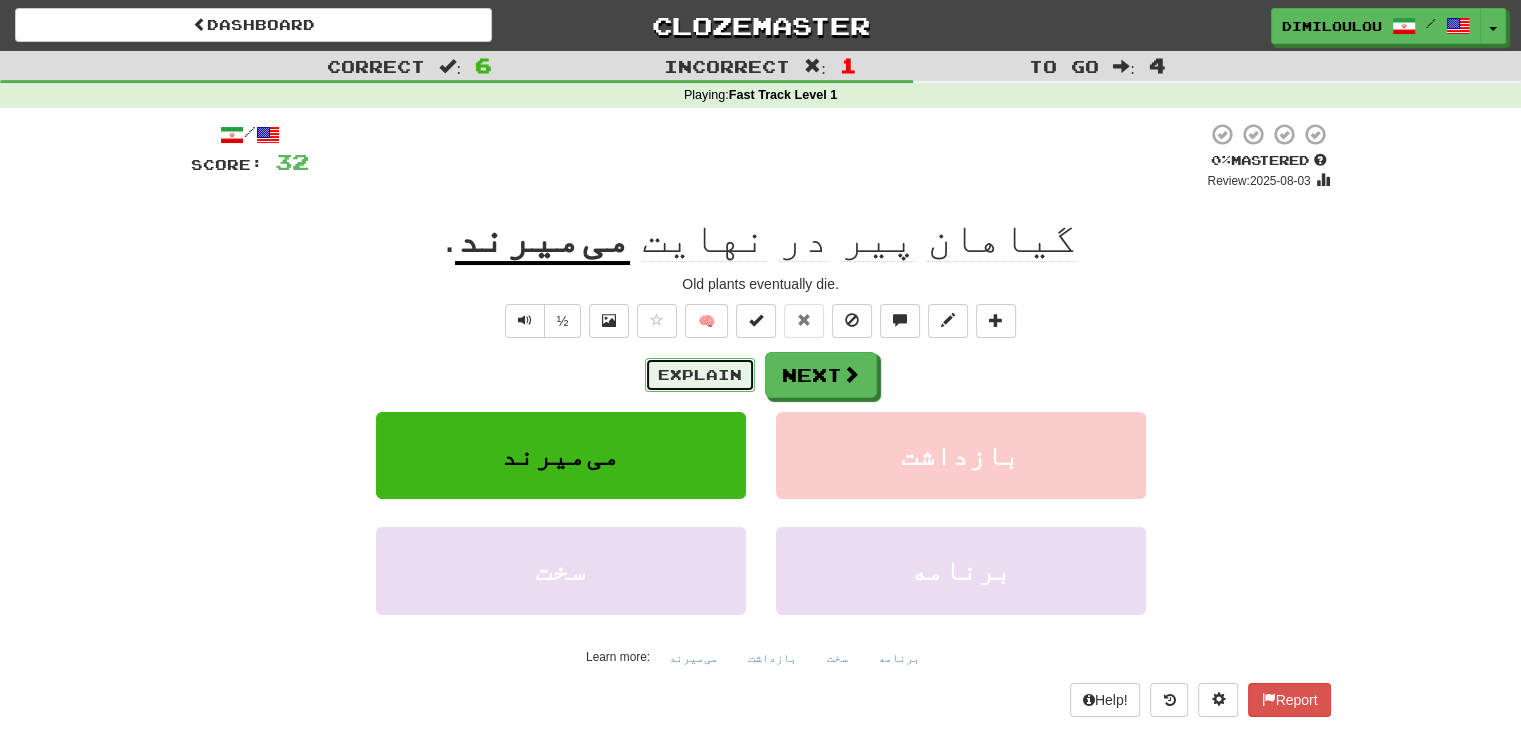 click on "Explain" at bounding box center (700, 375) 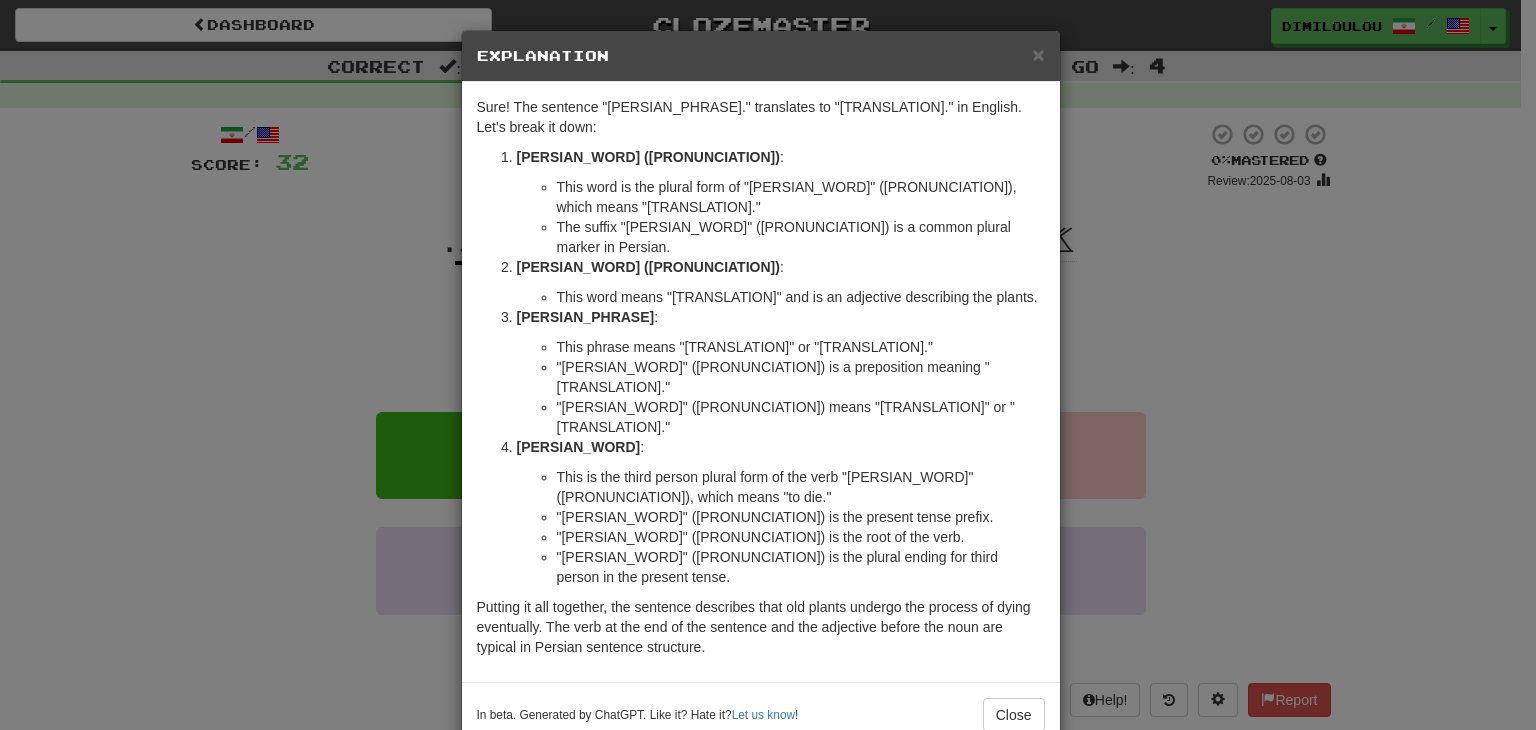 click on "× Explanation Sure! The sentence "گیاهان پیر در نهایت می‌میرند." translates to "Old plants eventually die." in English. Let's break it down:
گیاهان (giyāhān) :
This word is the plural form of "گیاه" (giyāh), which means "plant."
The suffix "–ان" (–ān) is a common plural marker in Persian.
پیر (pir) :
This word means "old" and is an adjective describing the plants.
در نهایت (dar nahāyat) :
This phrase means "in the end" or "eventually."
"در" (dar) is a preposition meaning "in."
"نهایت" (nahāyat) means "end" or "finality."
می‌میرند (mi-mirand) :
This is the third person plural form of the verb "مردن" (mordan), which means "to die."
"می" (mi) is the present tense prefix.
"میر" (mir) is the root of the verb.
"ند" (and) is the plural ending for third person in the present tense.
In beta. Generated by ChatGPT. Like it? Hate it?  Let us know ! Close" at bounding box center [768, 365] 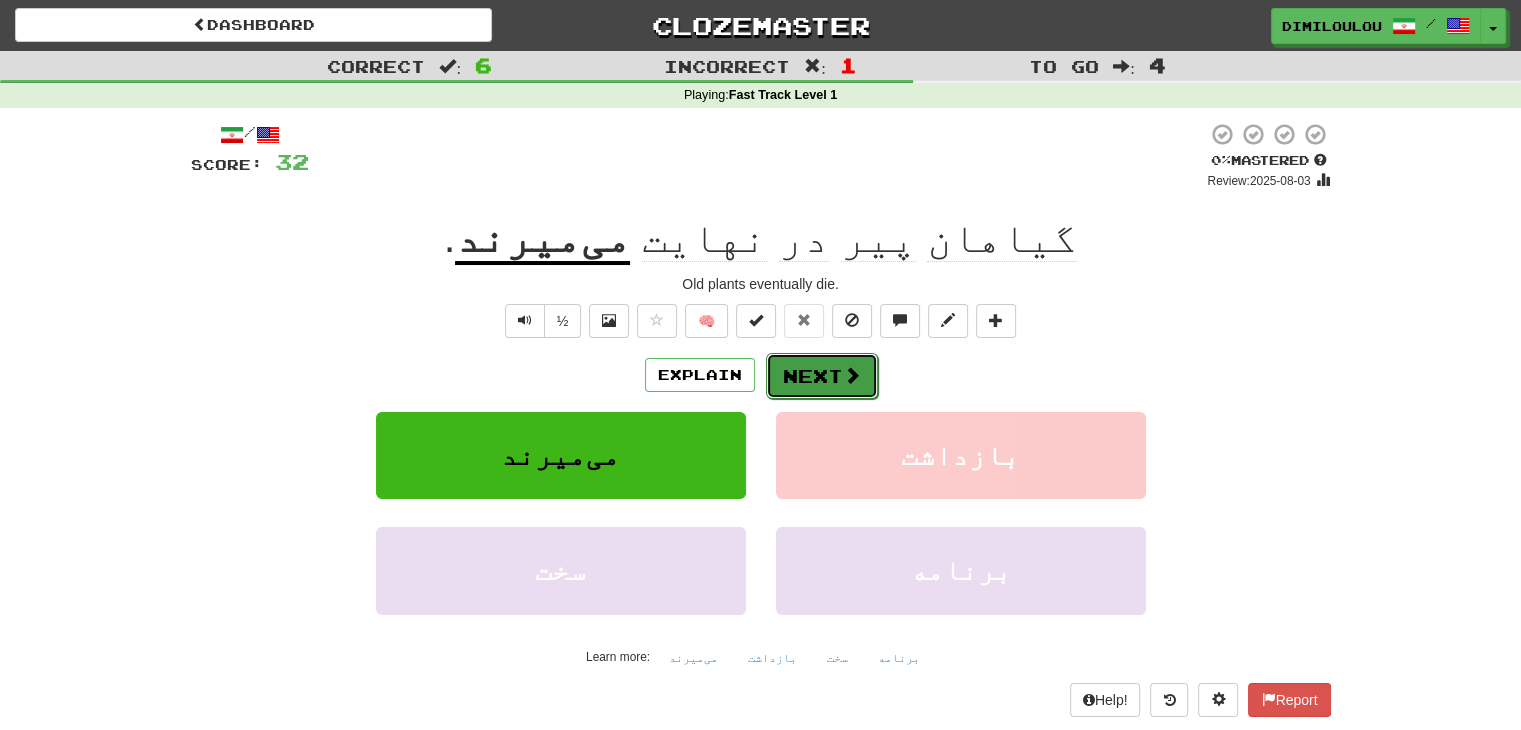 click on "Next" at bounding box center [822, 376] 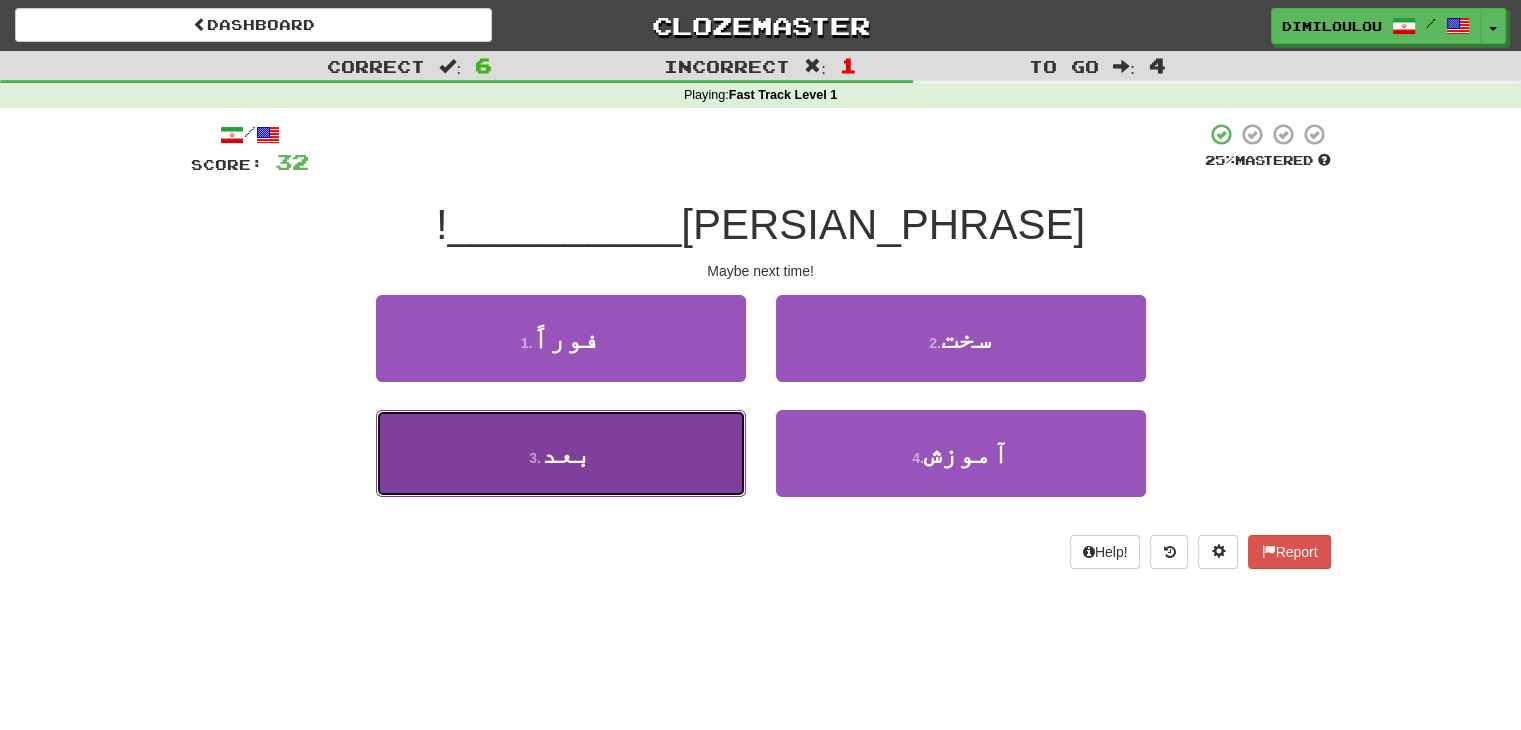 click on "3 .  بعد" at bounding box center (561, 453) 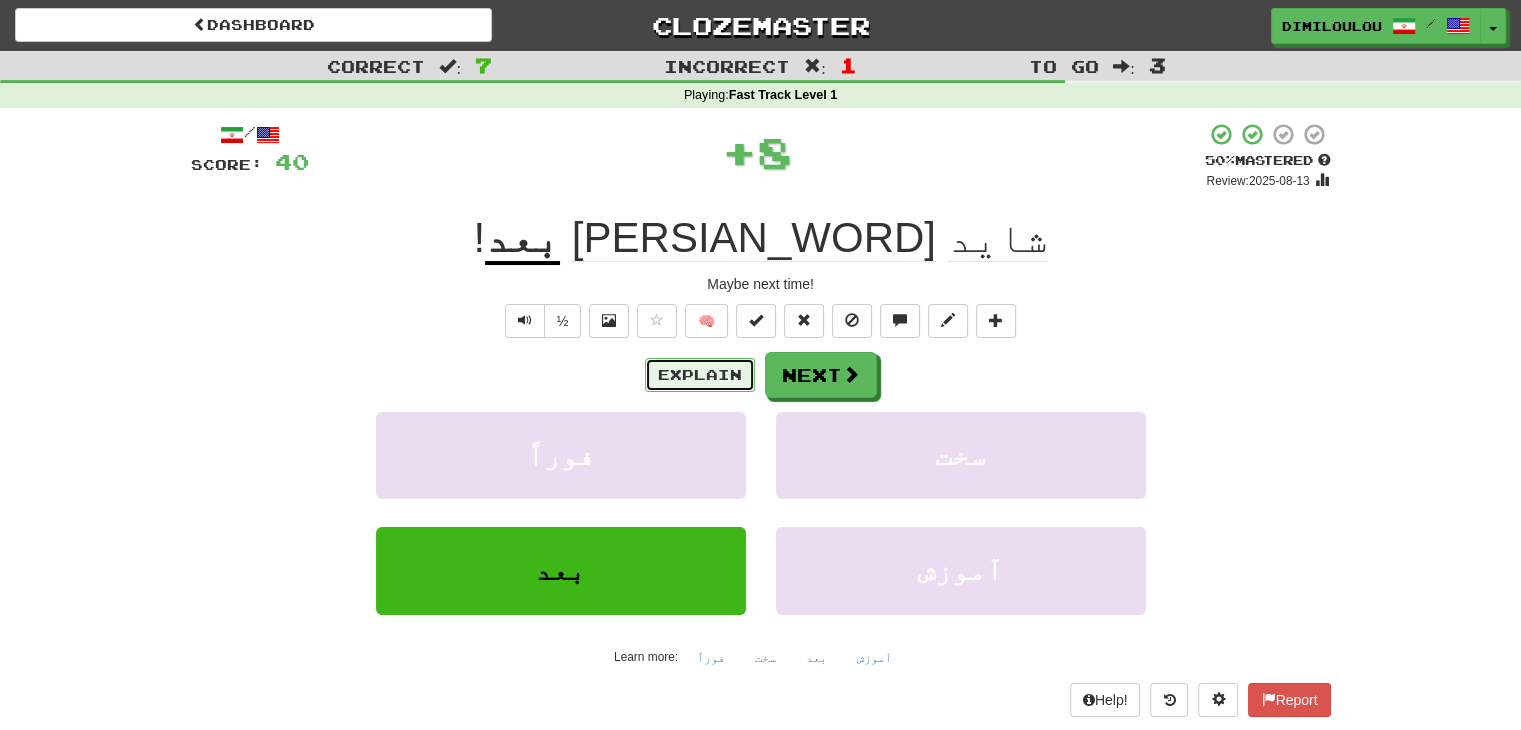 click on "Explain" at bounding box center [700, 375] 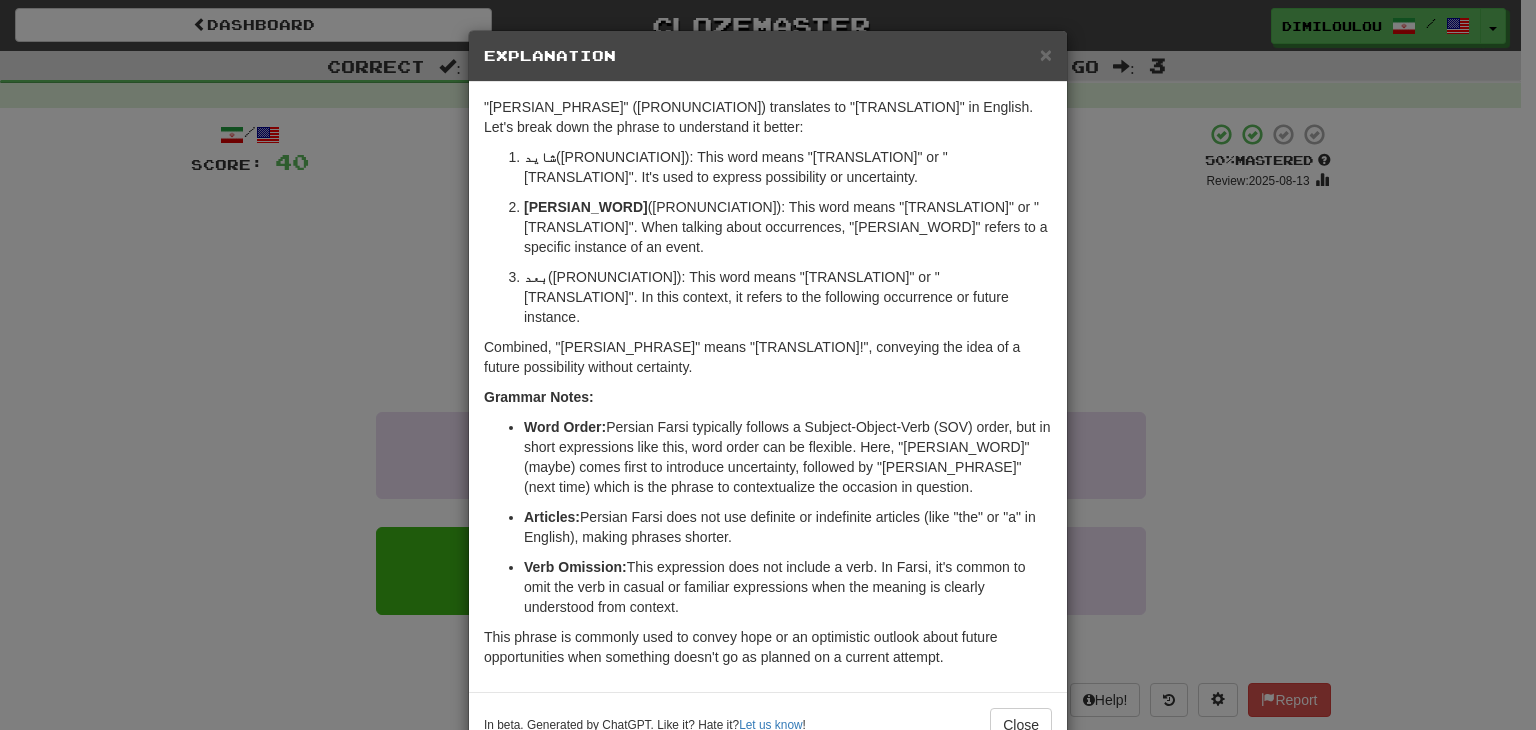 click on "× Explanation "شاید دفعه بعد!" (shayad daf'e ba'd) translates to "Maybe next time!" in English. Let's break down the phrase to understand it better:
شاید  (shayad): This word means "maybe" or "perhaps". It's used to express possibility or uncertainty.
دفعه  (daf'e): This word means "time" or "instance". When talking about occurrences, "daf'e" refers to a specific instance of an event.
بعد  (ba'd): This word means "after" or "next". In this context, it refers to the following occurrence or future instance.
Combined, "شاید دفعه بعد" means "Maybe next time!", conveying the idea of a future possibility without certainty.
Grammar Notes:
Word Order:  Persian Farsi typically follows a Subject-Object-Verb (SOV) order, but in short expressions like this, word order can be flexible. Here, "شاید" (maybe) comes first to introduce uncertainty, followed by "دفعه بعد" (next time) which is the phrase to contextualize the occasion in question." at bounding box center (768, 365) 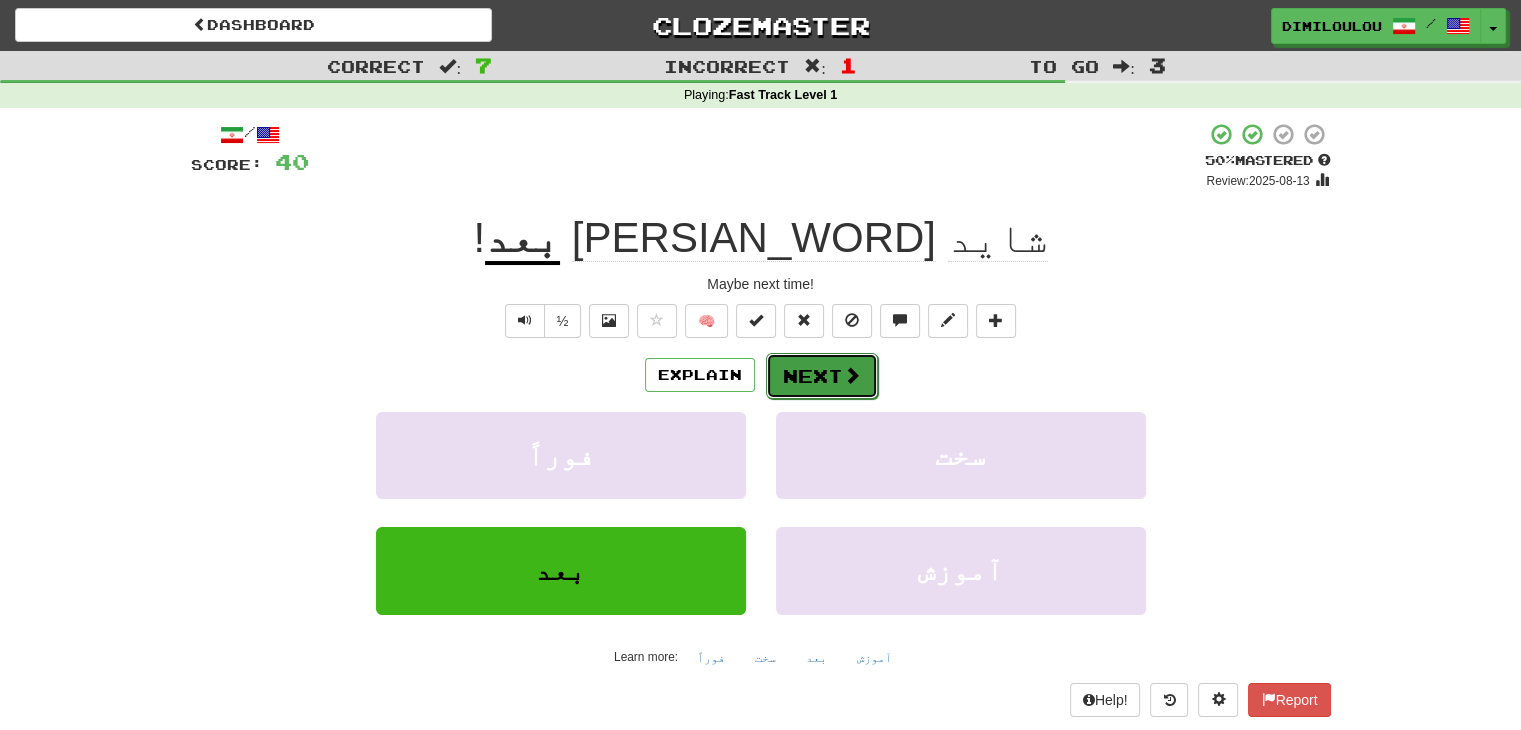 click on "Next" at bounding box center [822, 376] 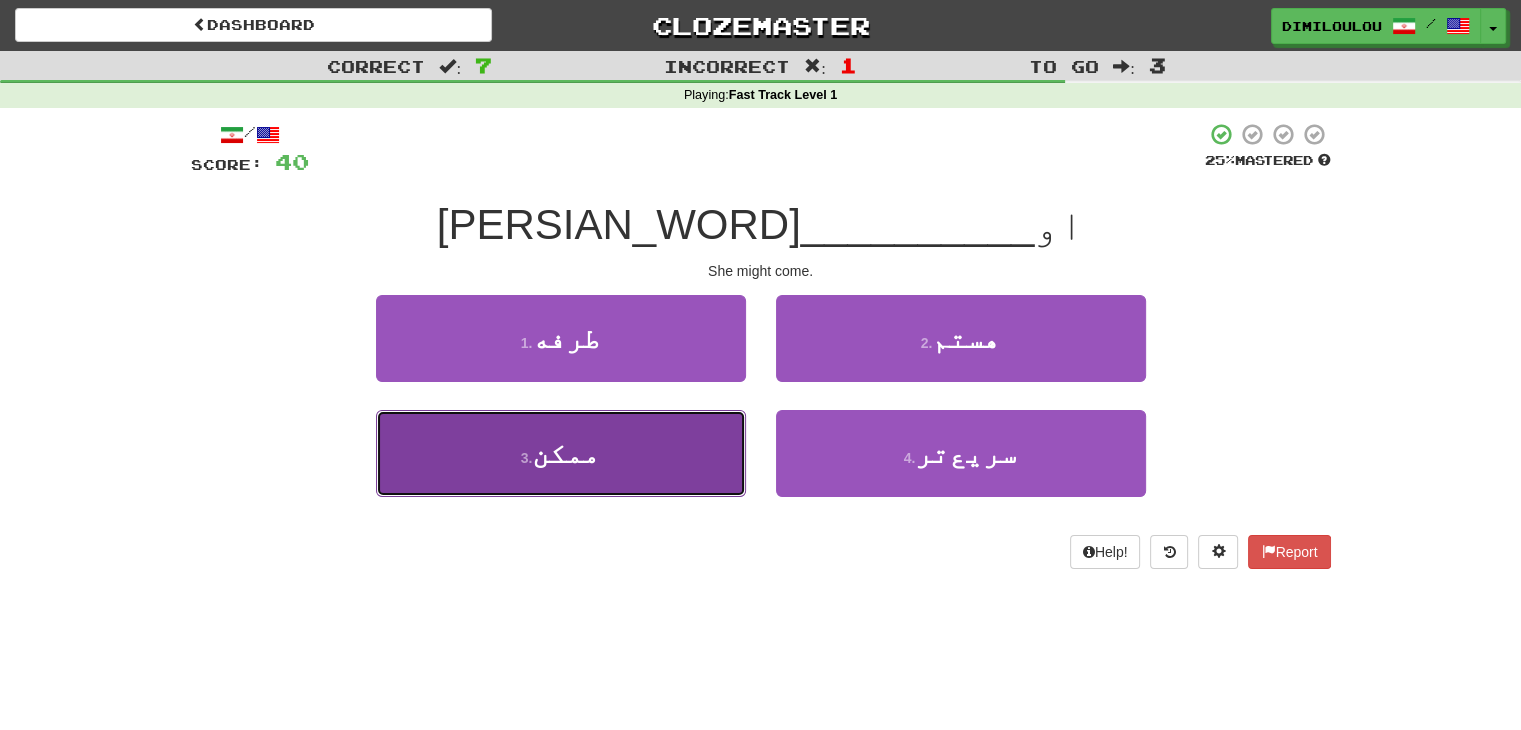 click on "3 .  ممکن" at bounding box center (561, 453) 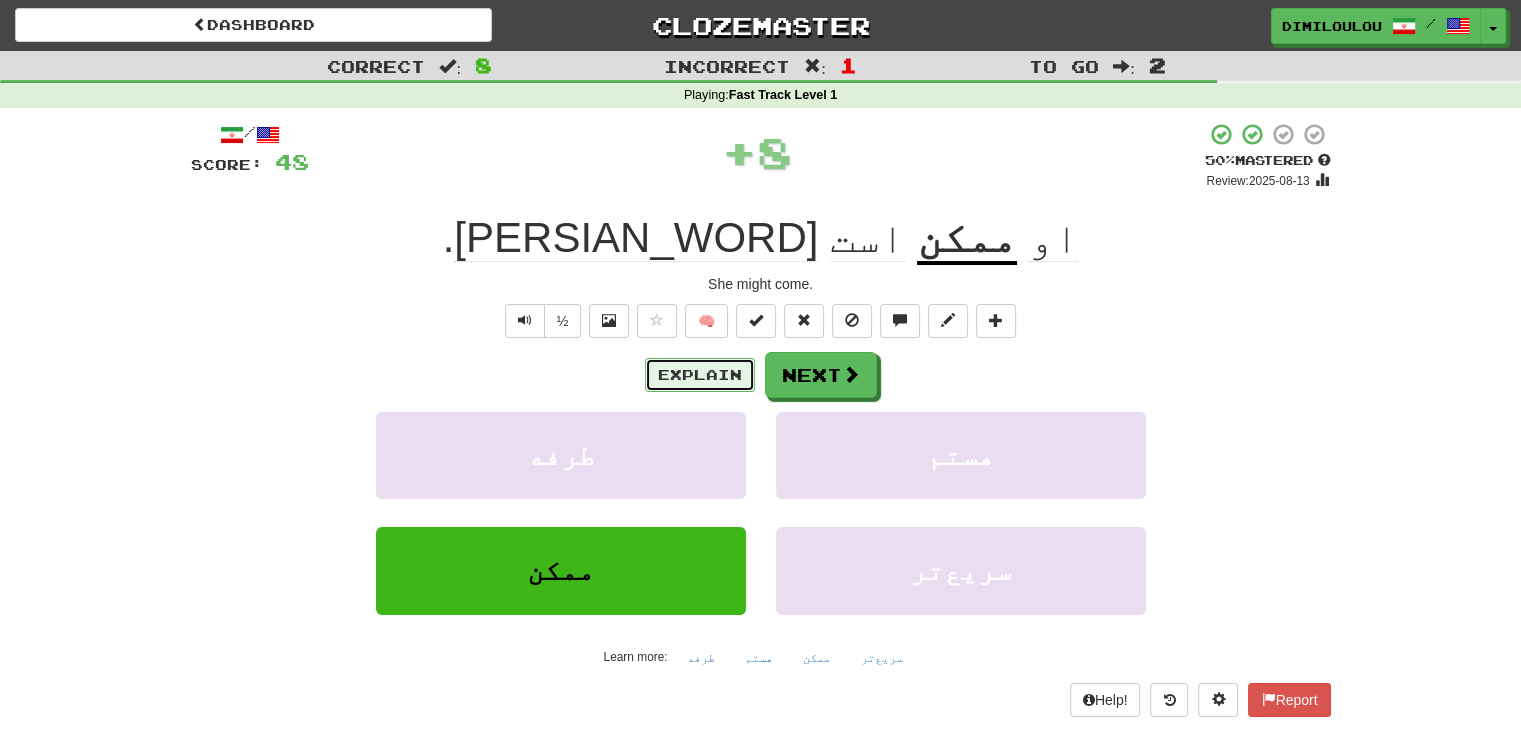 click on "Explain" at bounding box center (700, 375) 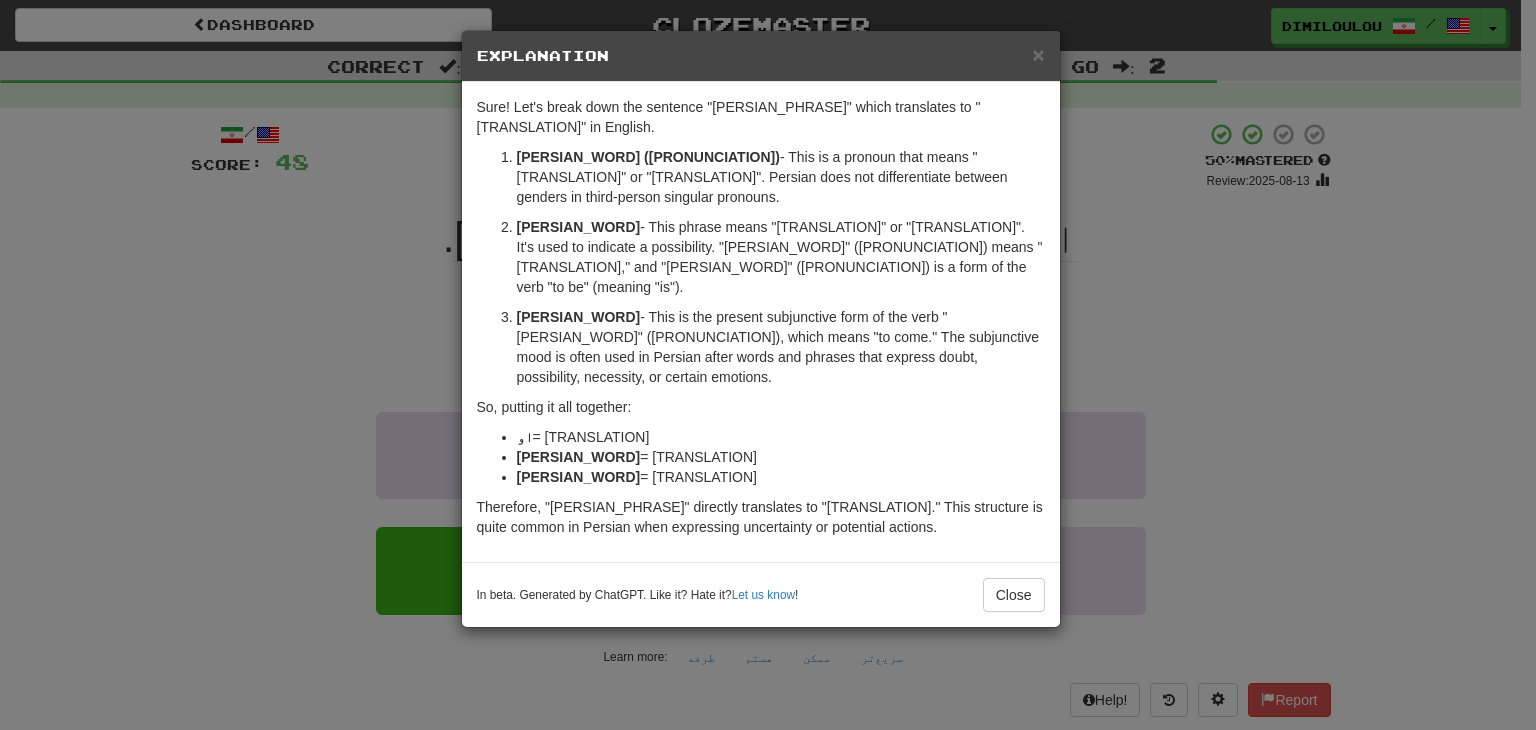 click on "× Explanation Sure! Let's break down the sentence "او ممکن است بیاید." which translates to "He/She might come." in English.
او (u or o)  - This is a pronoun that means "he" or "she." Persian does not differentiate between genders in third-person singular pronouns.
ممکن است (momken ast)  - This phrase means "might" or "may." It's used to indicate a possibility. "ممکن" (momken) means "possible," and "است" (ast) is a form of the verb "to be" (meaning "is").
بیاید (biyāyad)  - This is the present subjunctive form of the verb "آمدن" (āmadan), which means "to come." The subjunctive mood is often used in Persian after words and phrases that express doubt, possibility, necessity, or certain emotions.
So, putting it all together:
او  = He/She
ممکن است  = might/may
بیاید  = come (subjunctive mood)
In beta. Generated by ChatGPT. Like it? Hate it?  Let us know ! Close" at bounding box center (768, 365) 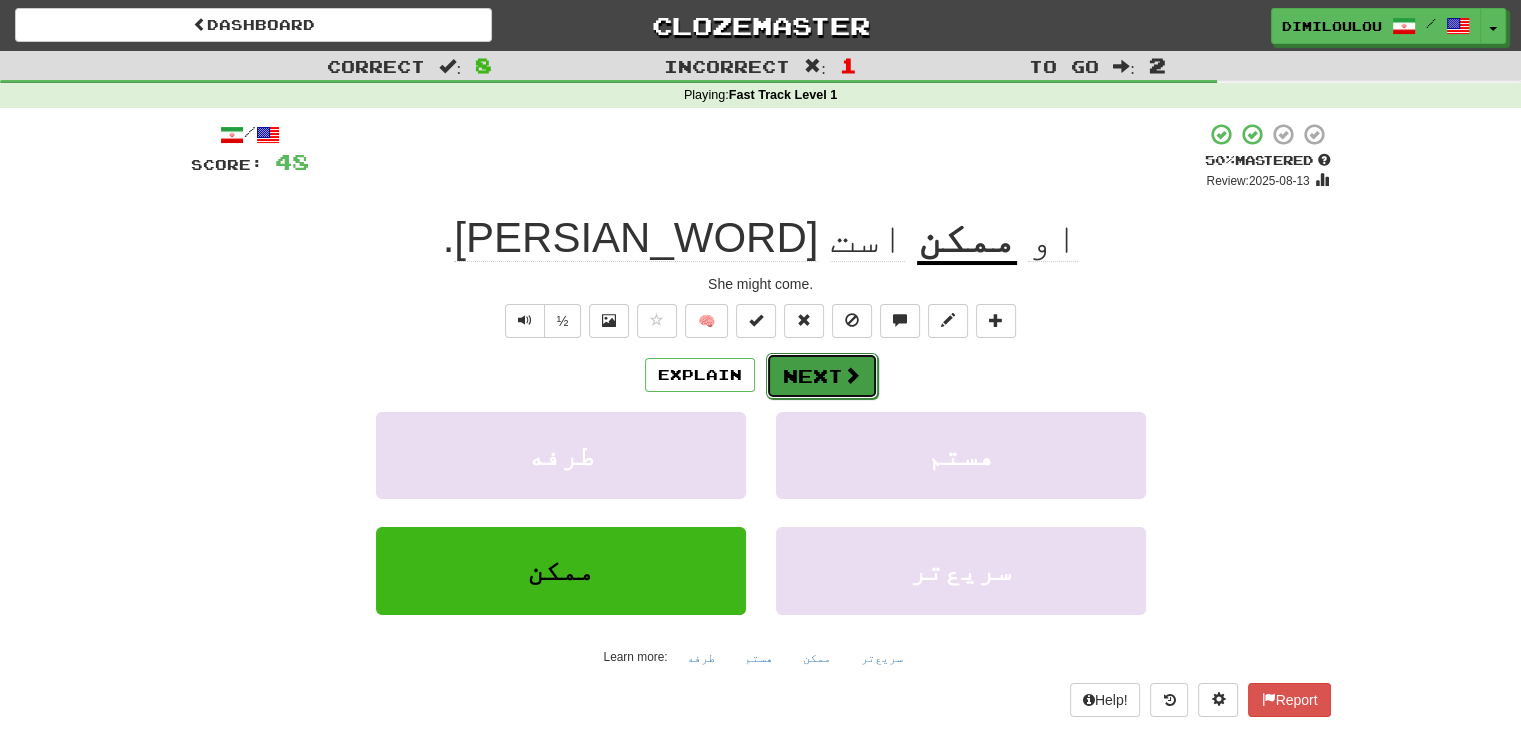 click on "Next" at bounding box center [822, 376] 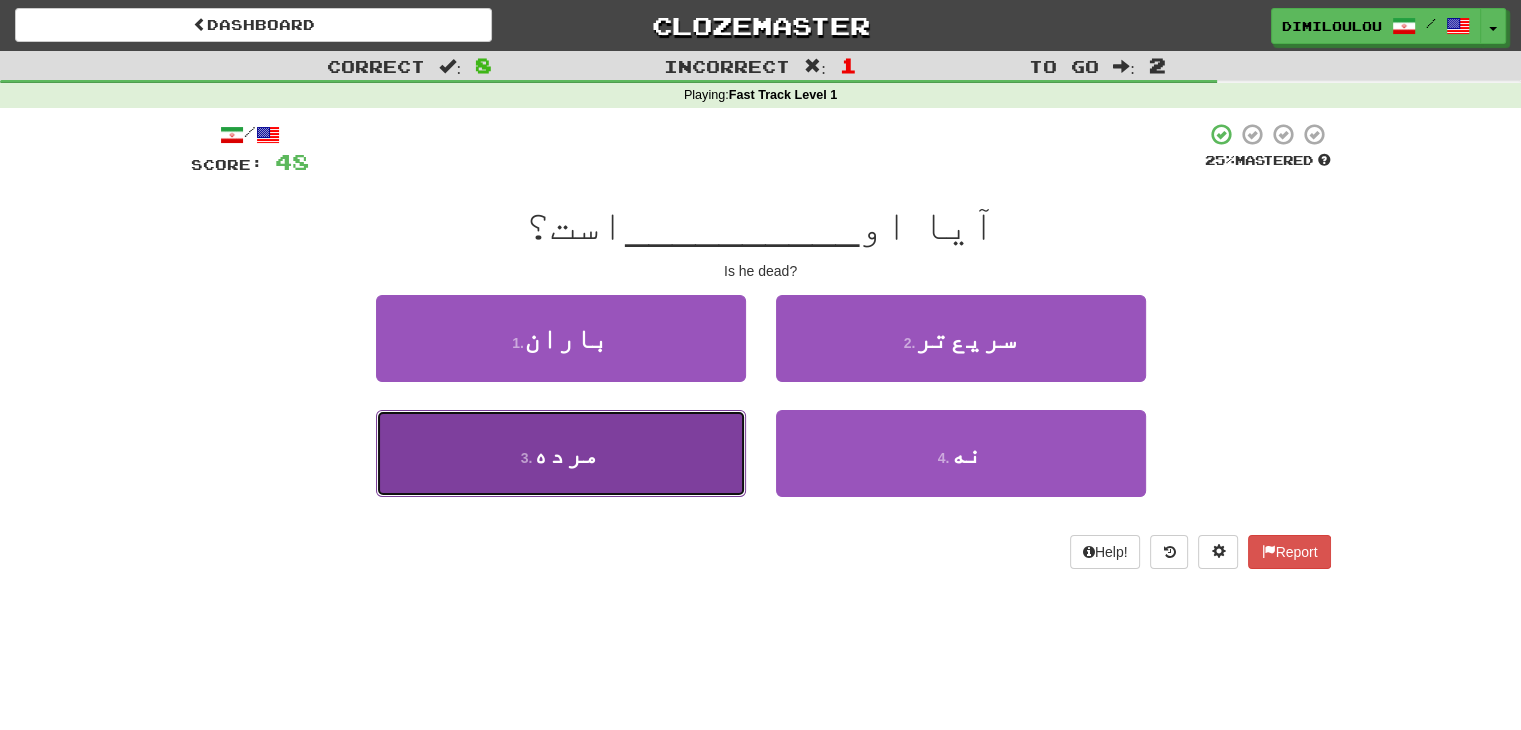 click on "3 .  مرده" at bounding box center (561, 453) 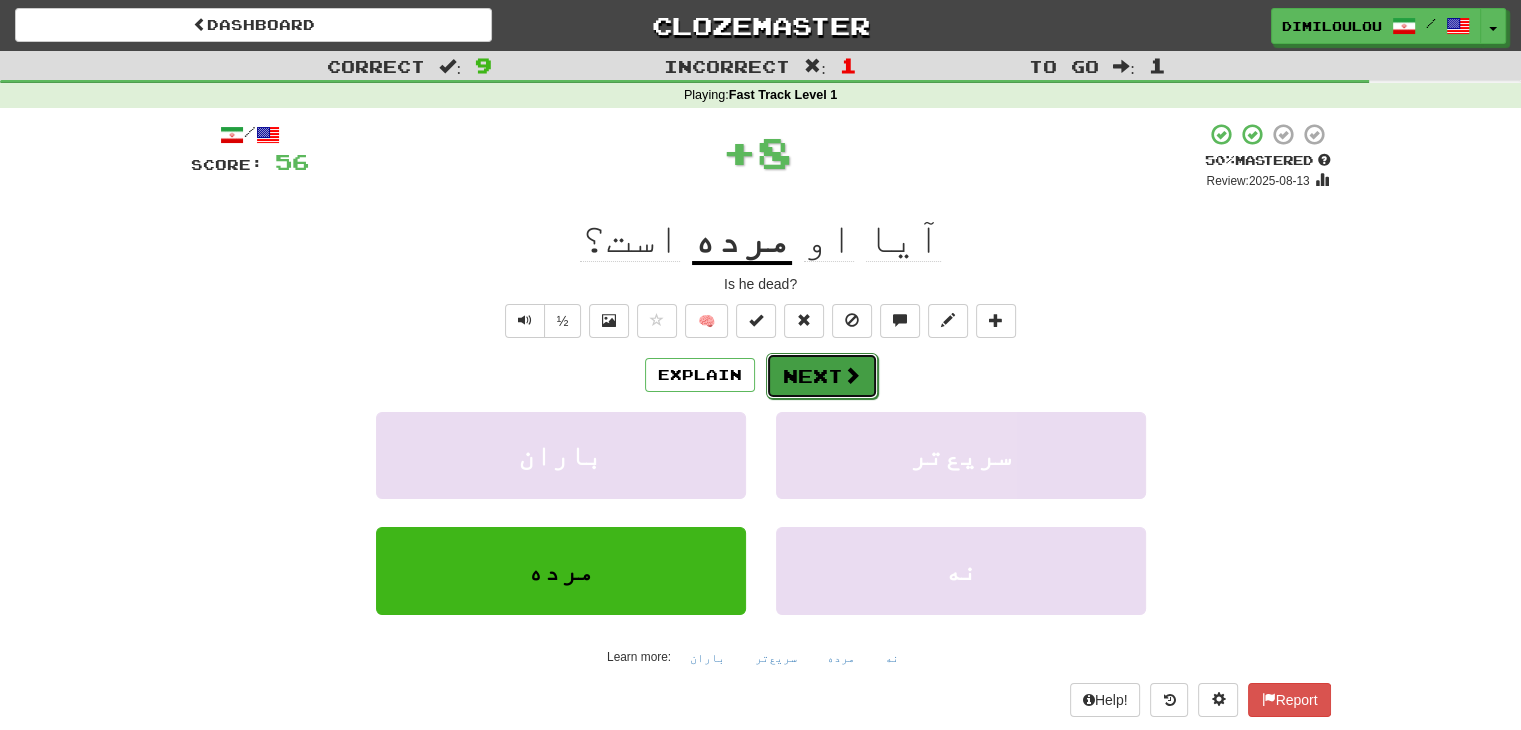 click on "Next" at bounding box center (822, 376) 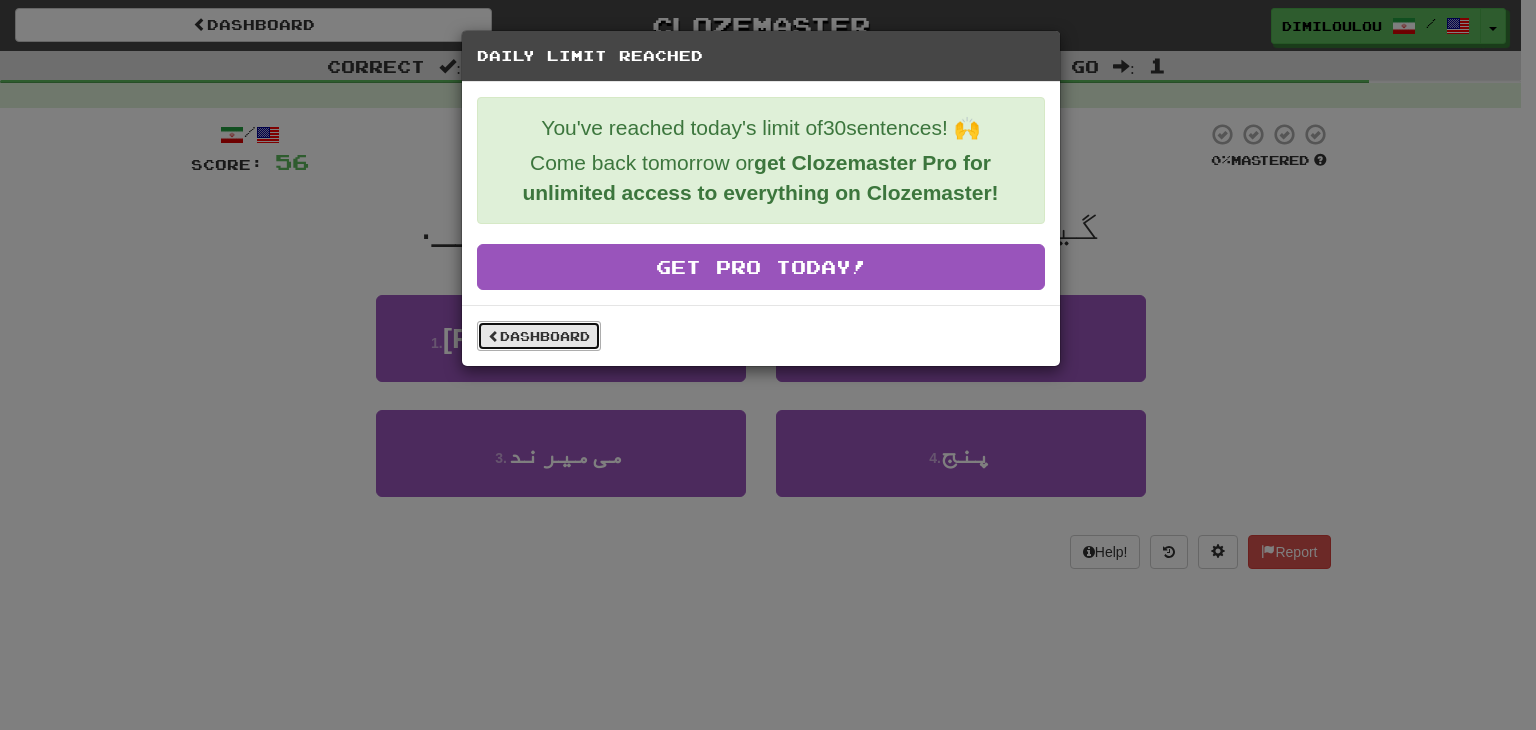 click on "Dashboard" at bounding box center [539, 336] 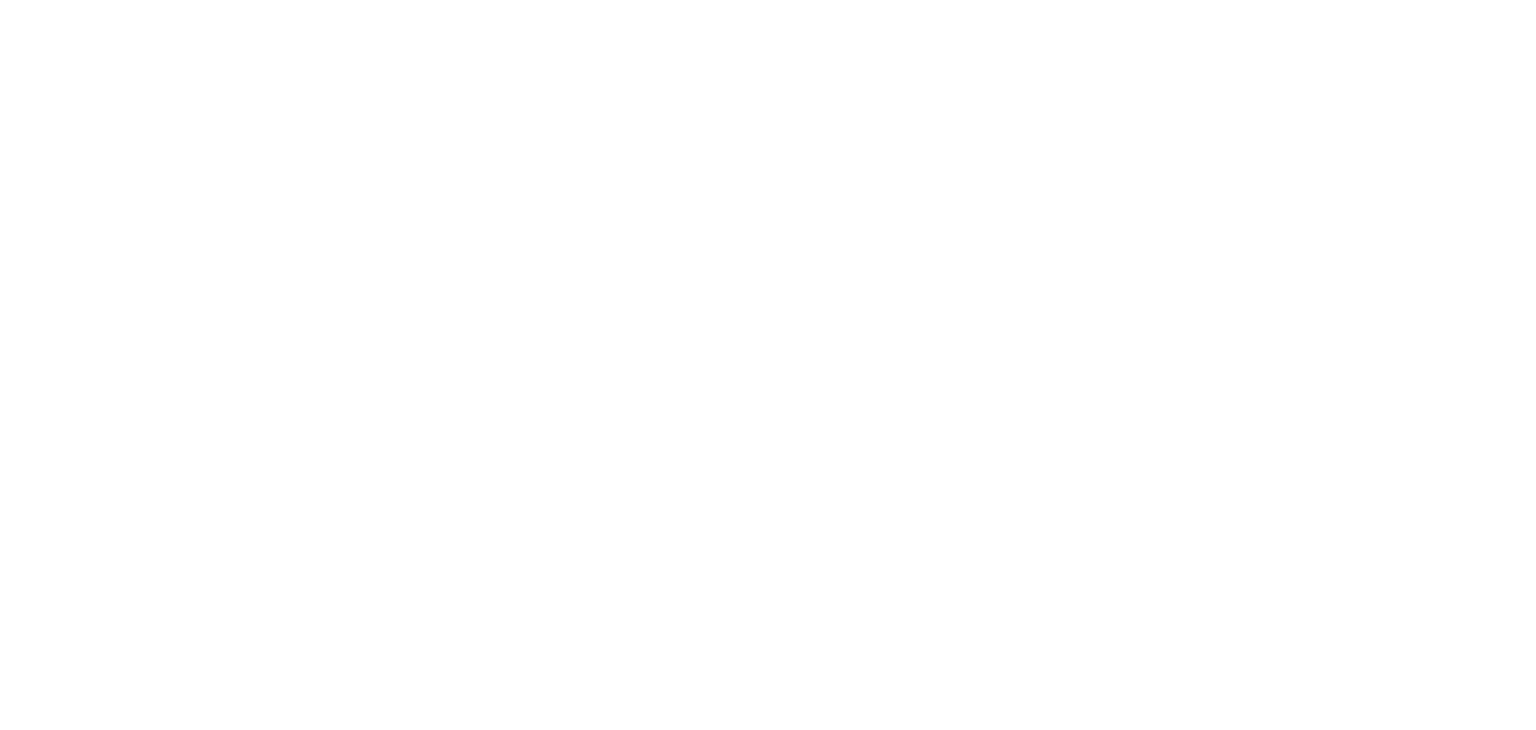 scroll, scrollTop: 0, scrollLeft: 0, axis: both 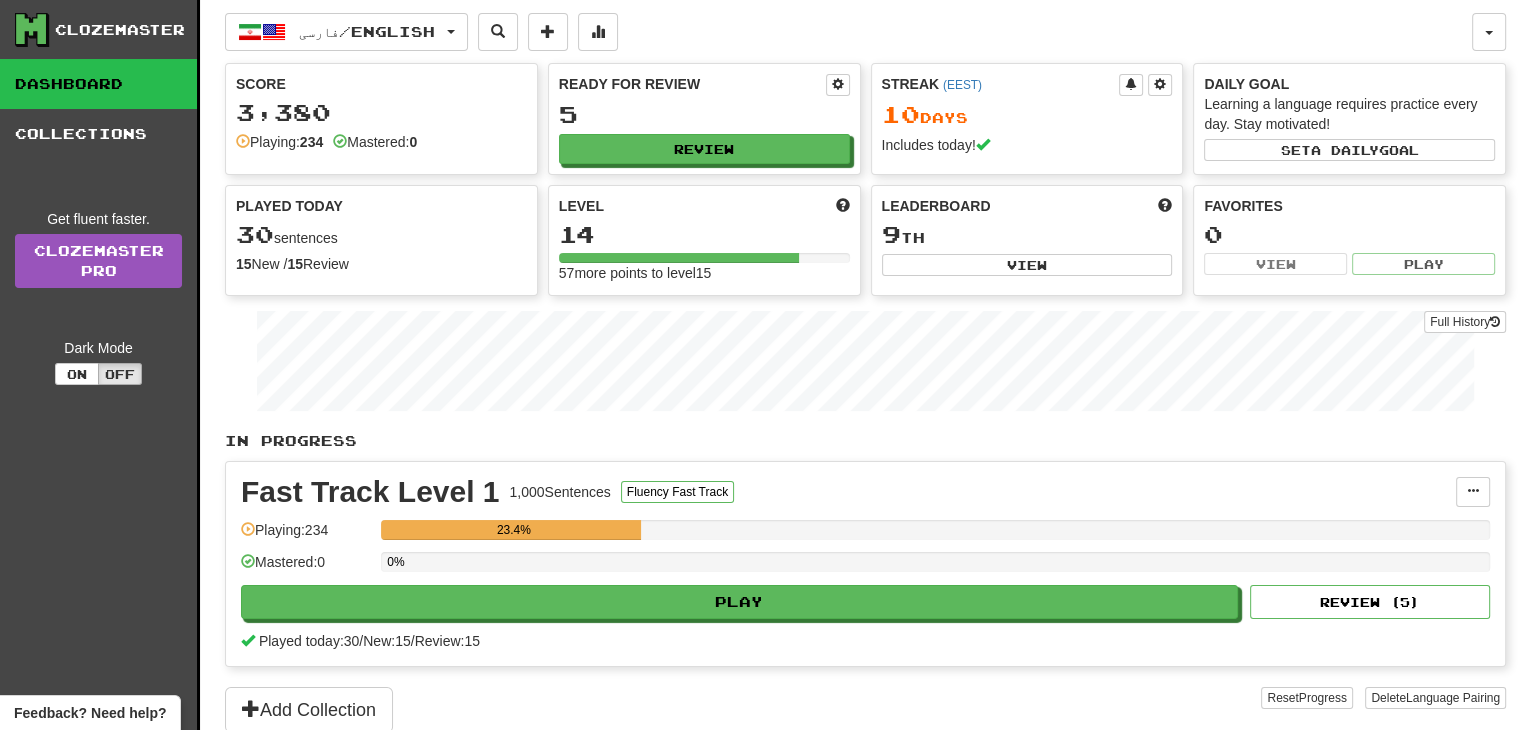 click on "Leaderboard 9 th View" at bounding box center [1027, 236] 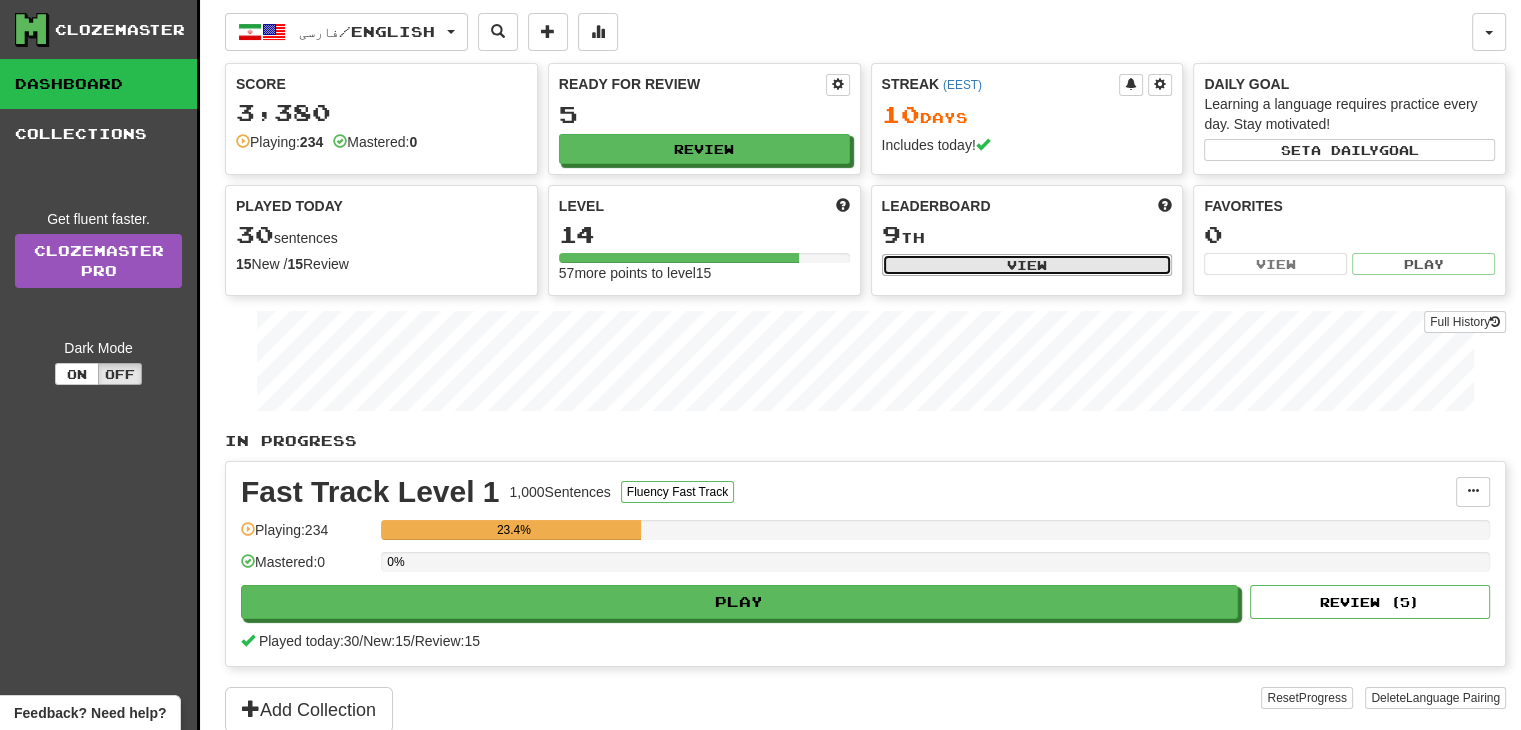 click on "View" at bounding box center (1027, 265) 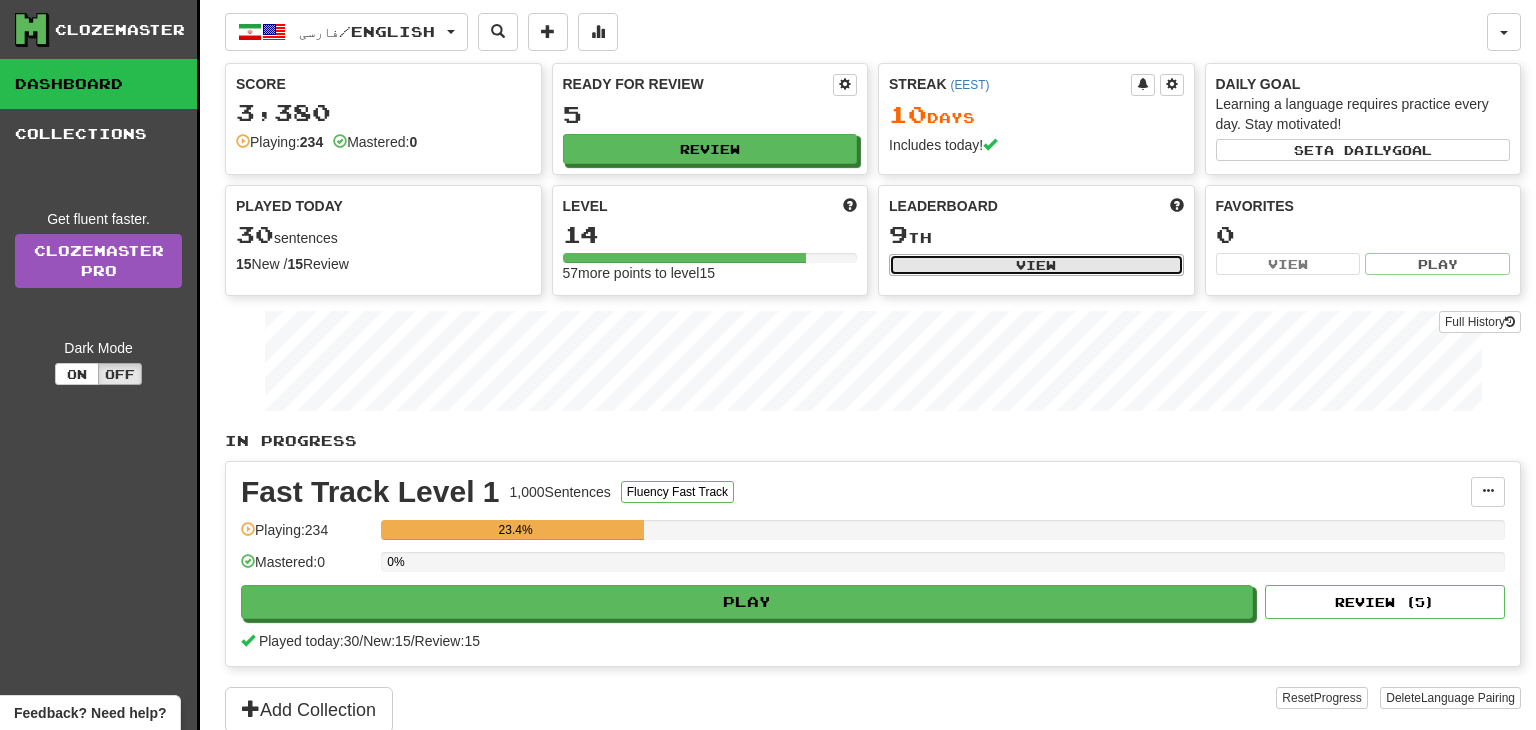 select on "**********" 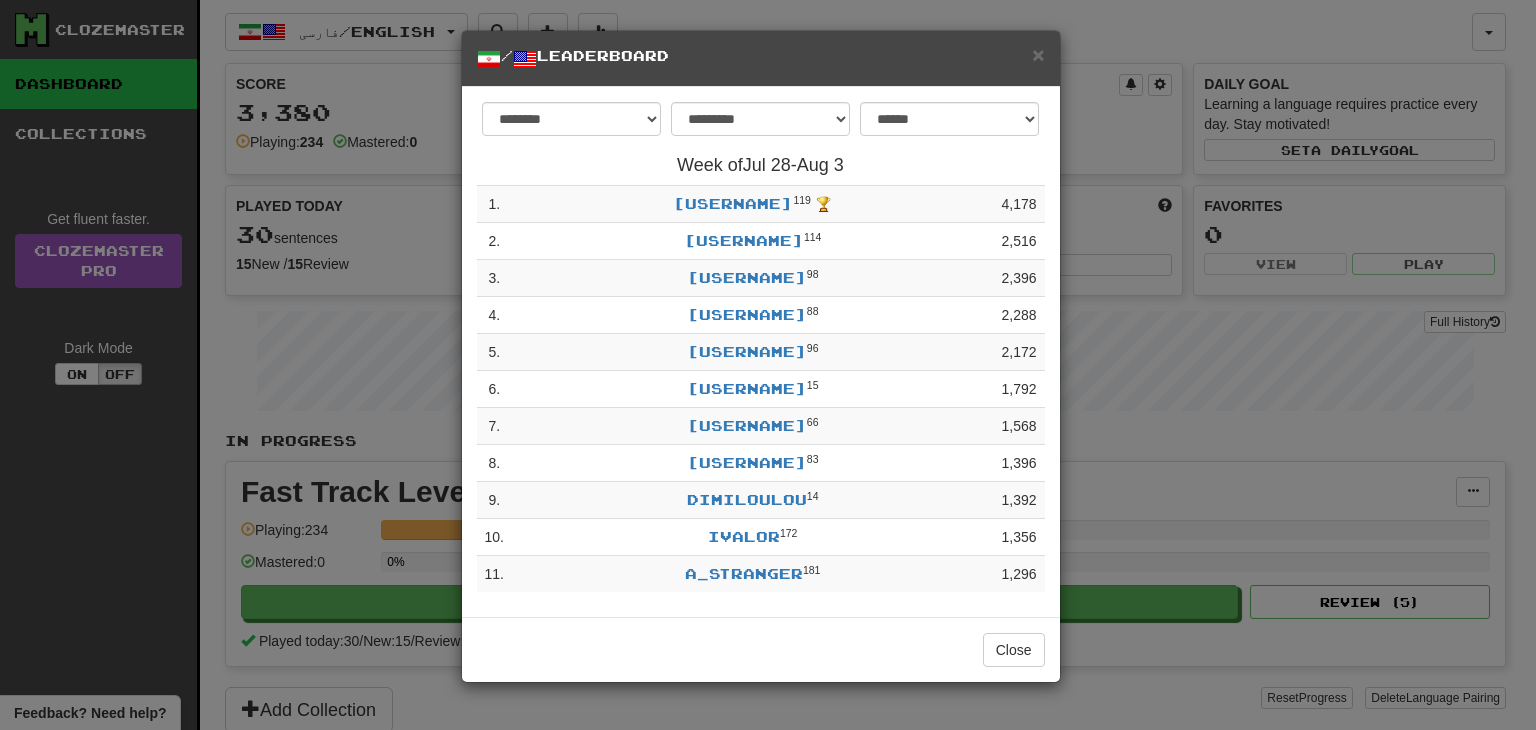 click on "**********" at bounding box center (768, 365) 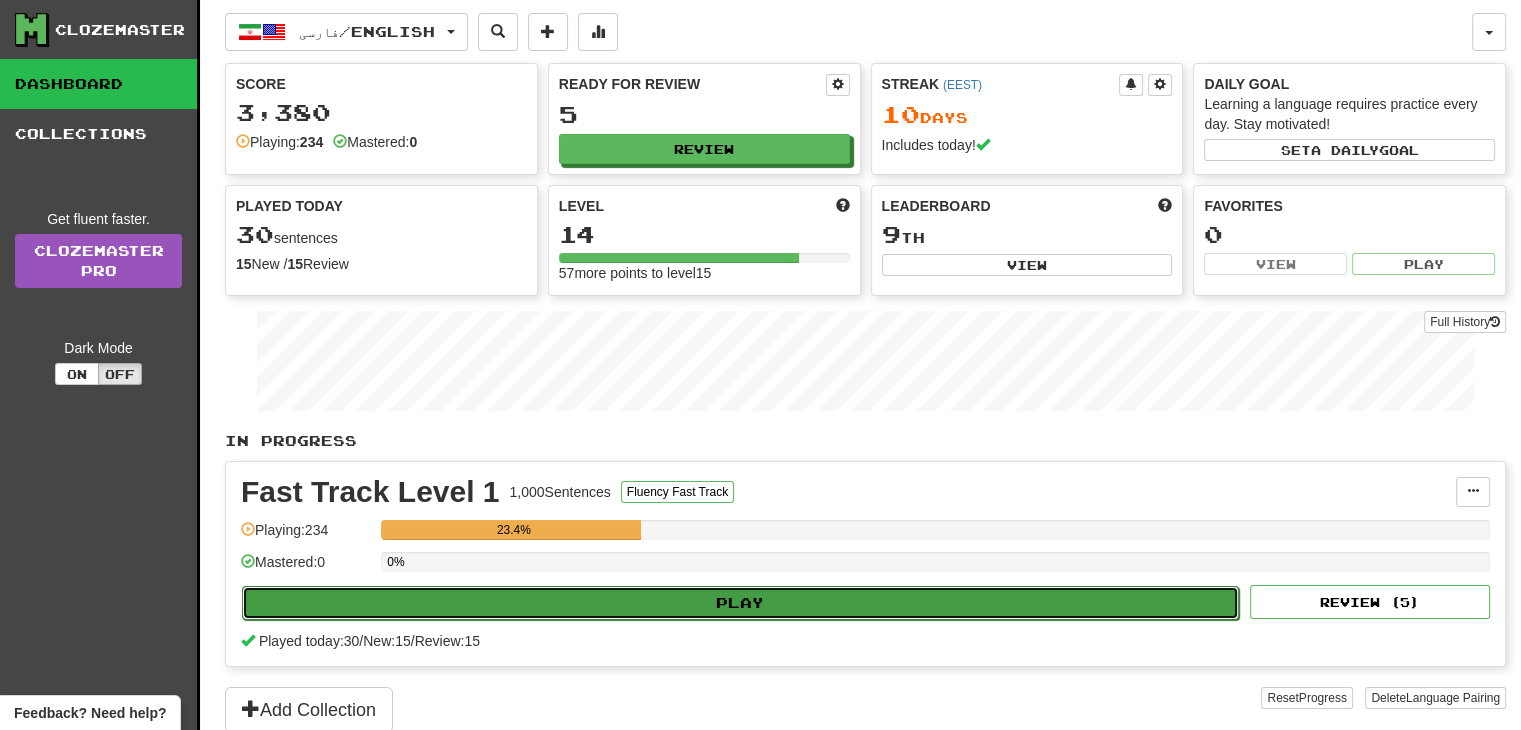 click on "Play" at bounding box center (740, 603) 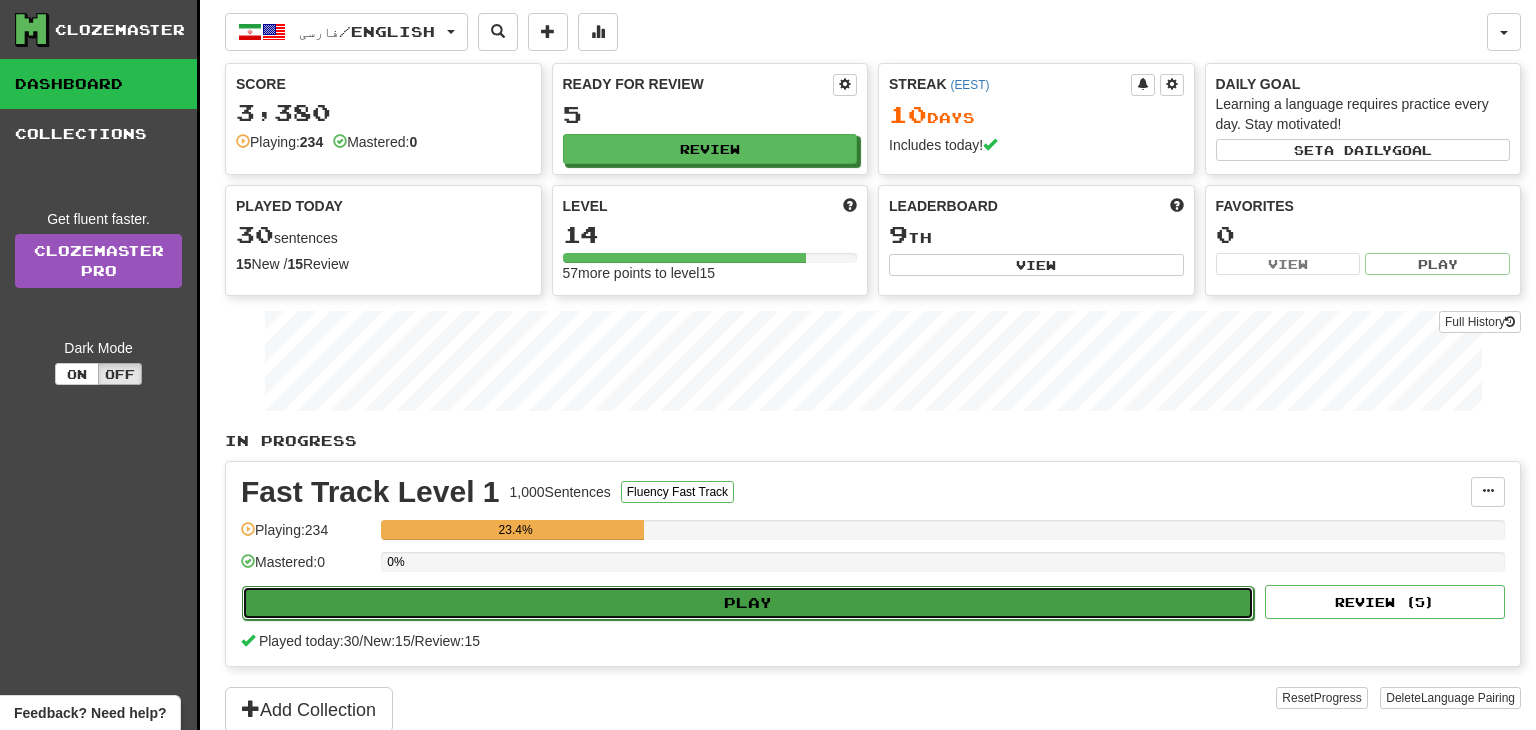 select on "**" 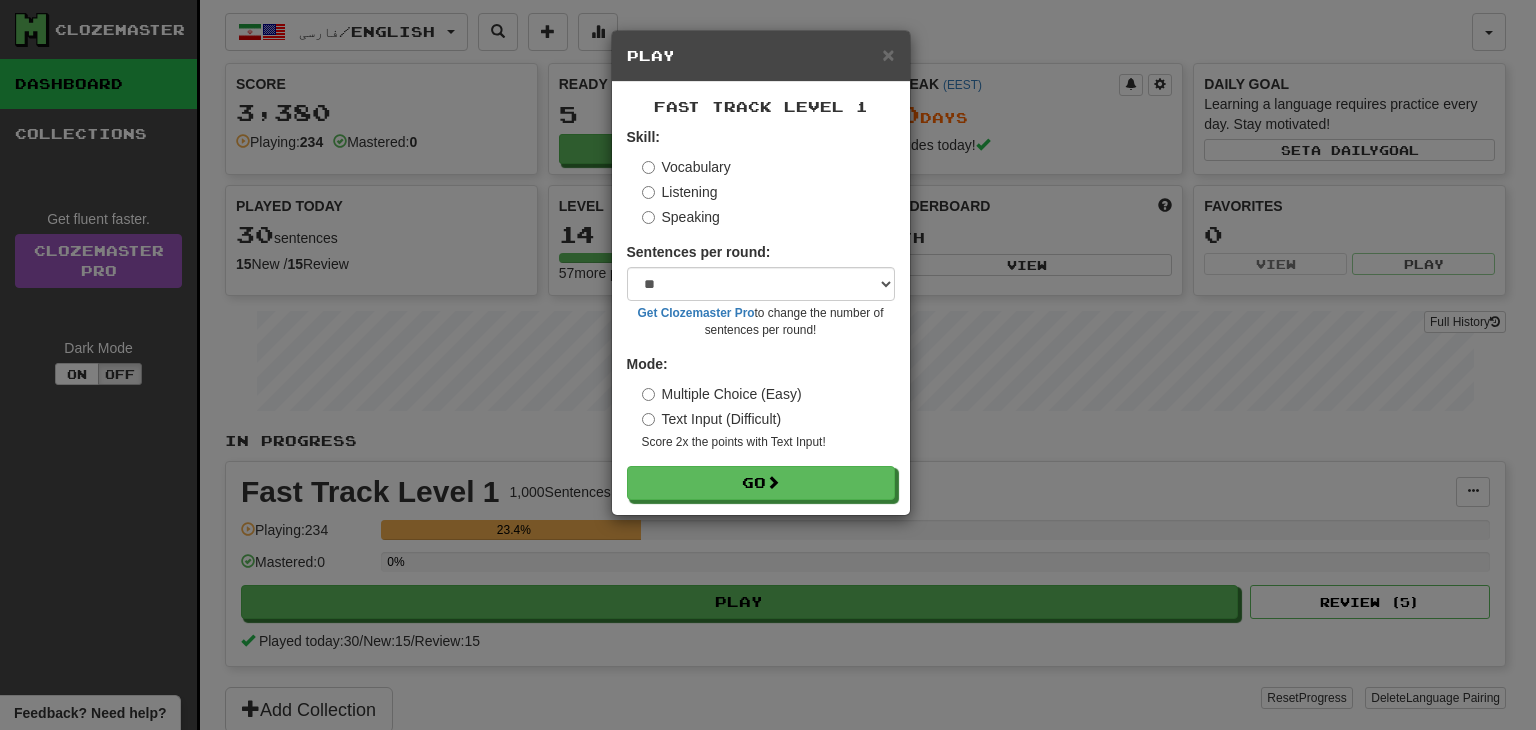 click on "Speaking" at bounding box center (681, 217) 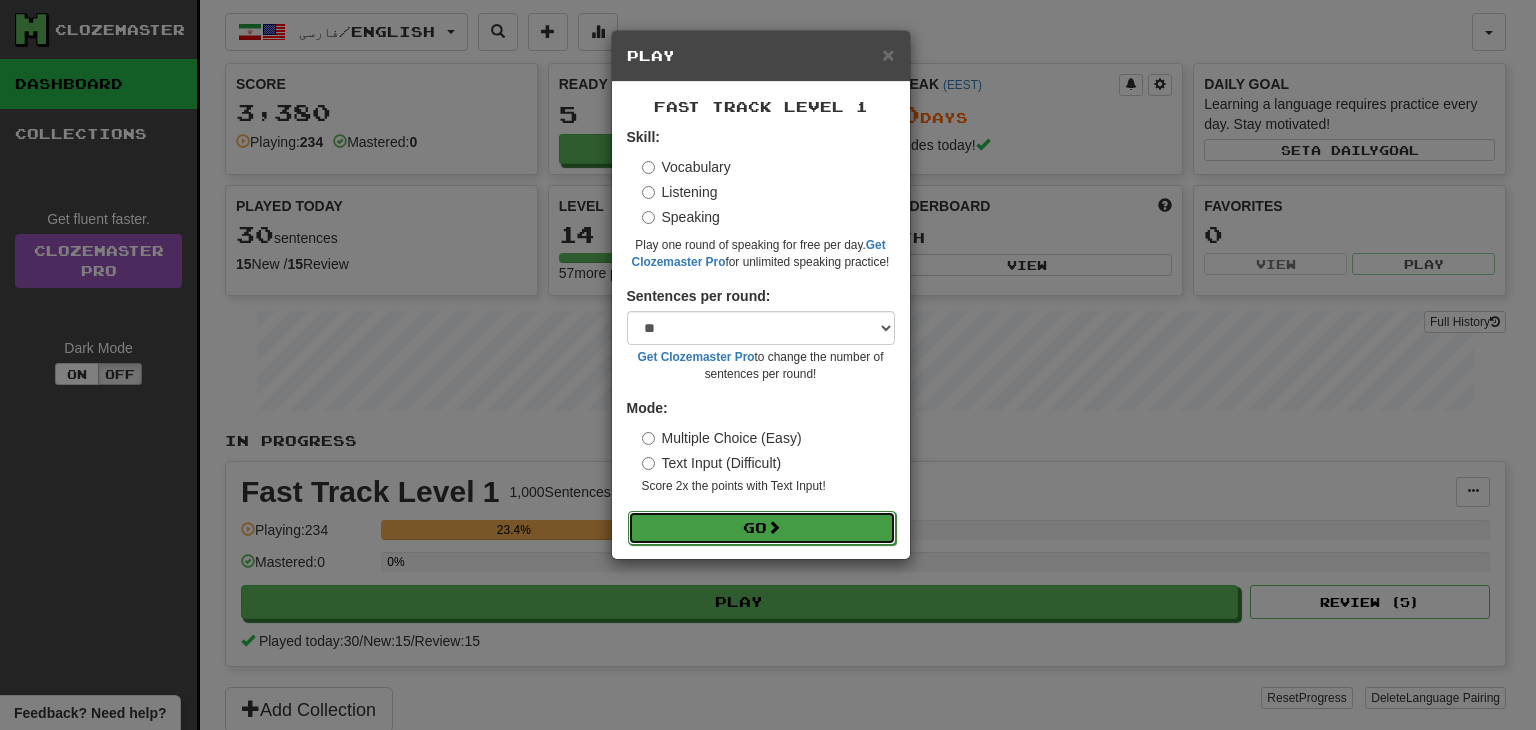 click on "Go" at bounding box center (762, 528) 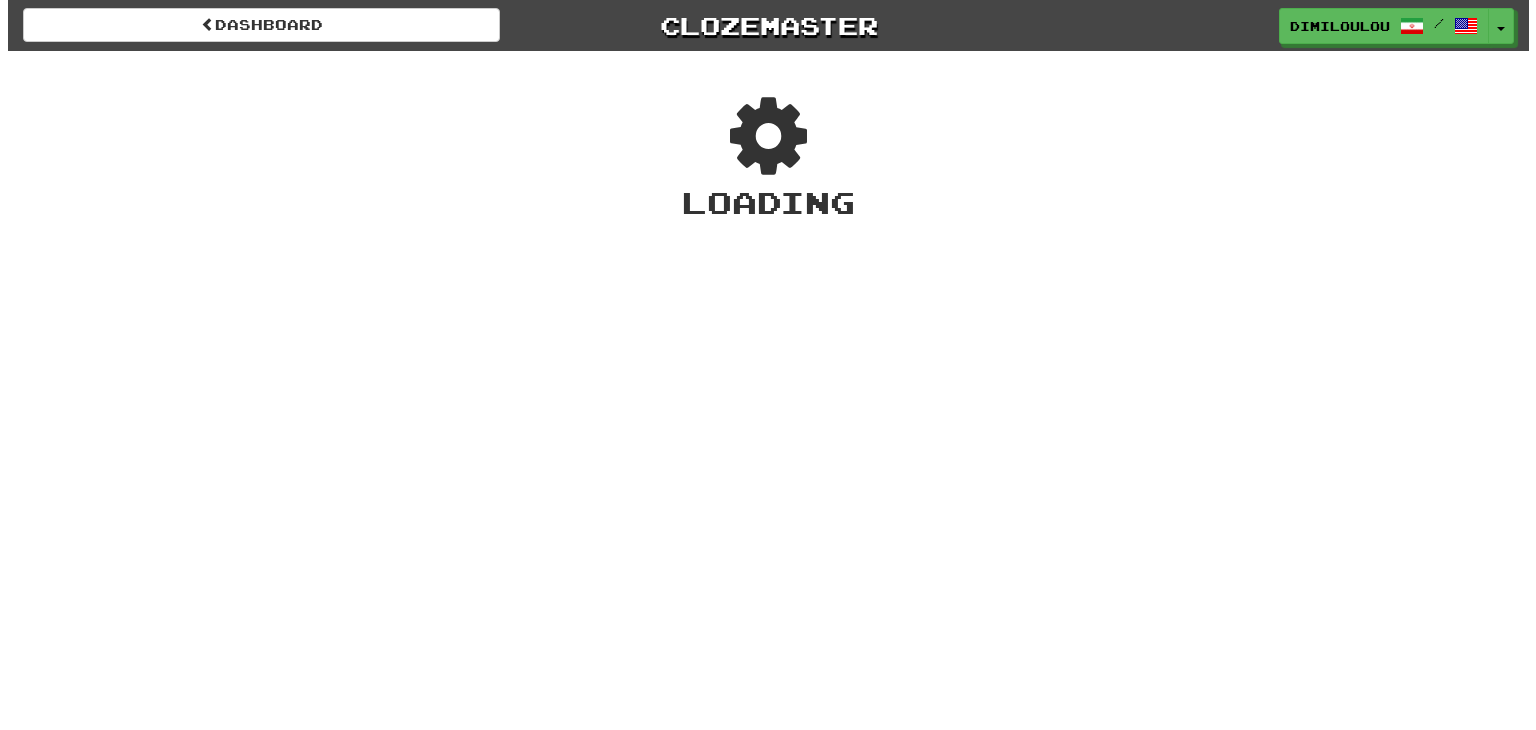 scroll, scrollTop: 0, scrollLeft: 0, axis: both 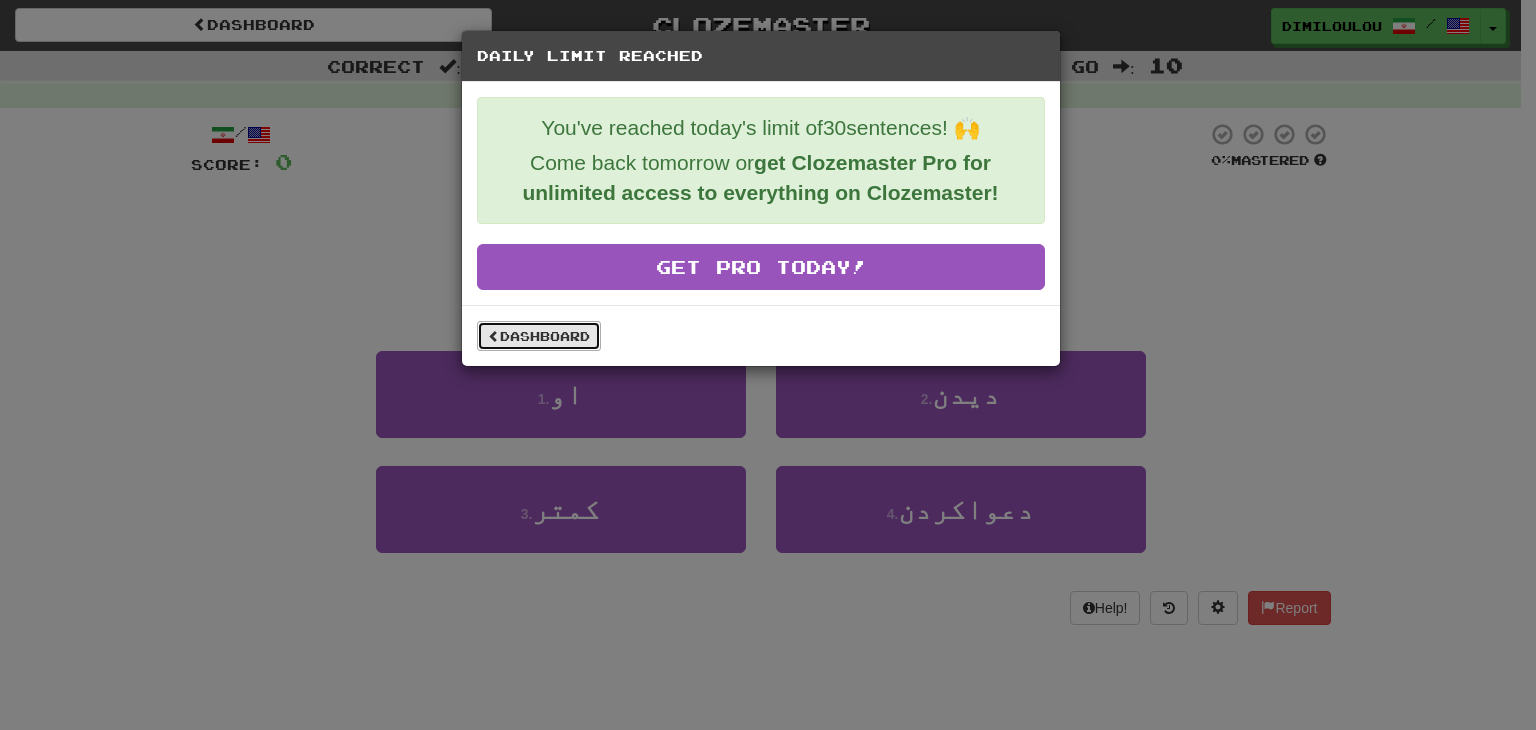 click on "Dashboard" at bounding box center [539, 336] 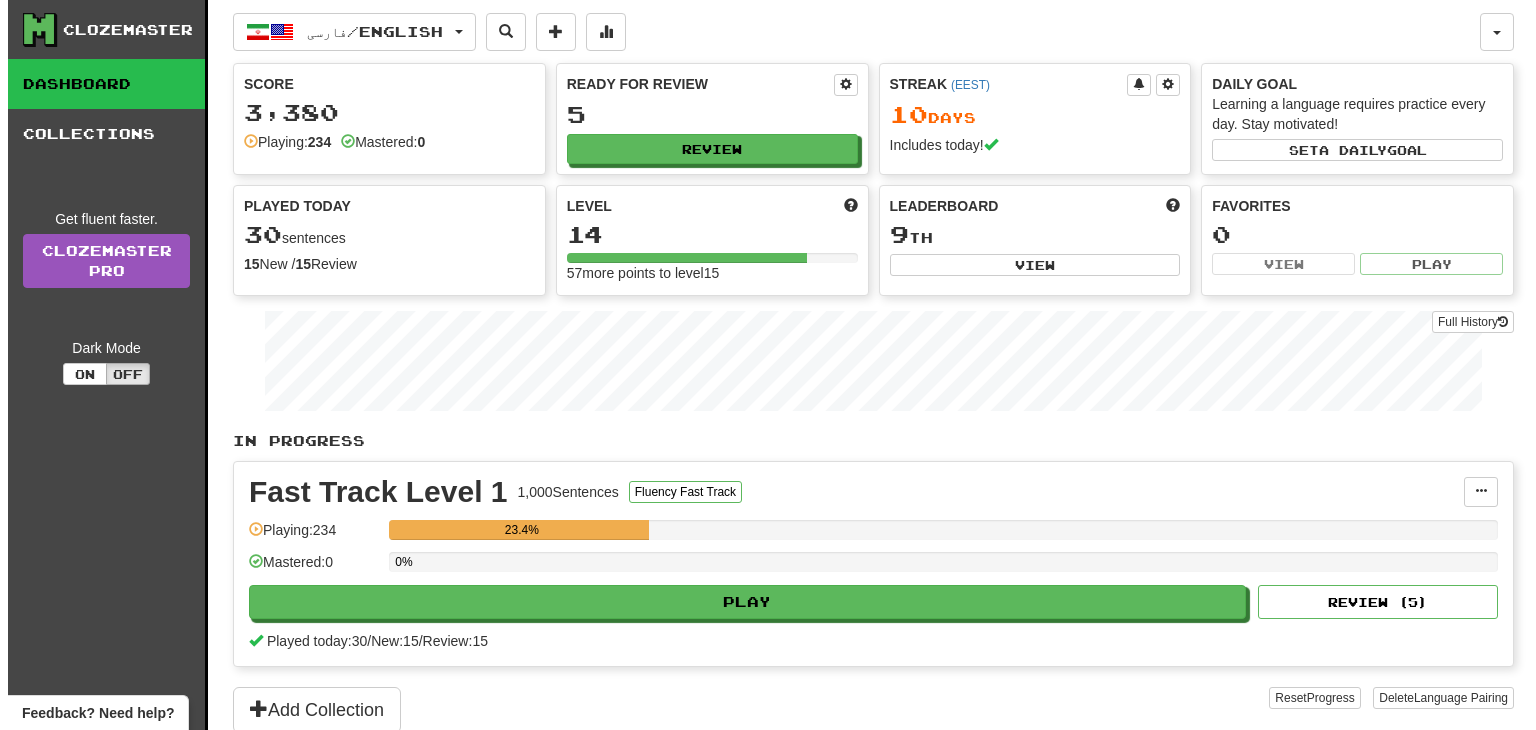 scroll, scrollTop: 0, scrollLeft: 0, axis: both 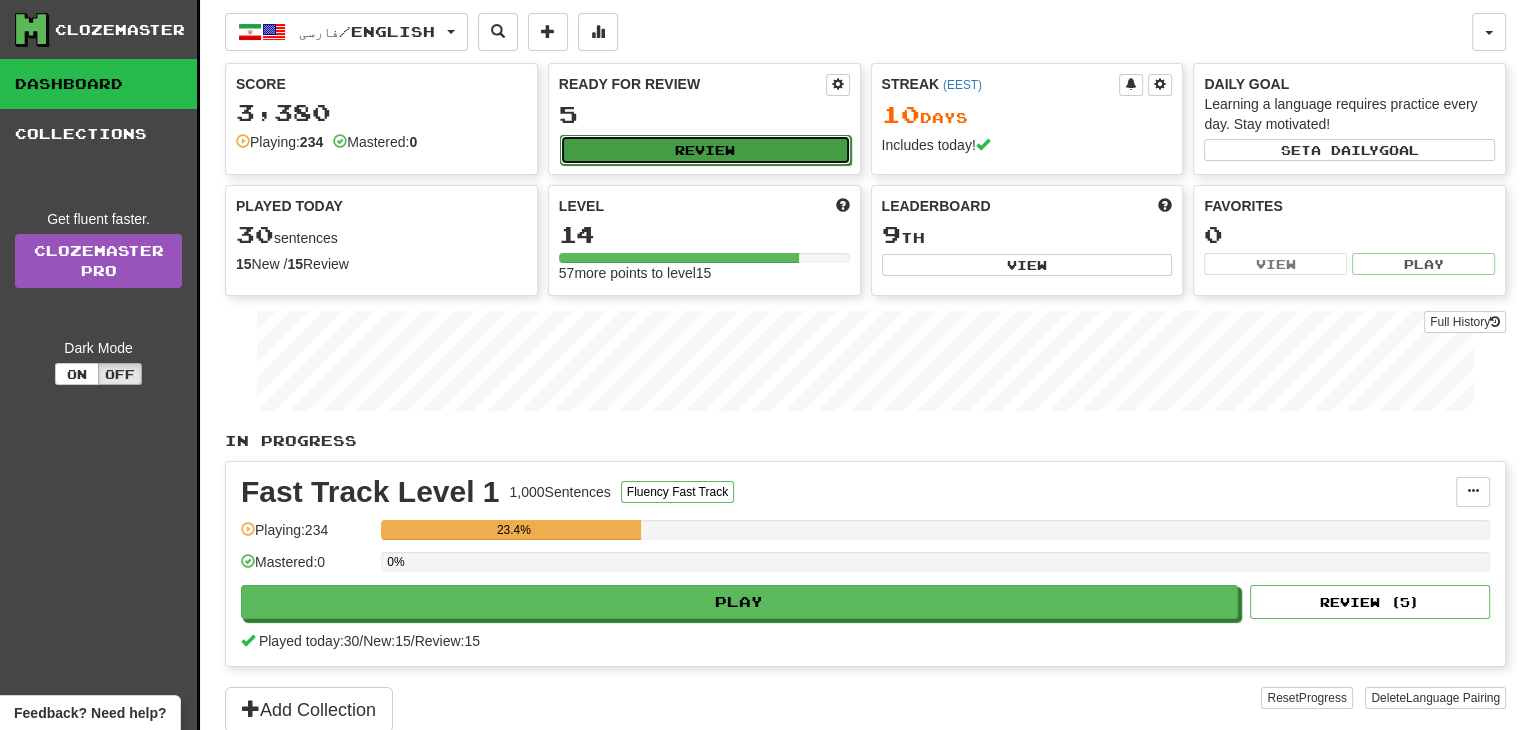 click on "Review" at bounding box center (705, 150) 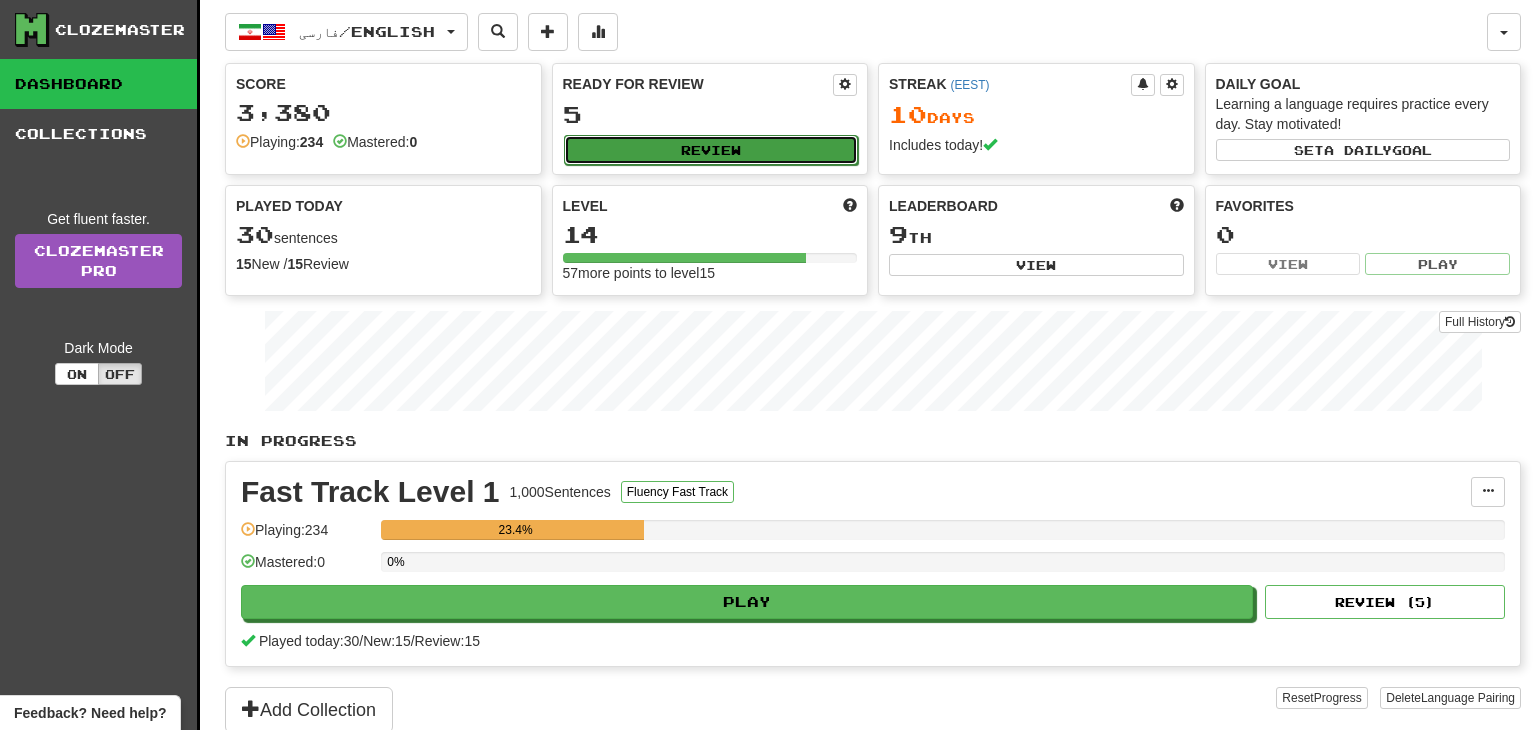 select on "**" 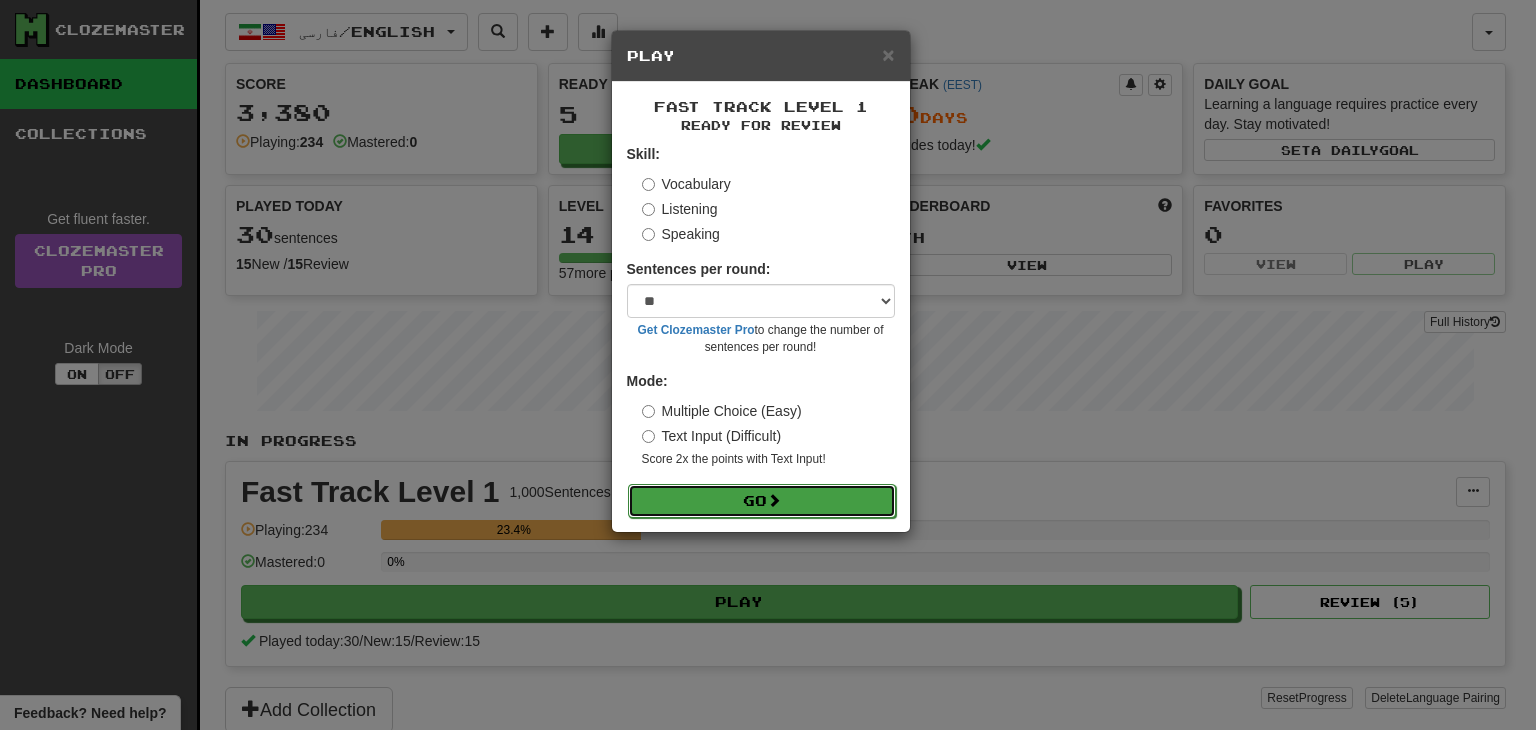 click at bounding box center (774, 500) 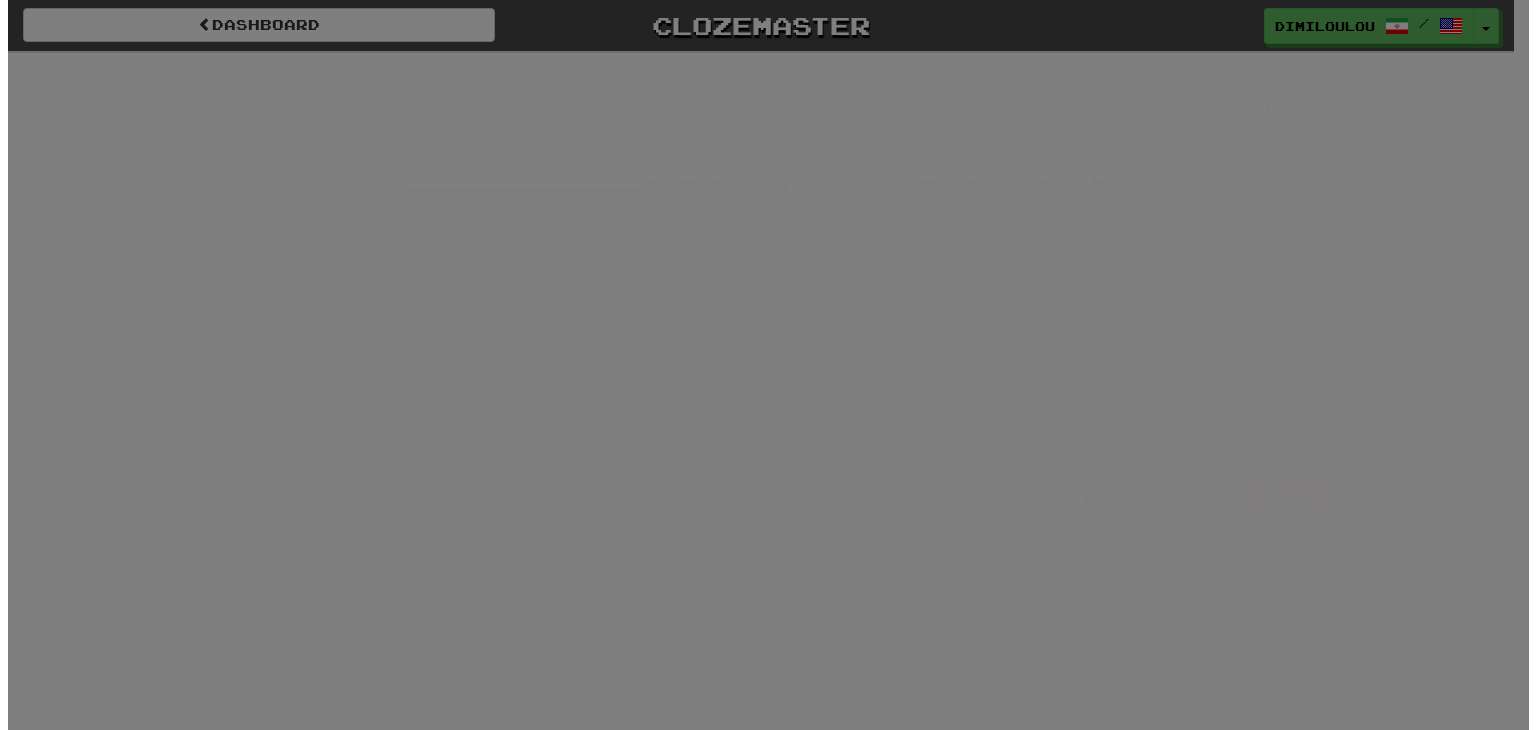 scroll, scrollTop: 0, scrollLeft: 0, axis: both 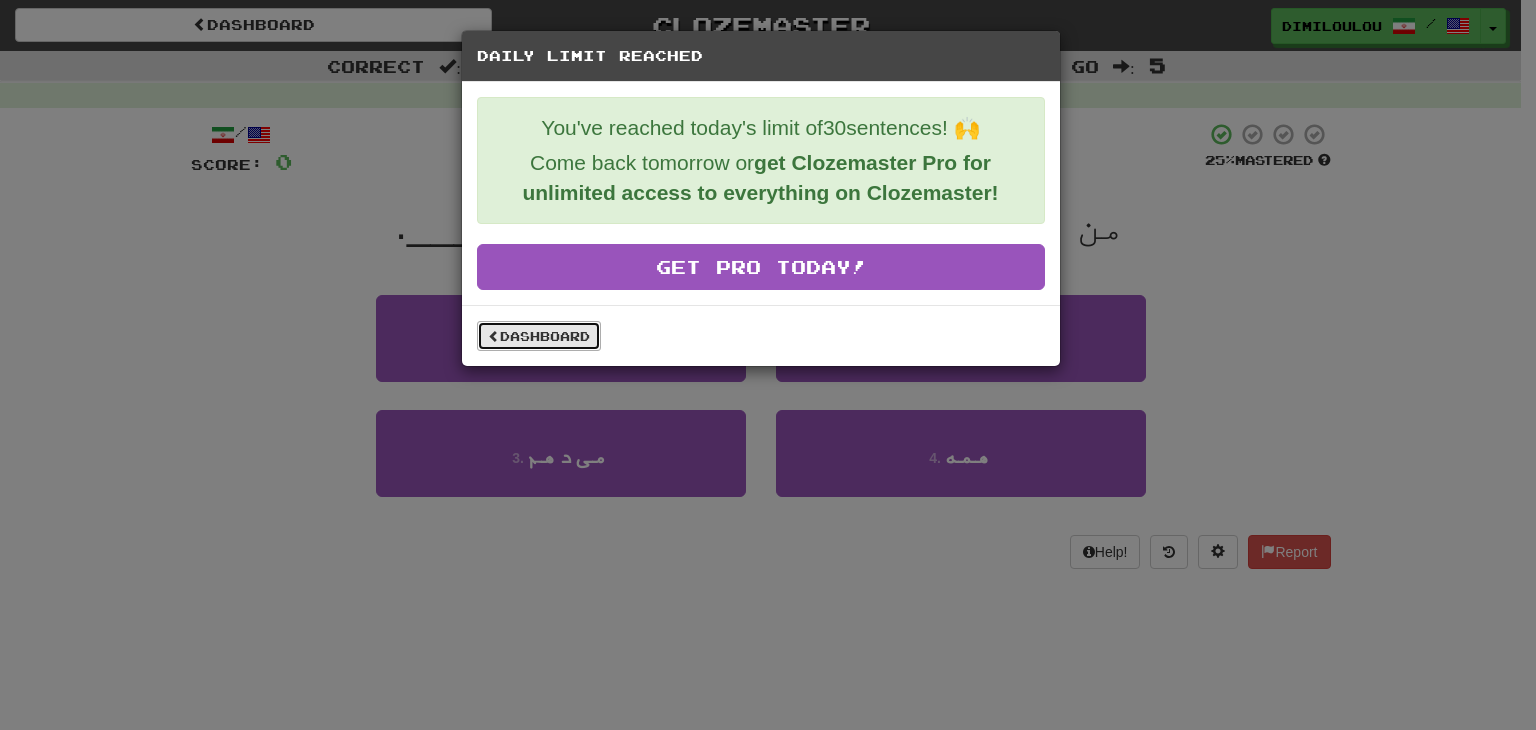 click on "Dashboard" at bounding box center [539, 336] 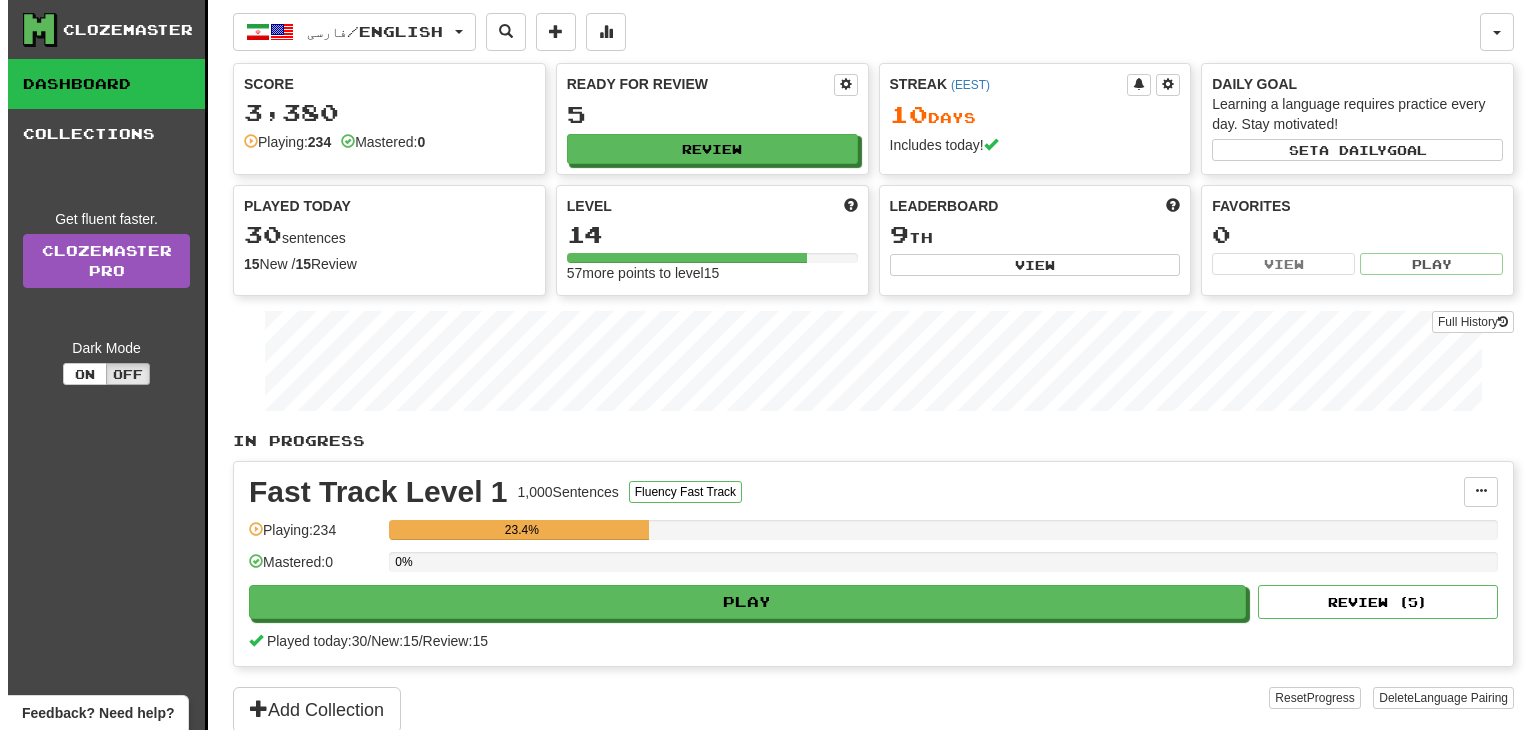 scroll, scrollTop: 0, scrollLeft: 0, axis: both 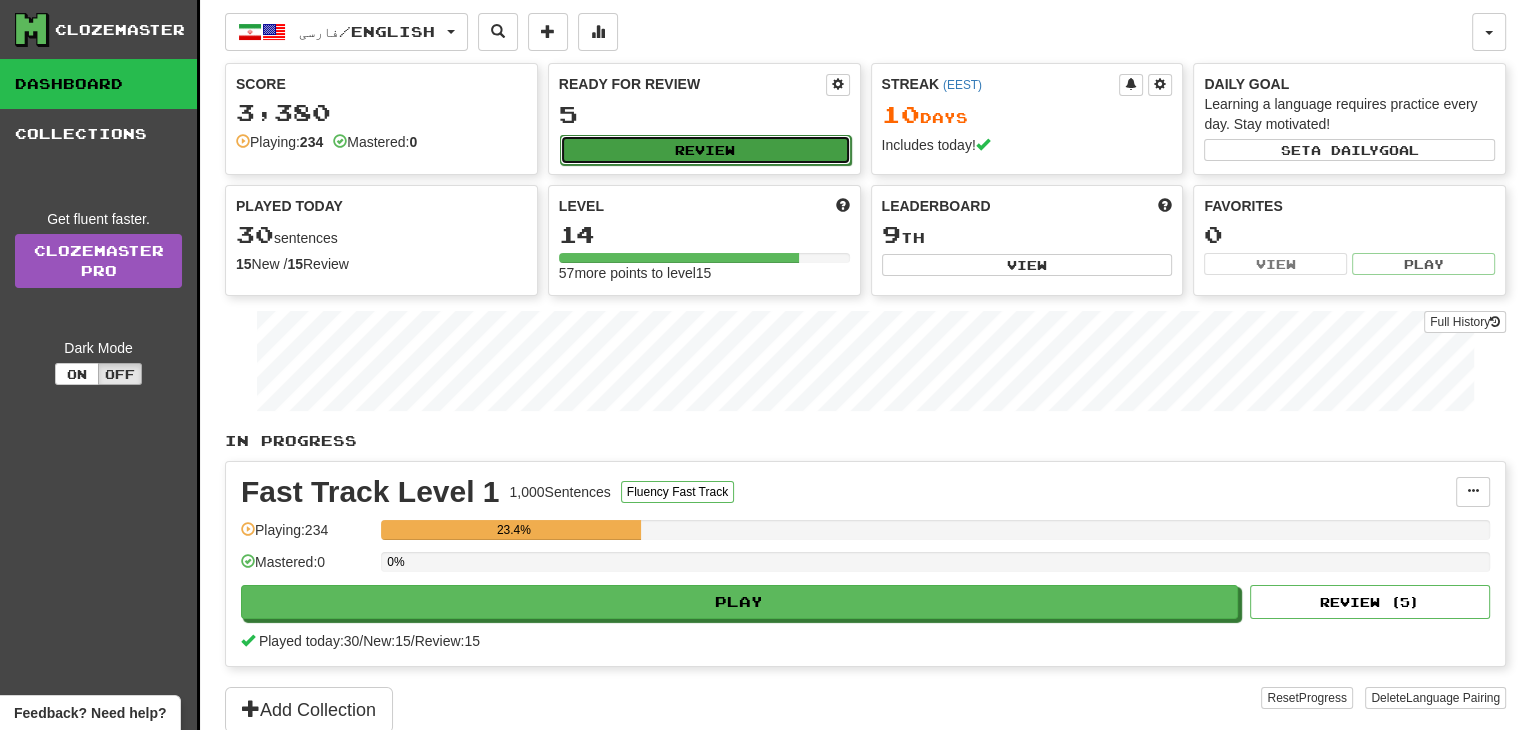click on "Review" at bounding box center [705, 150] 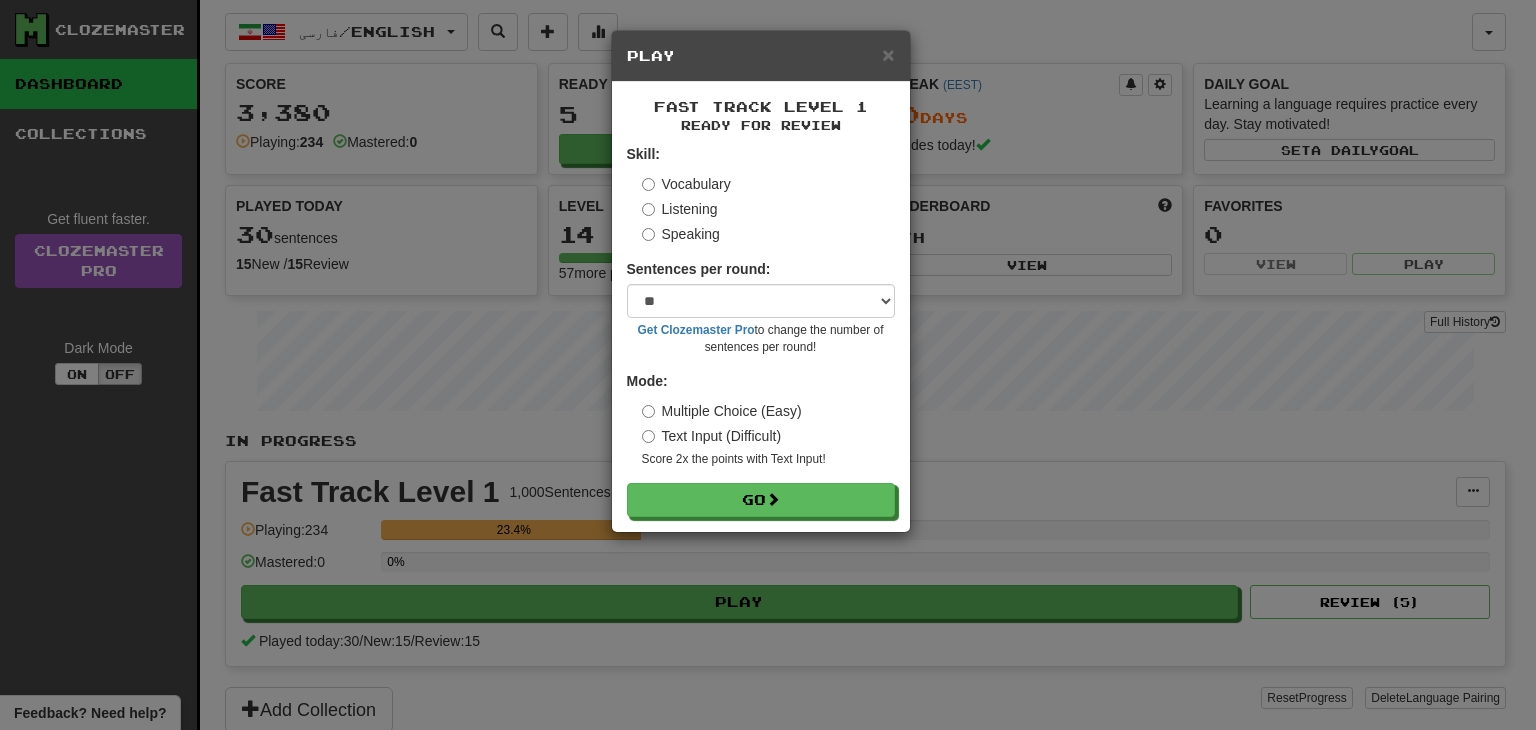 click on "Listening" at bounding box center [680, 209] 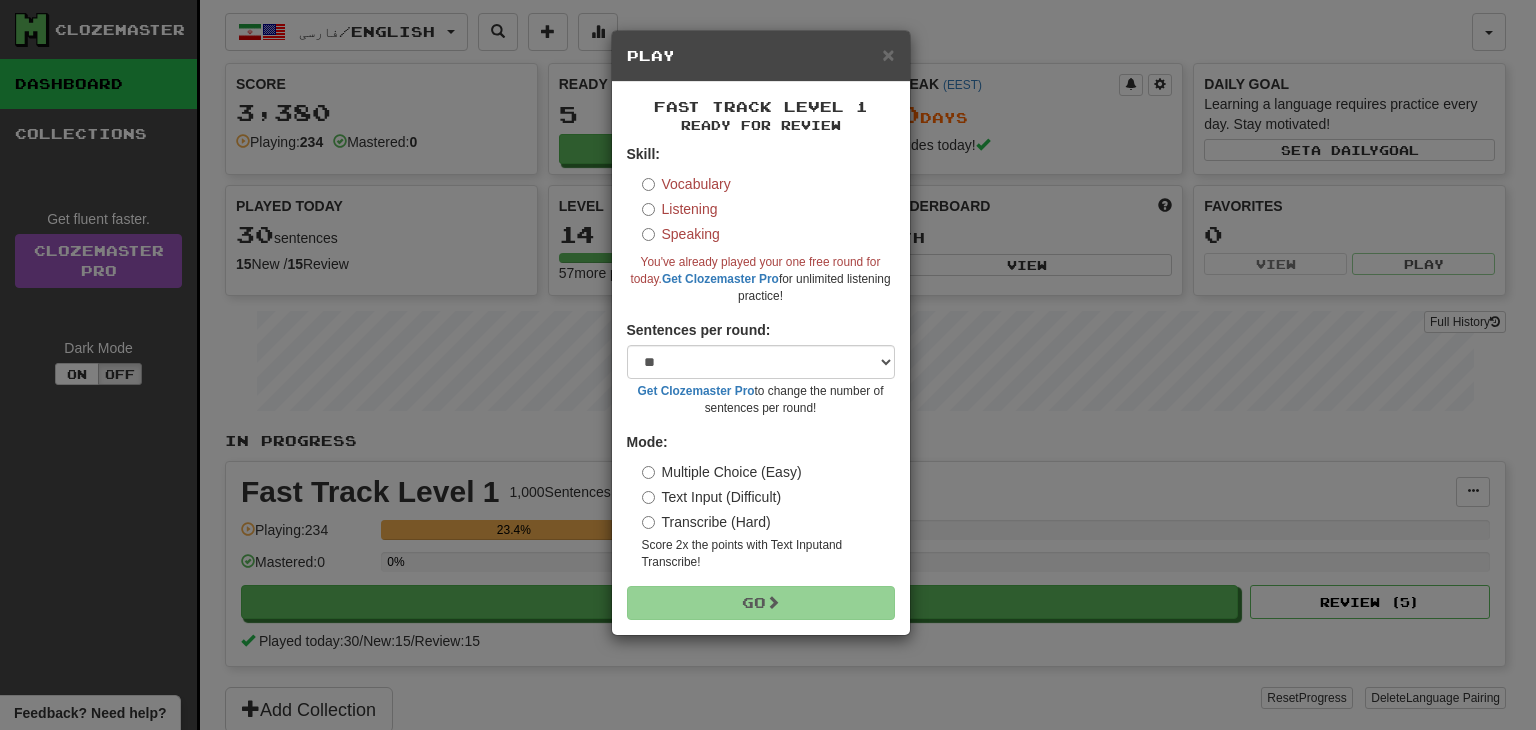 click on "Vocabulary" at bounding box center [686, 184] 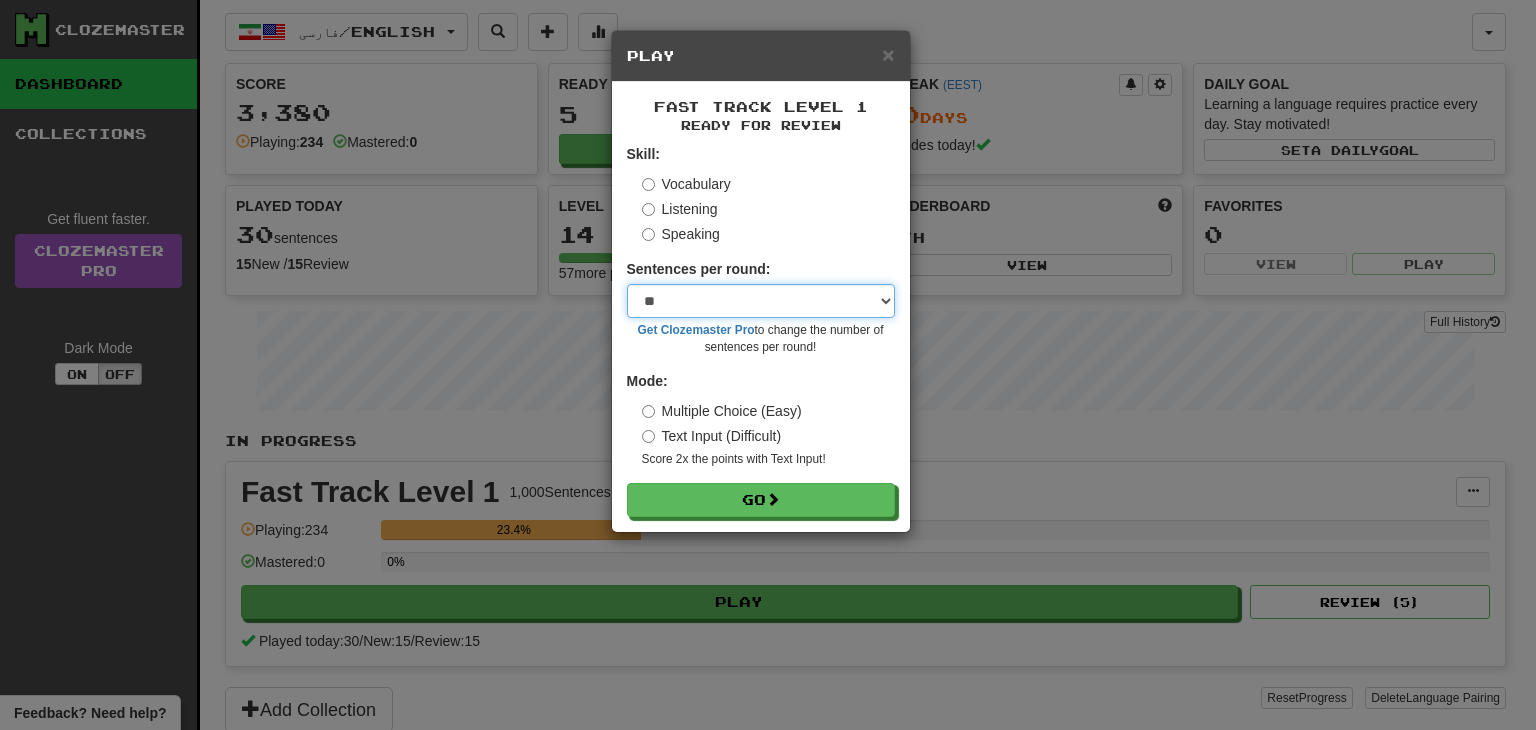 click on "* ** ** ** ** ** *** ********" at bounding box center [761, 301] 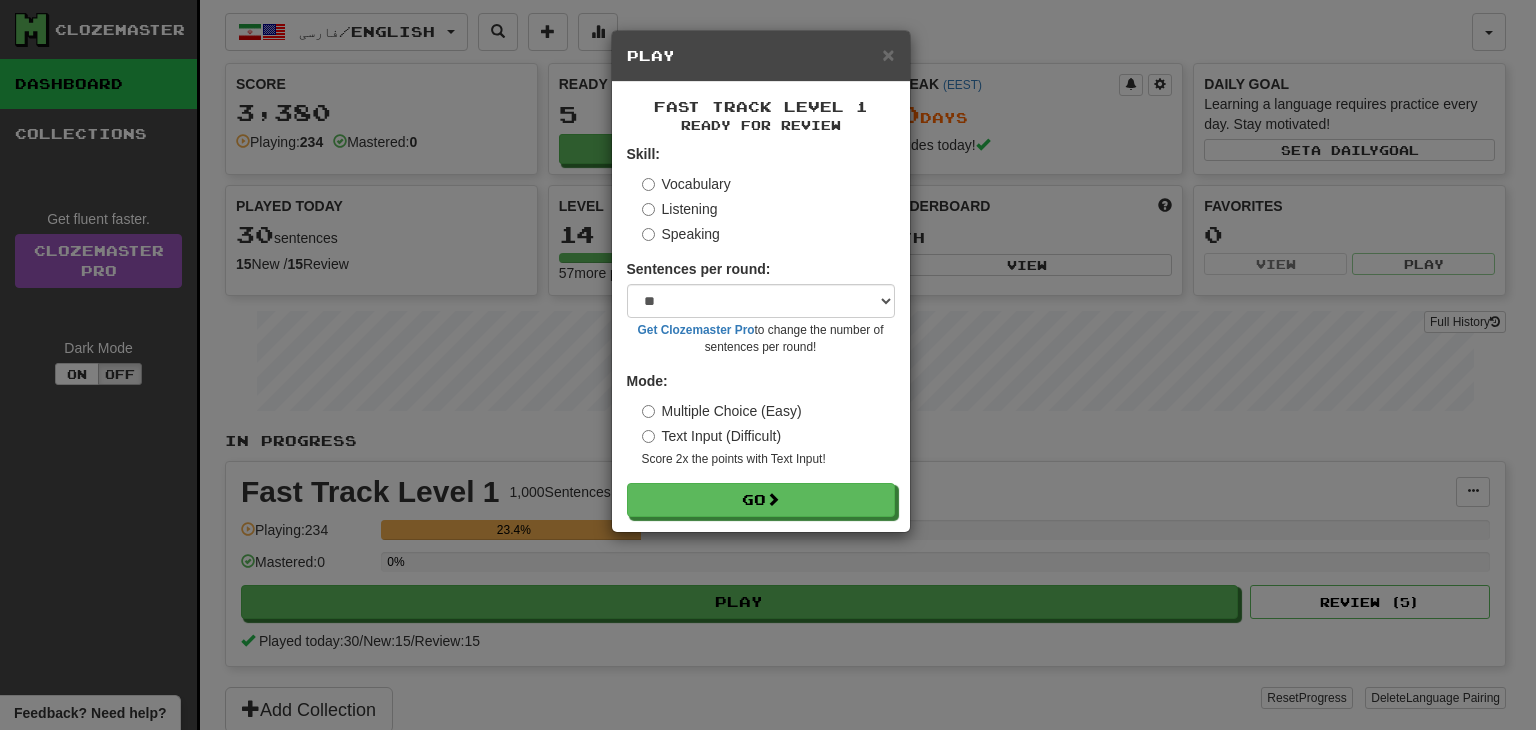 click on "Sentences per round: * ** ** ** ** ** *** ******** Get Clozemaster Pro  to change the number of sentences per round!" at bounding box center [761, 307] 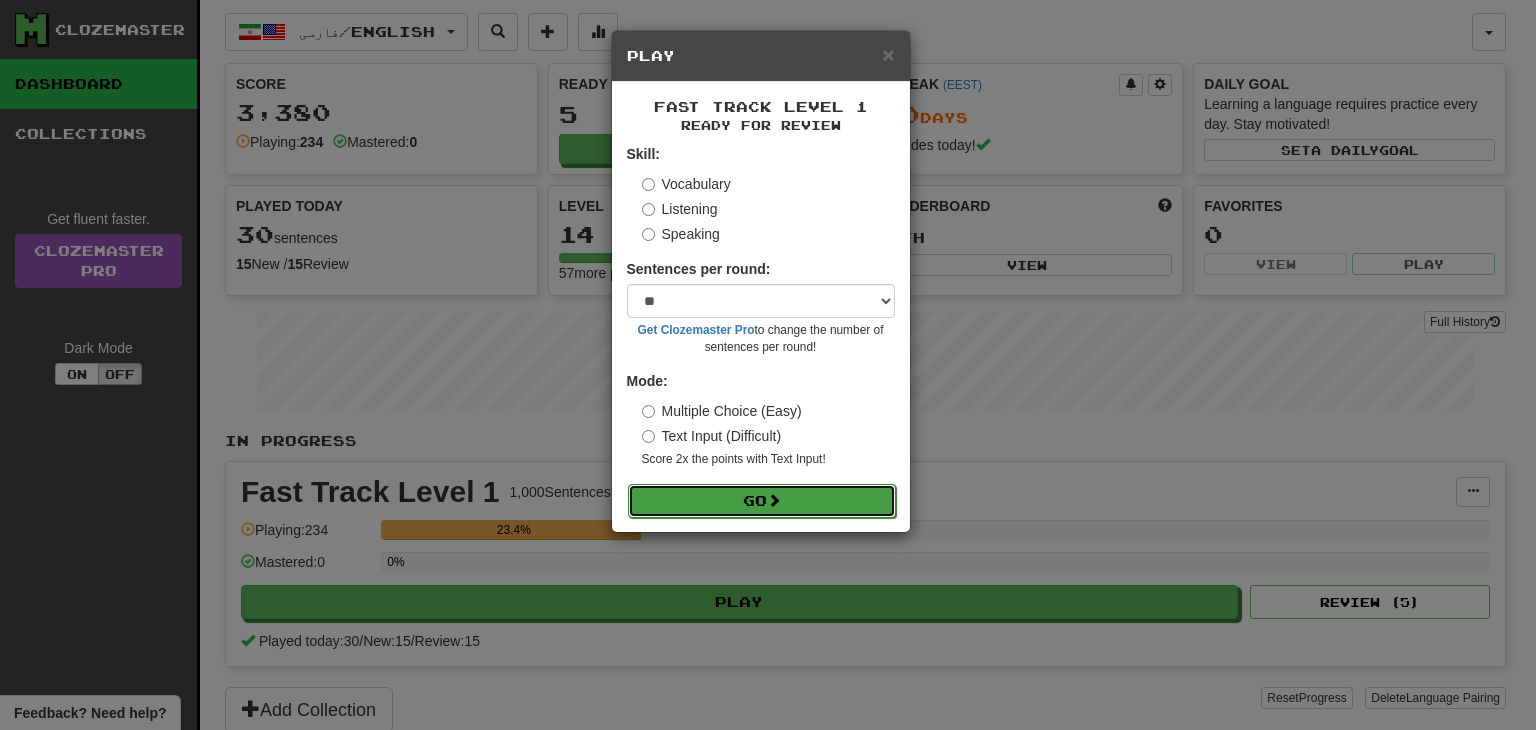 click on "Go" at bounding box center (762, 501) 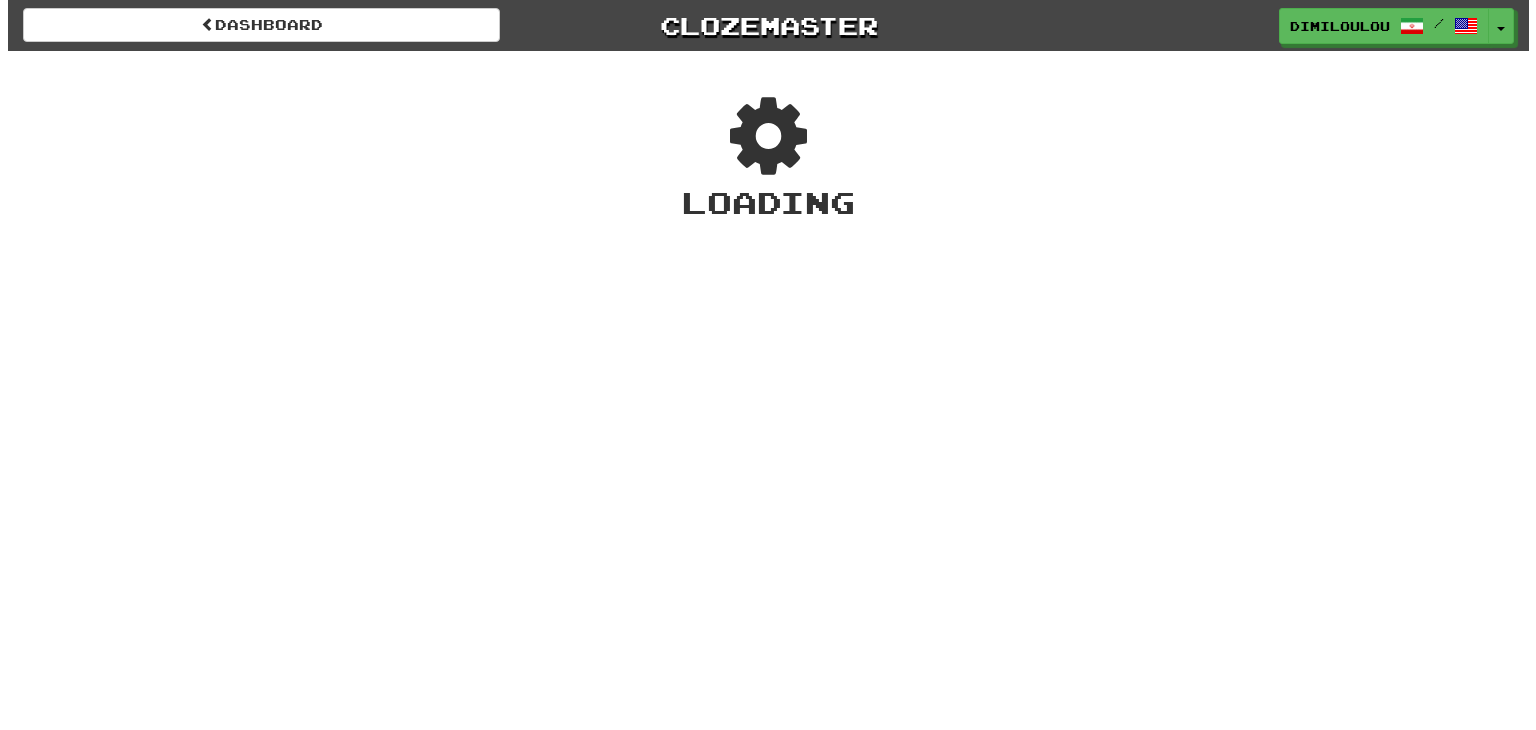 scroll, scrollTop: 0, scrollLeft: 0, axis: both 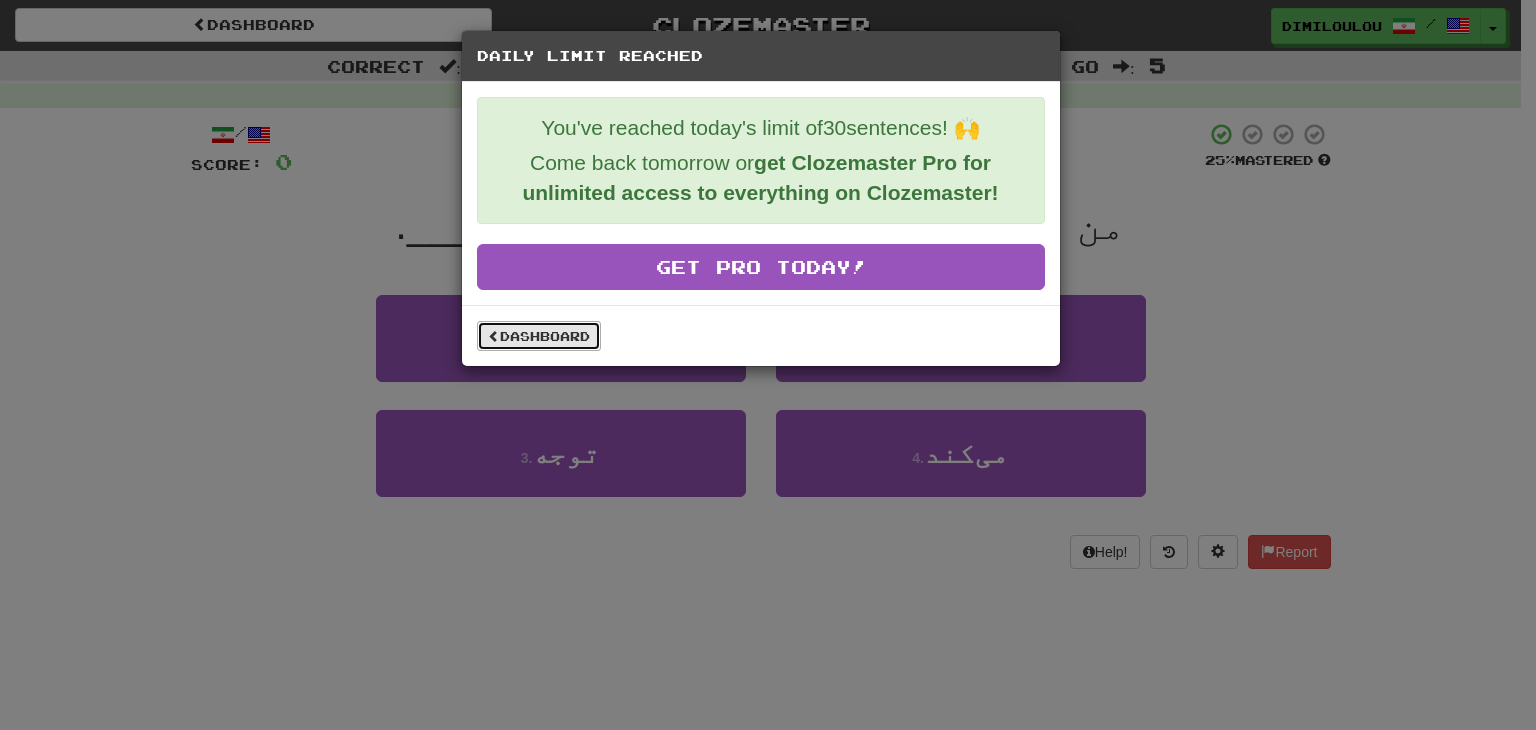 click on "Dashboard" at bounding box center [539, 336] 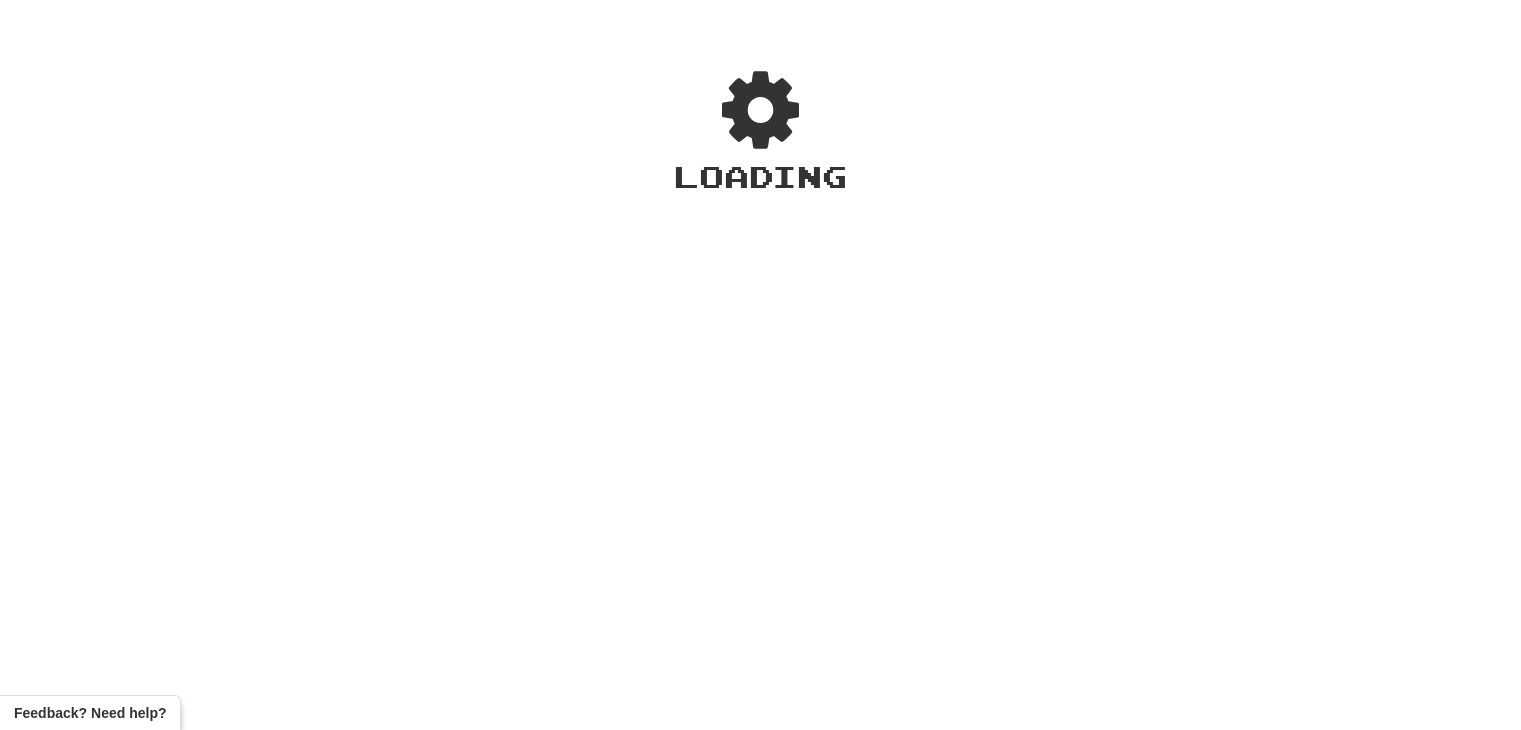 scroll, scrollTop: 0, scrollLeft: 0, axis: both 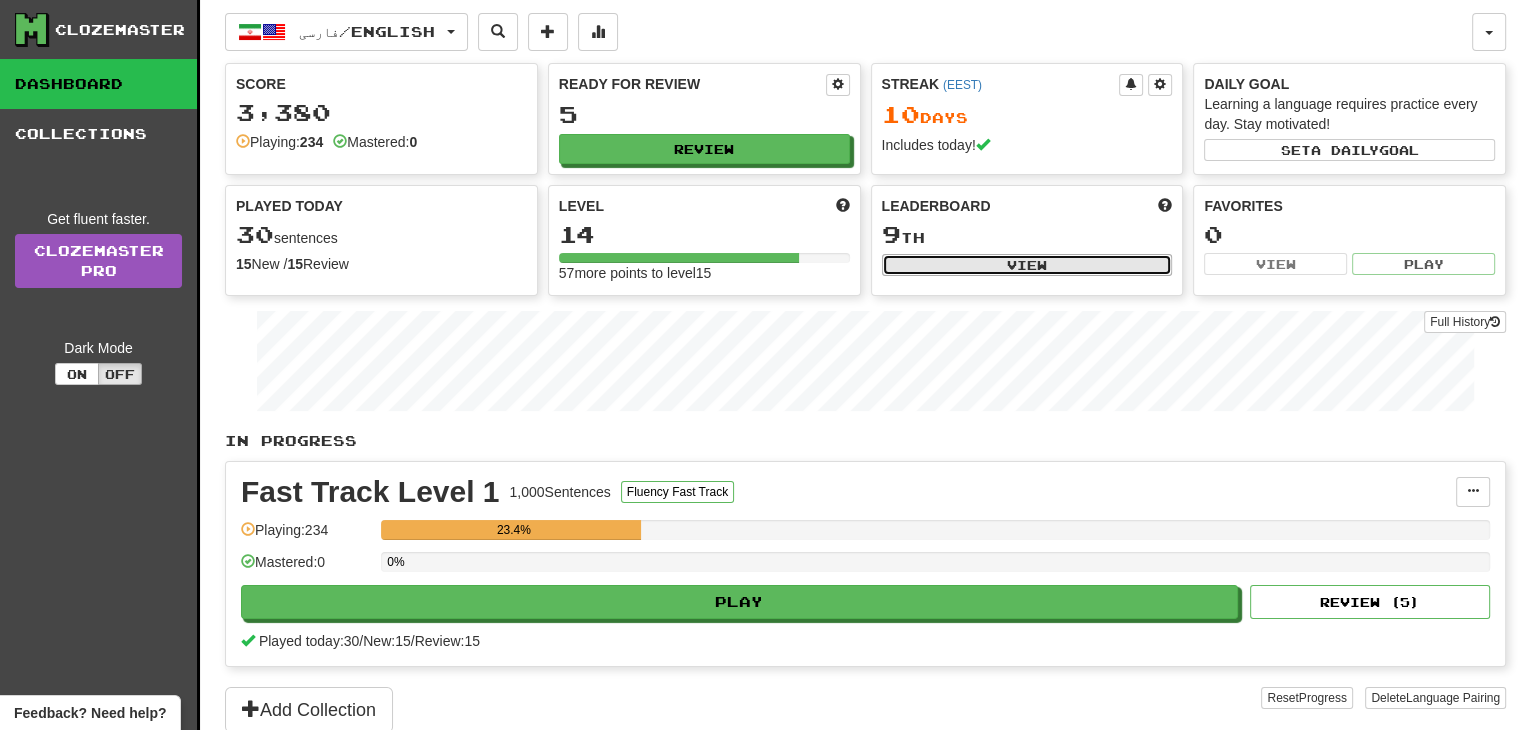 click on "View" at bounding box center (1027, 265) 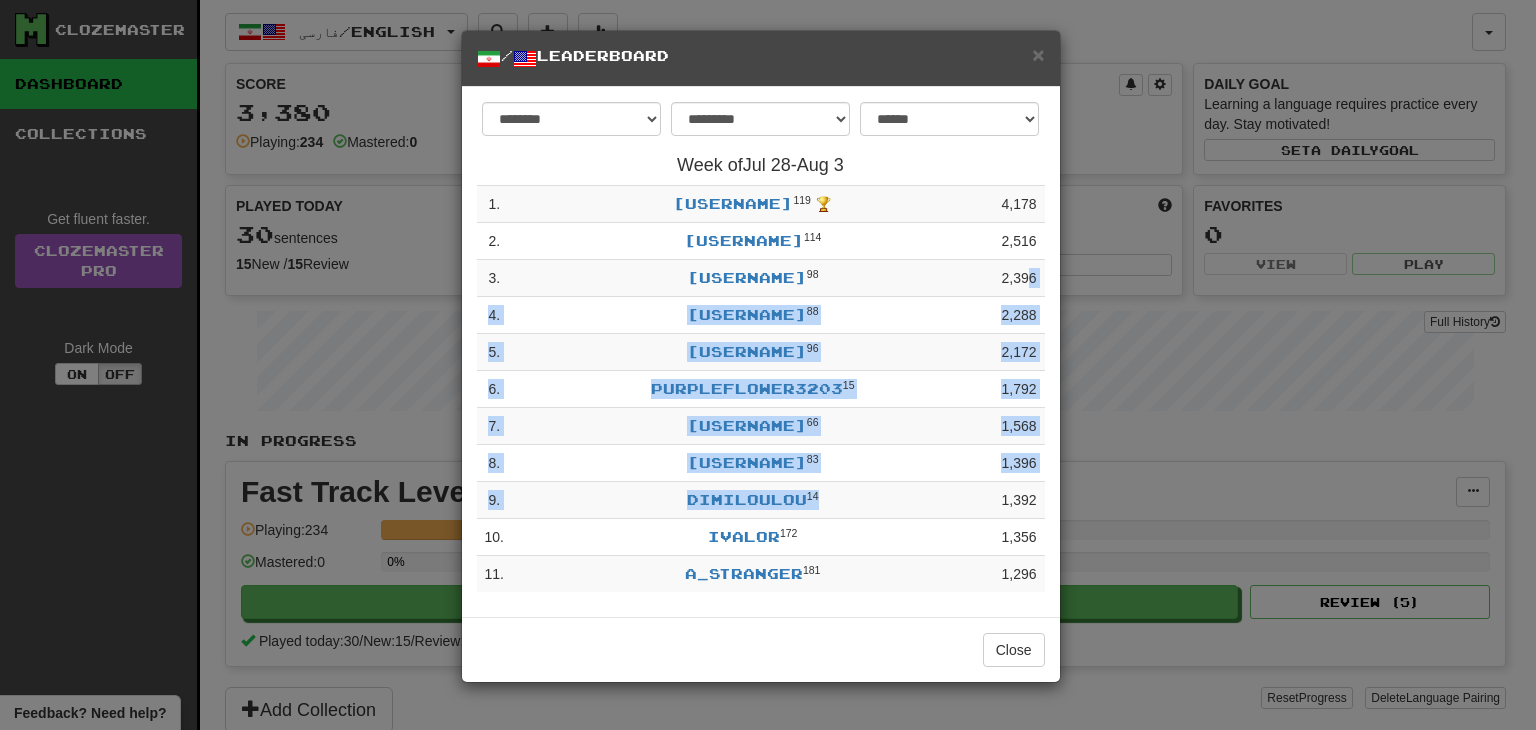 drag, startPoint x: 1025, startPoint y: 261, endPoint x: 921, endPoint y: 528, distance: 286.5397 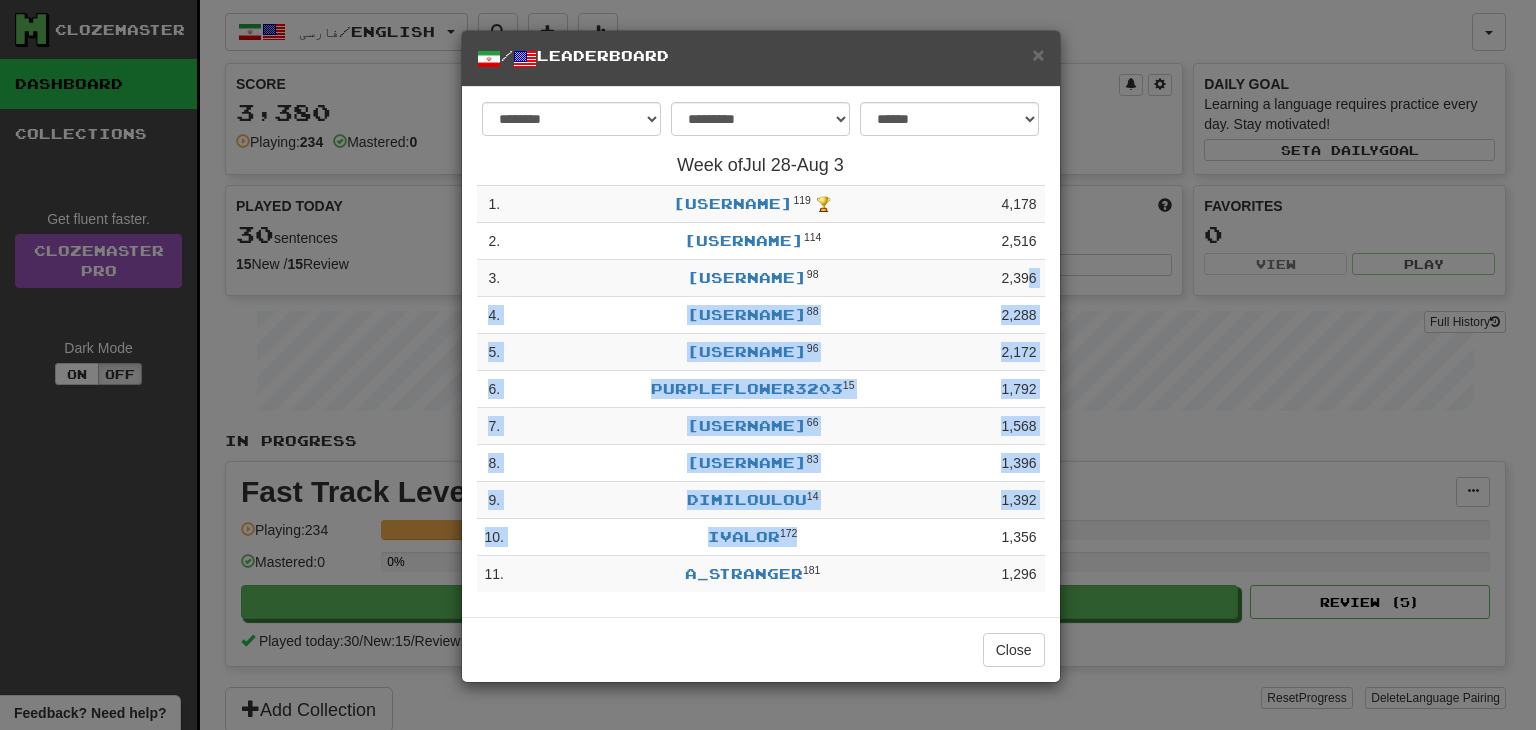 click on "[USERNAME] [NUMBER]" at bounding box center [752, 537] 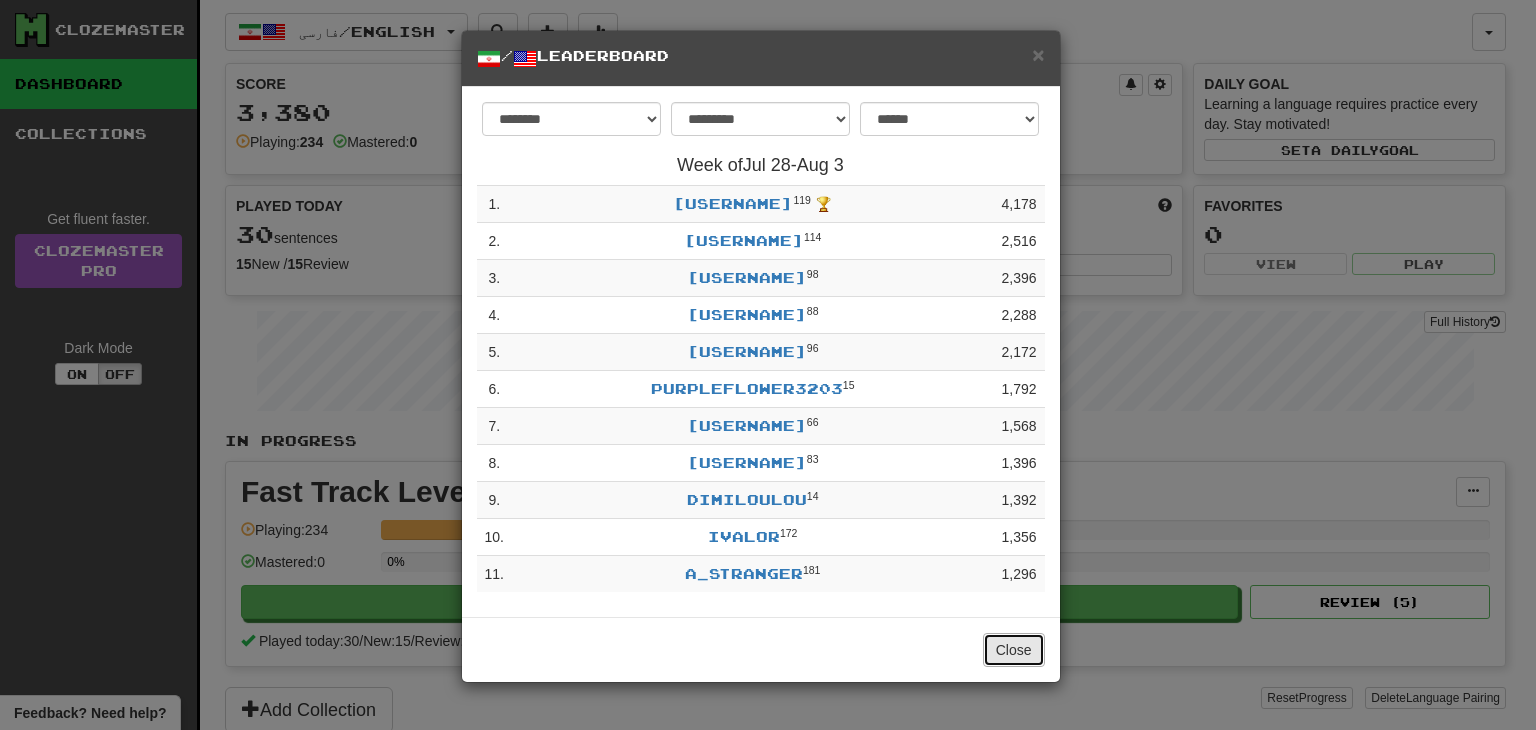 click on "Close" at bounding box center [1014, 650] 